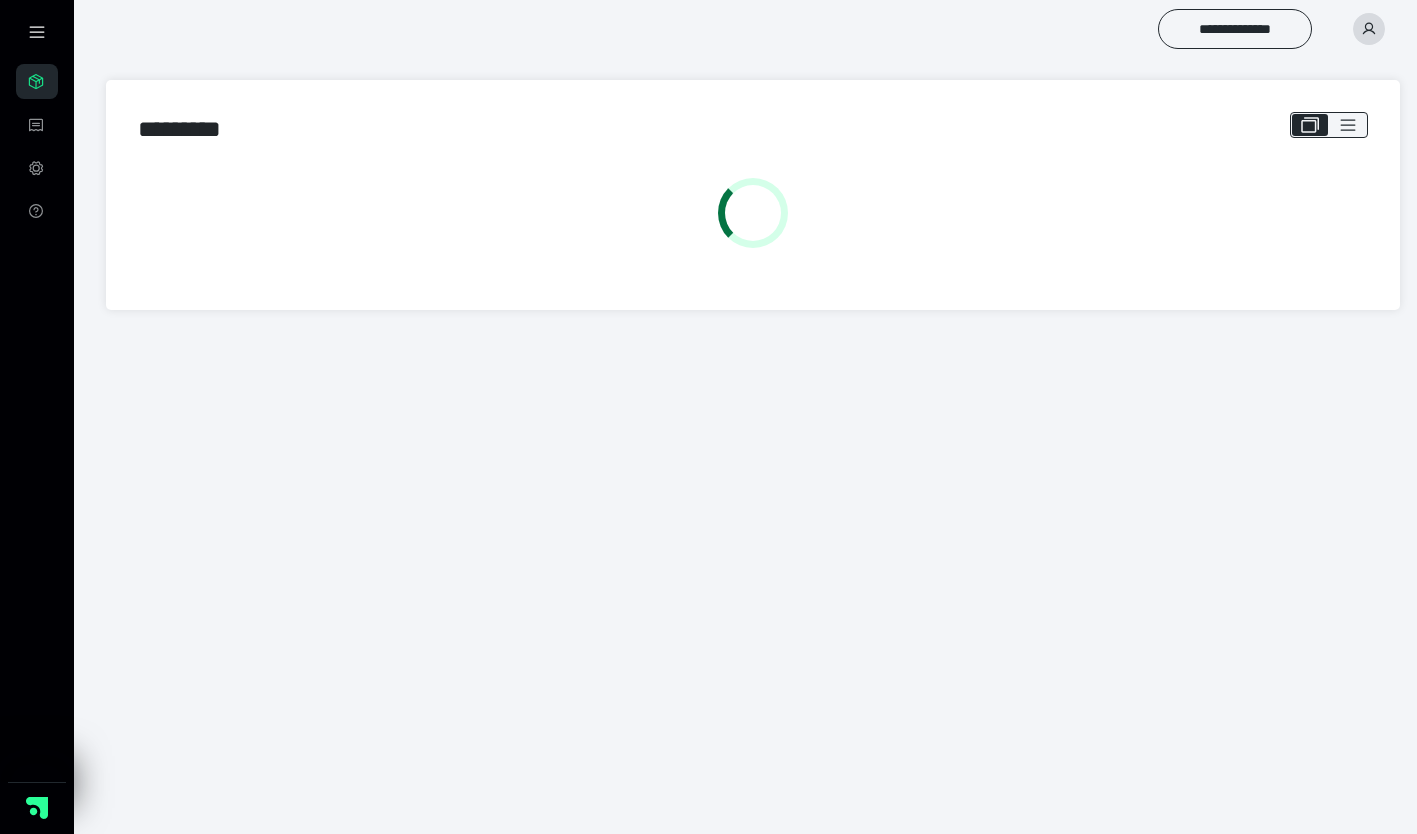 scroll, scrollTop: 0, scrollLeft: 0, axis: both 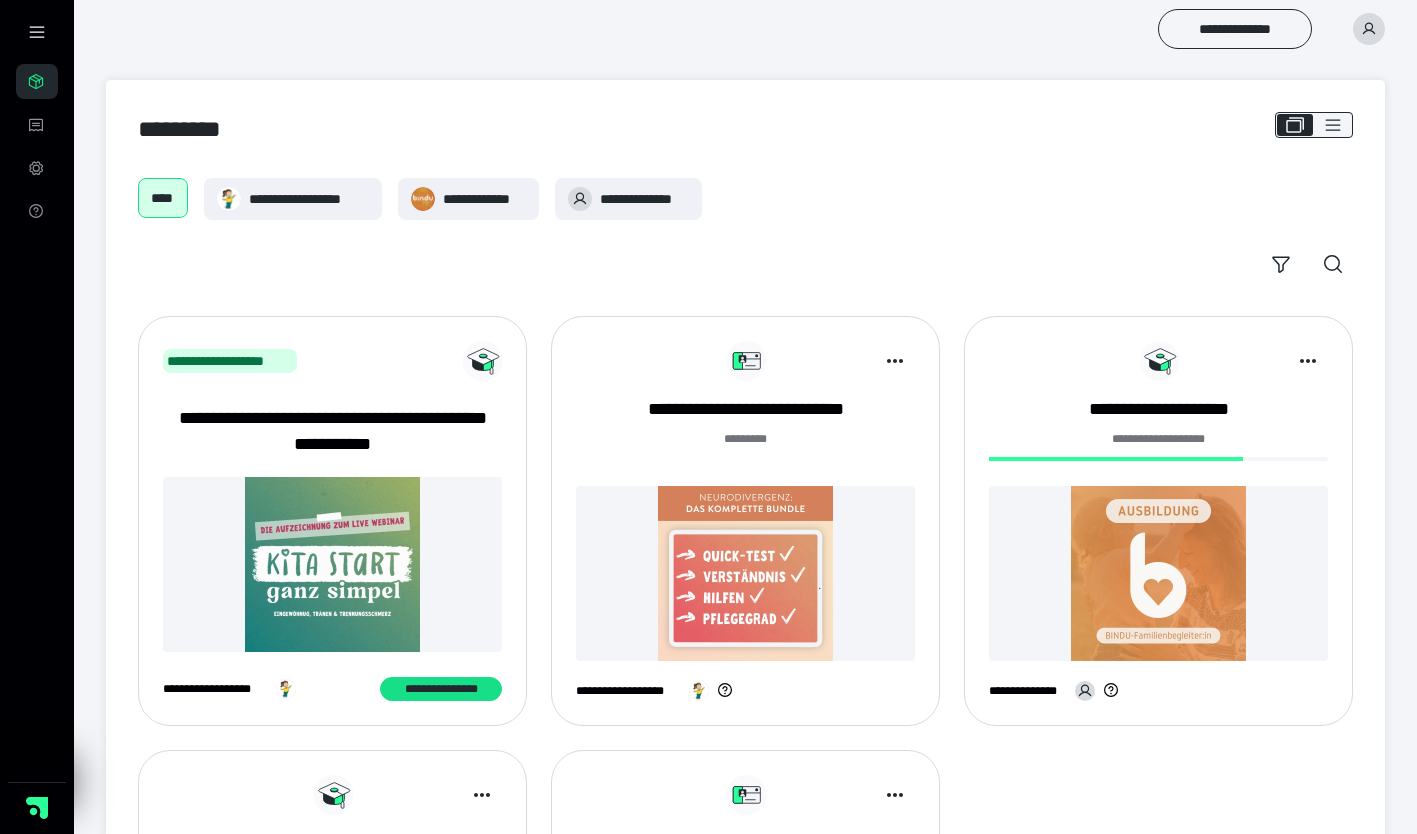 click at bounding box center (1158, 573) 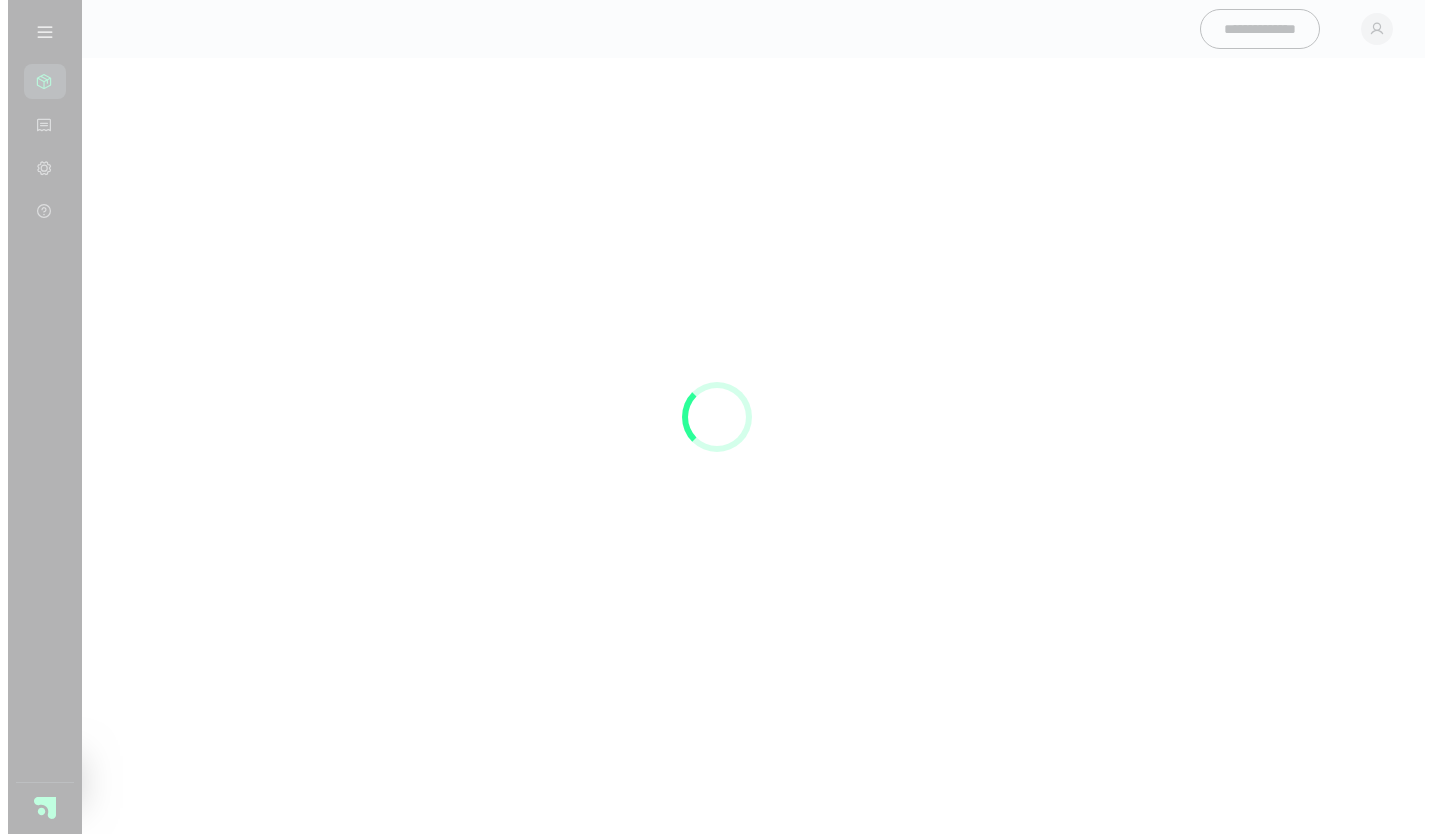 scroll, scrollTop: 0, scrollLeft: 0, axis: both 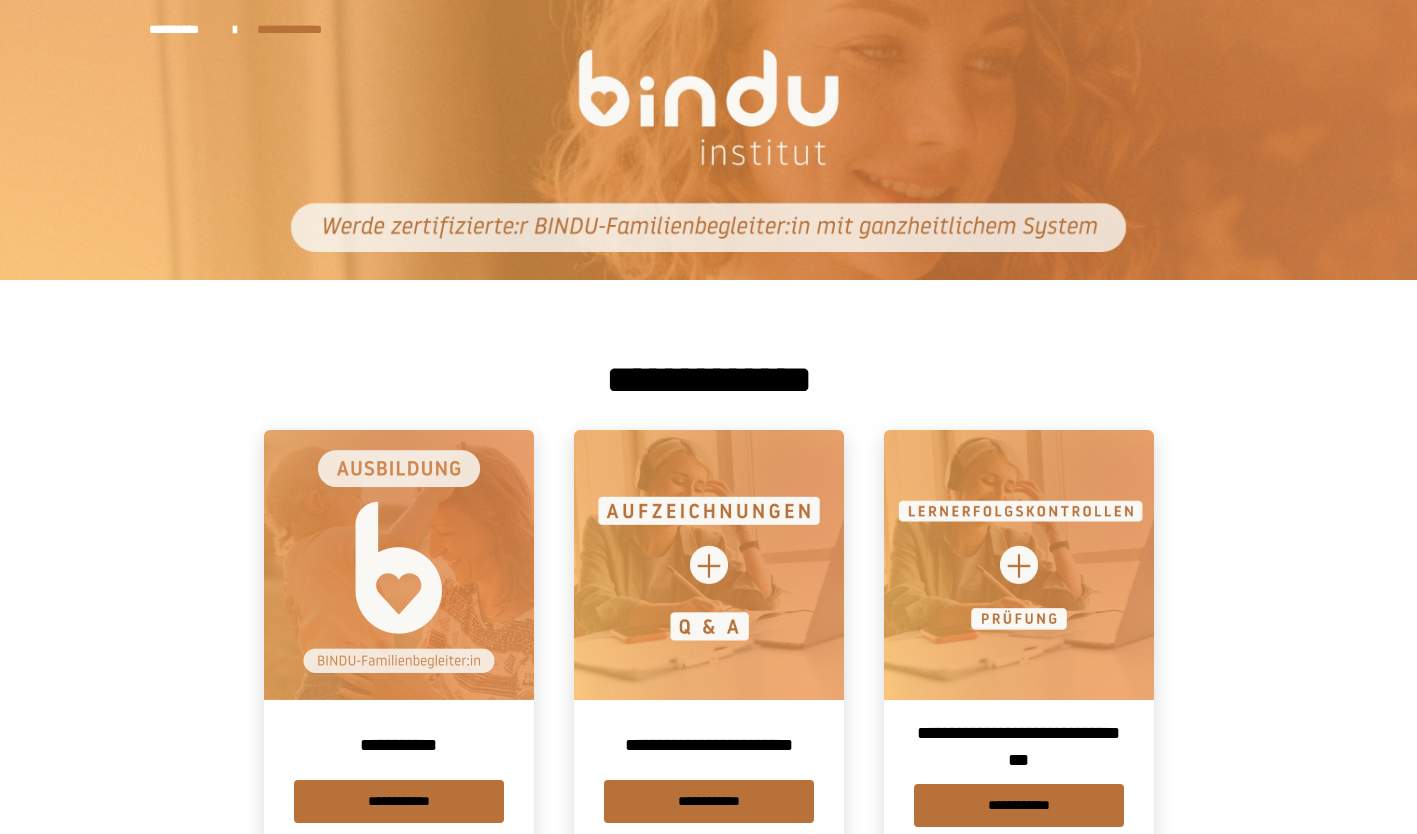 click on "**********" at bounding box center (709, 1158) 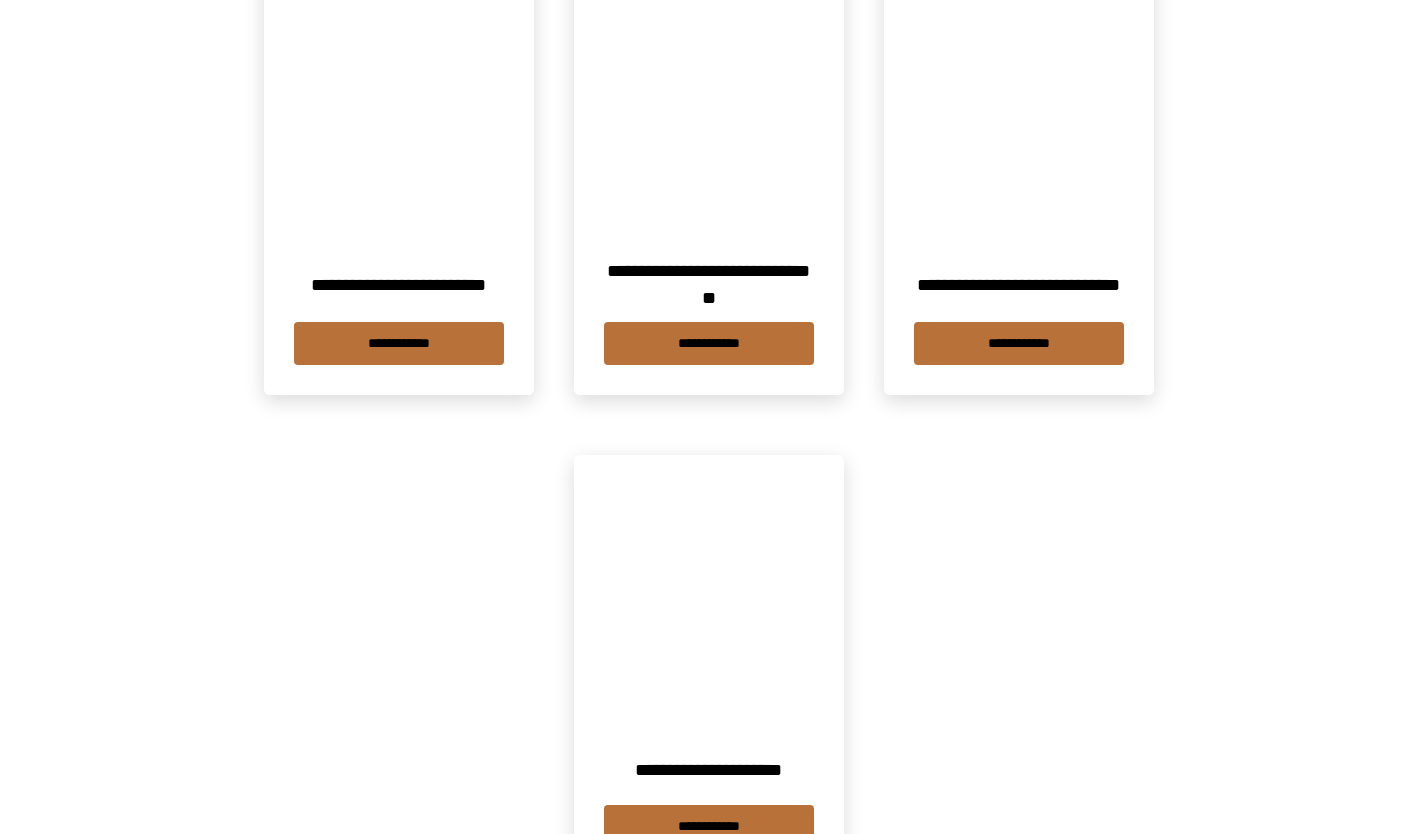 scroll, scrollTop: 1053, scrollLeft: 0, axis: vertical 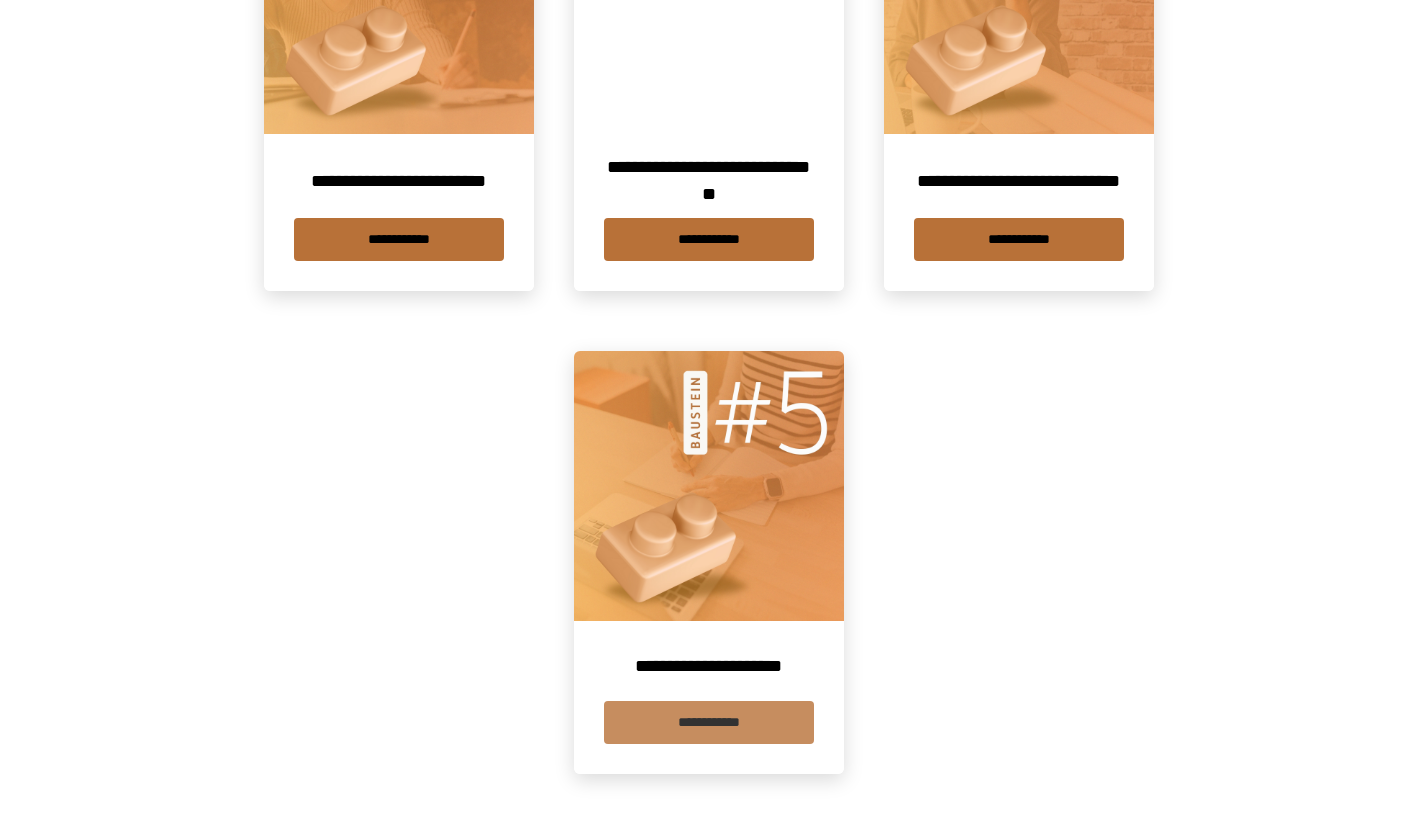 click on "**********" at bounding box center [709, 722] 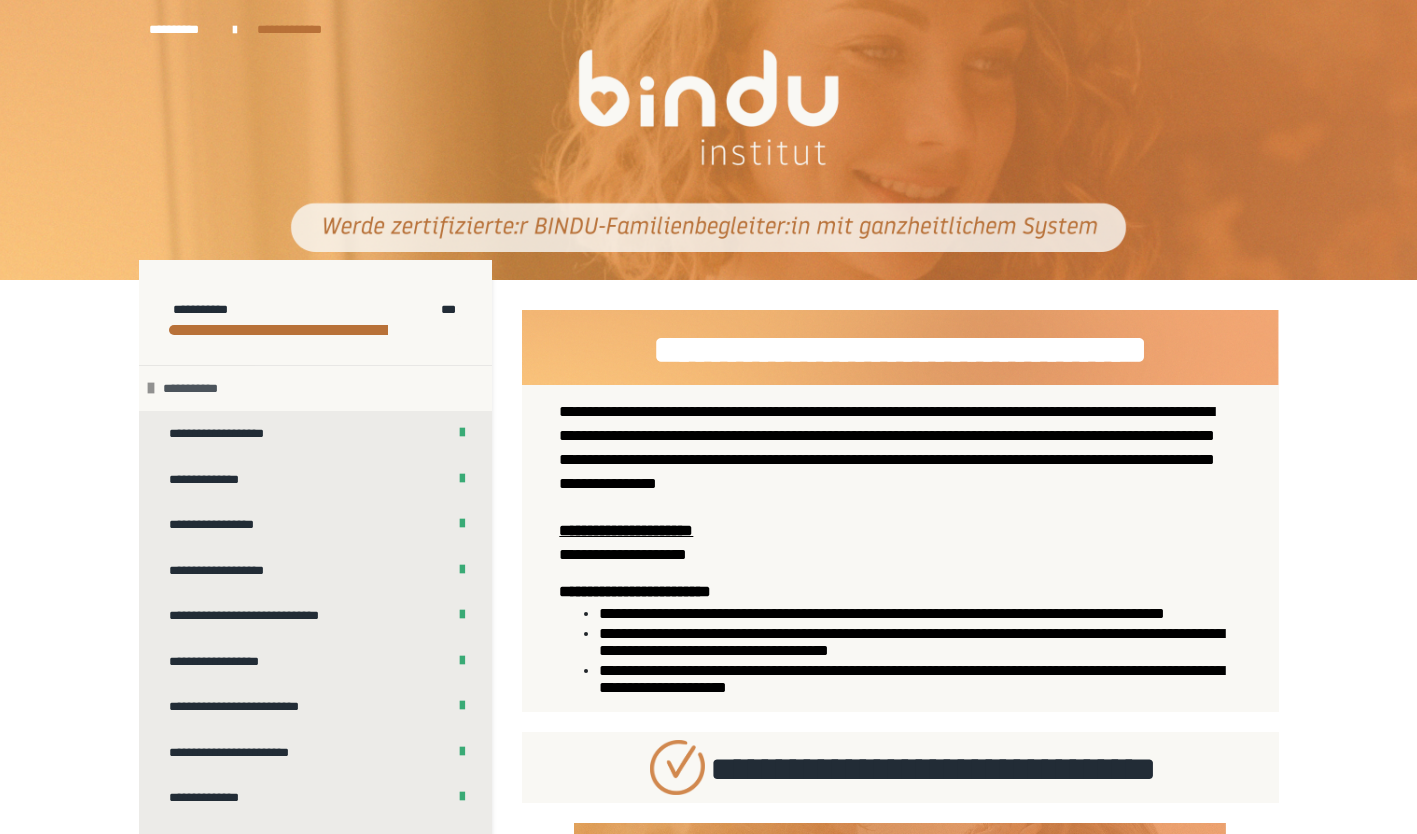 click on "**********" at bounding box center (315, 388) 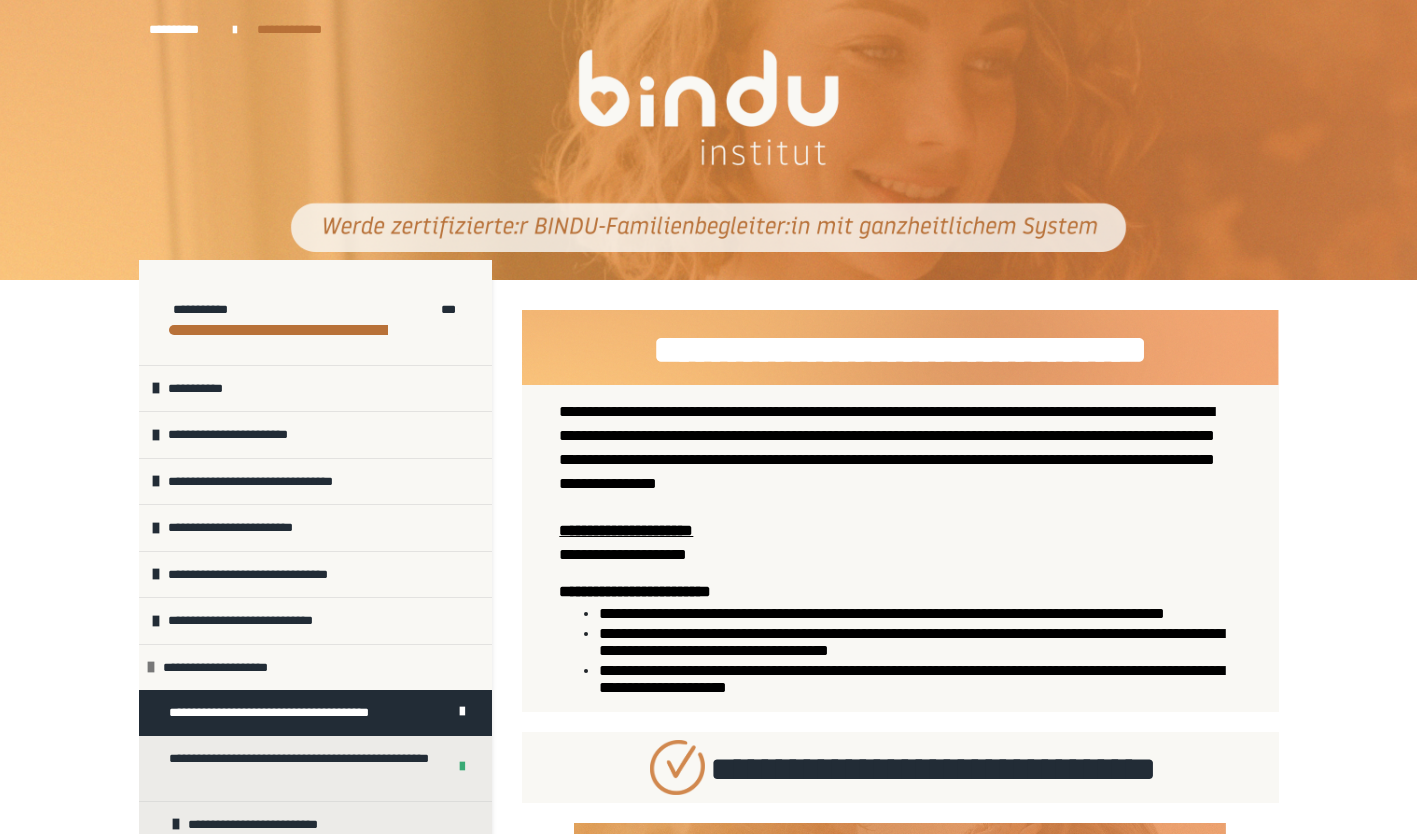 click on "**********" at bounding box center (708, 869) 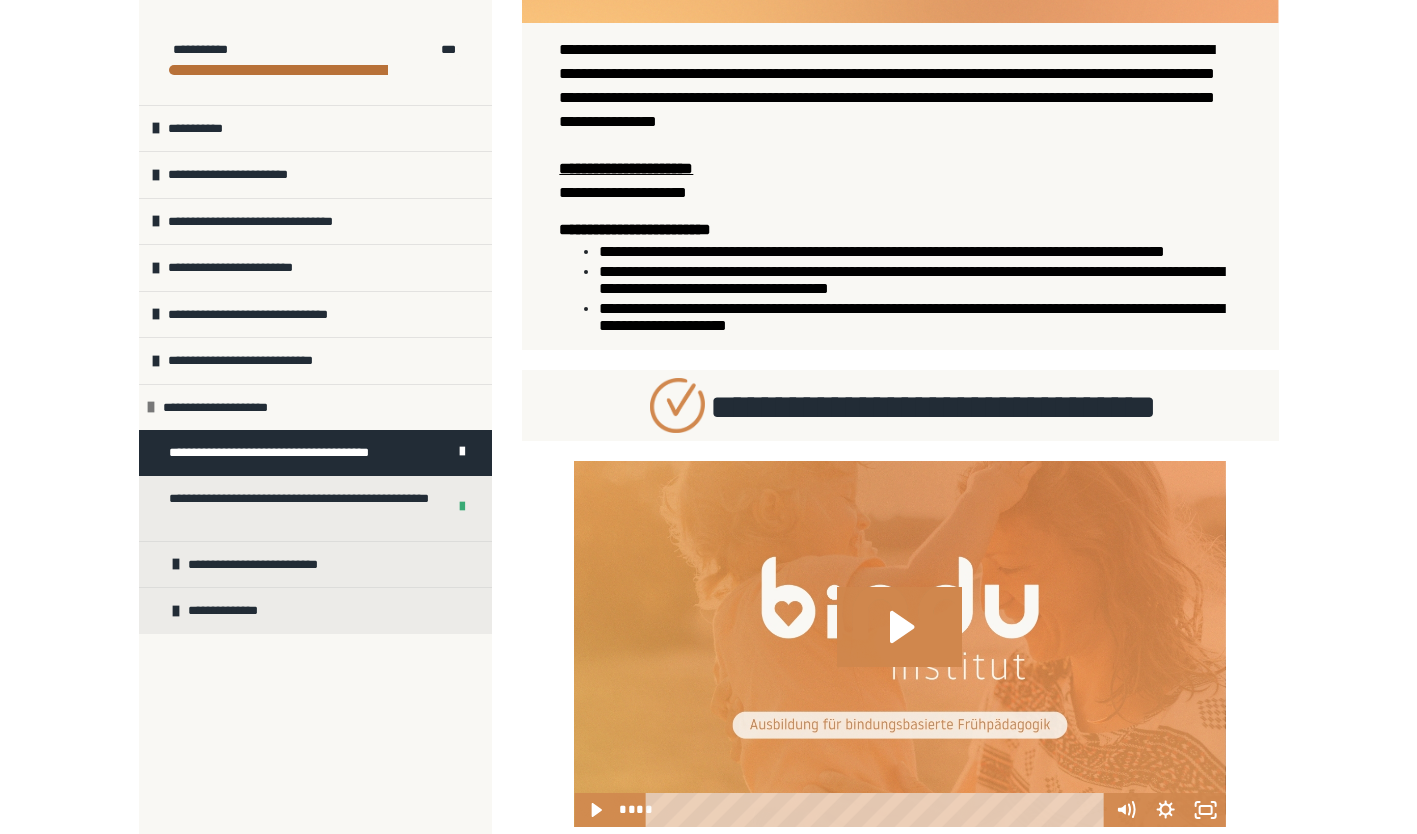 scroll, scrollTop: 400, scrollLeft: 0, axis: vertical 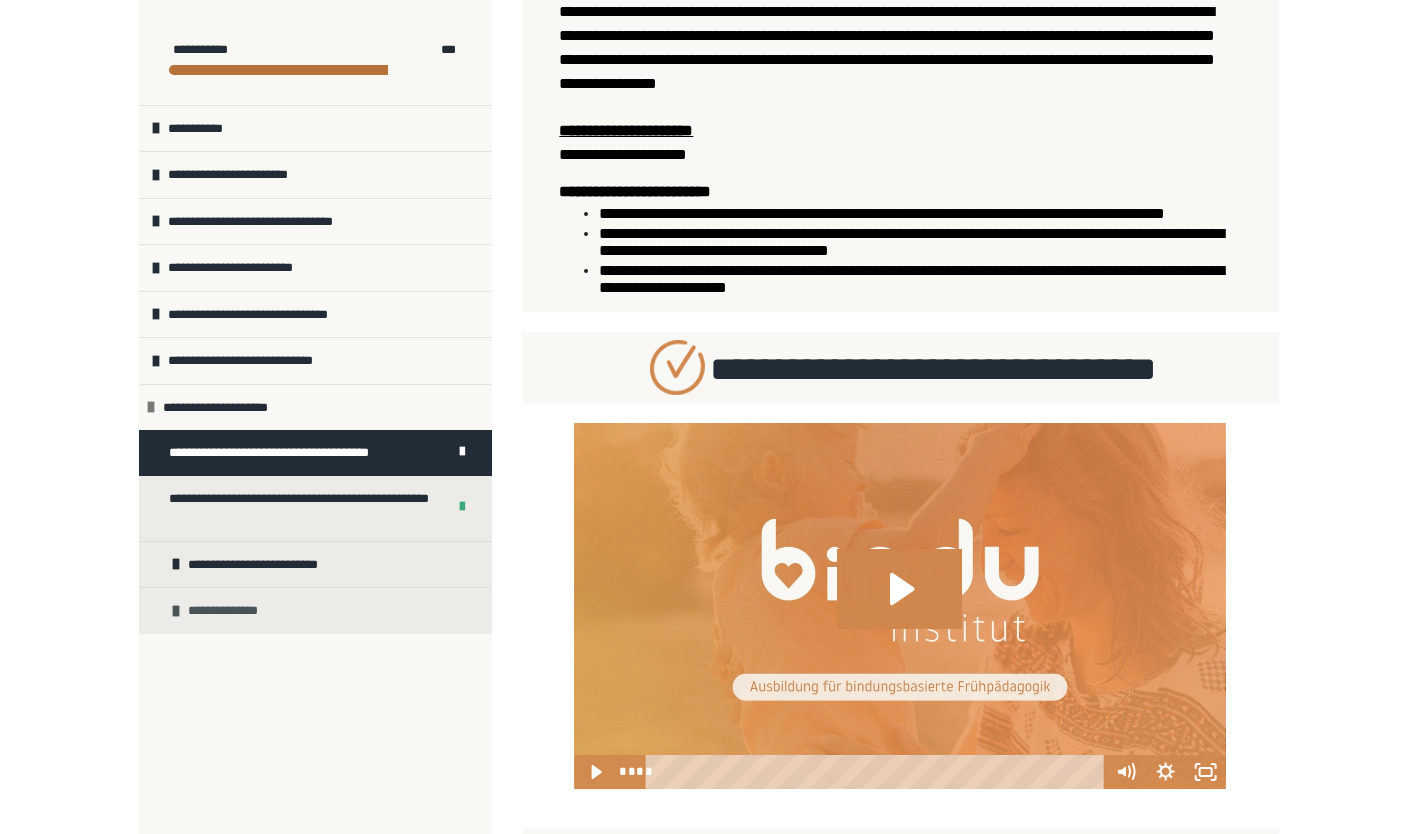click on "**********" at bounding box center [228, 611] 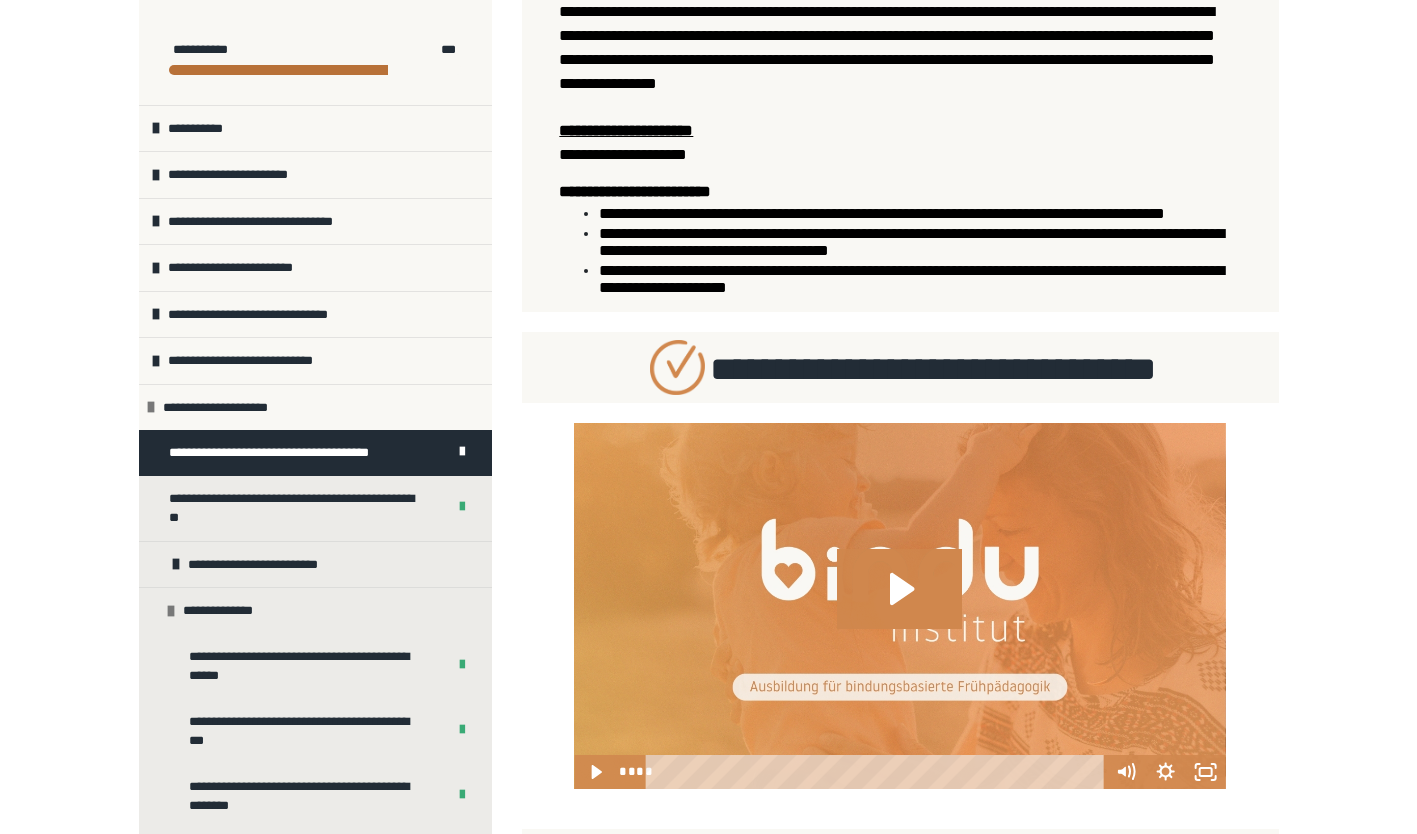 click on "**********" at bounding box center (708, 469) 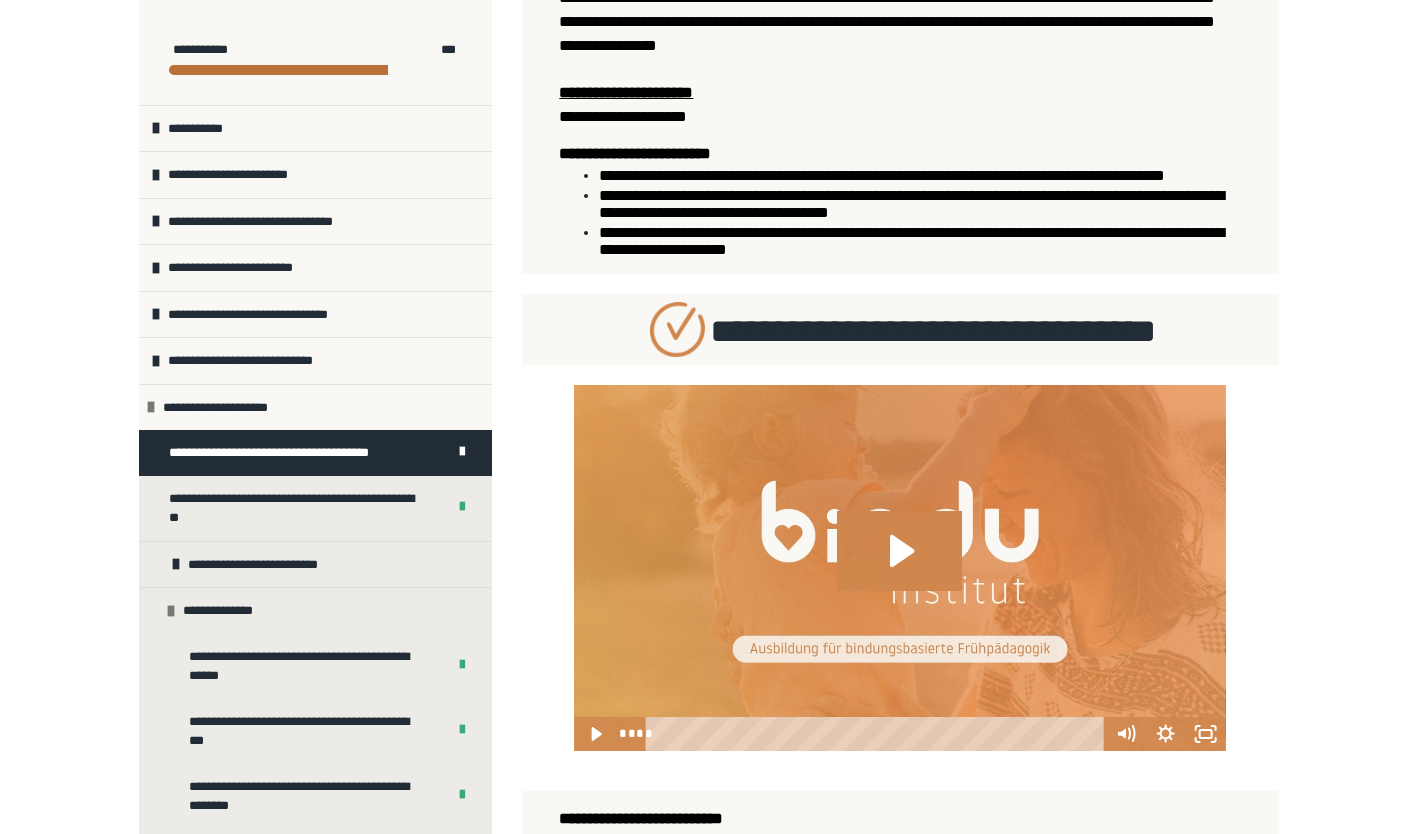 scroll, scrollTop: 440, scrollLeft: 0, axis: vertical 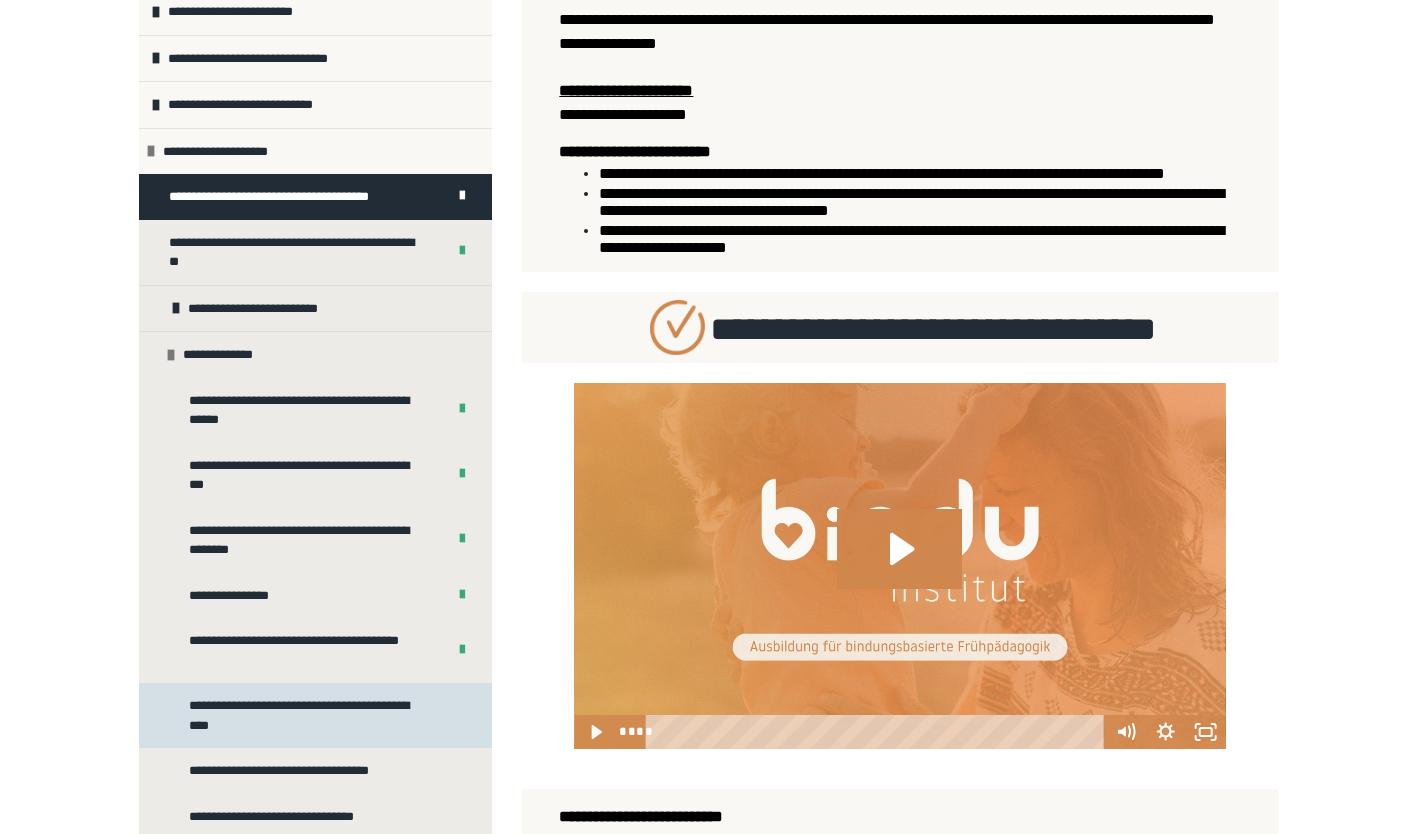 click on "**********" at bounding box center (310, 715) 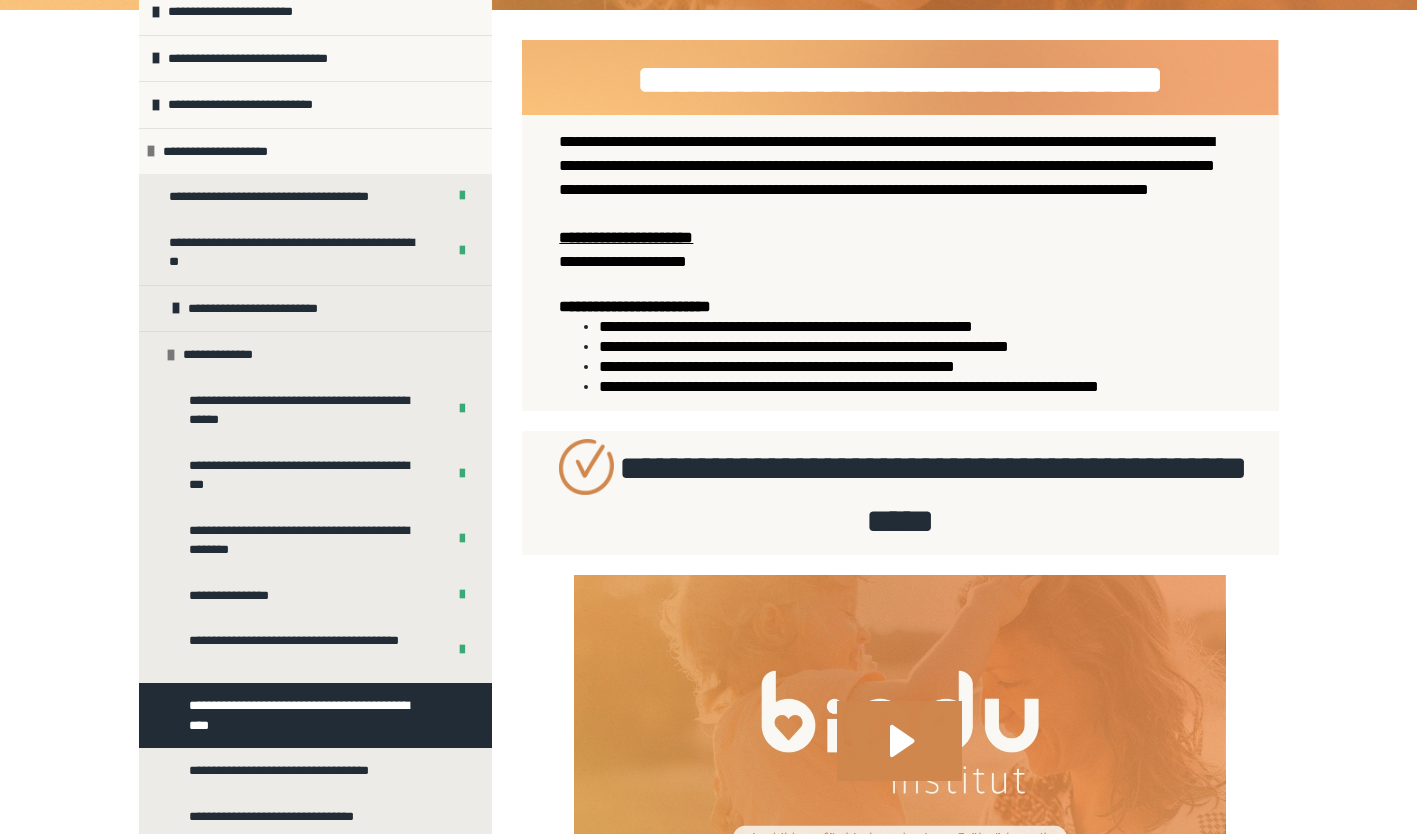 click on "**********" at bounding box center (919, 366) 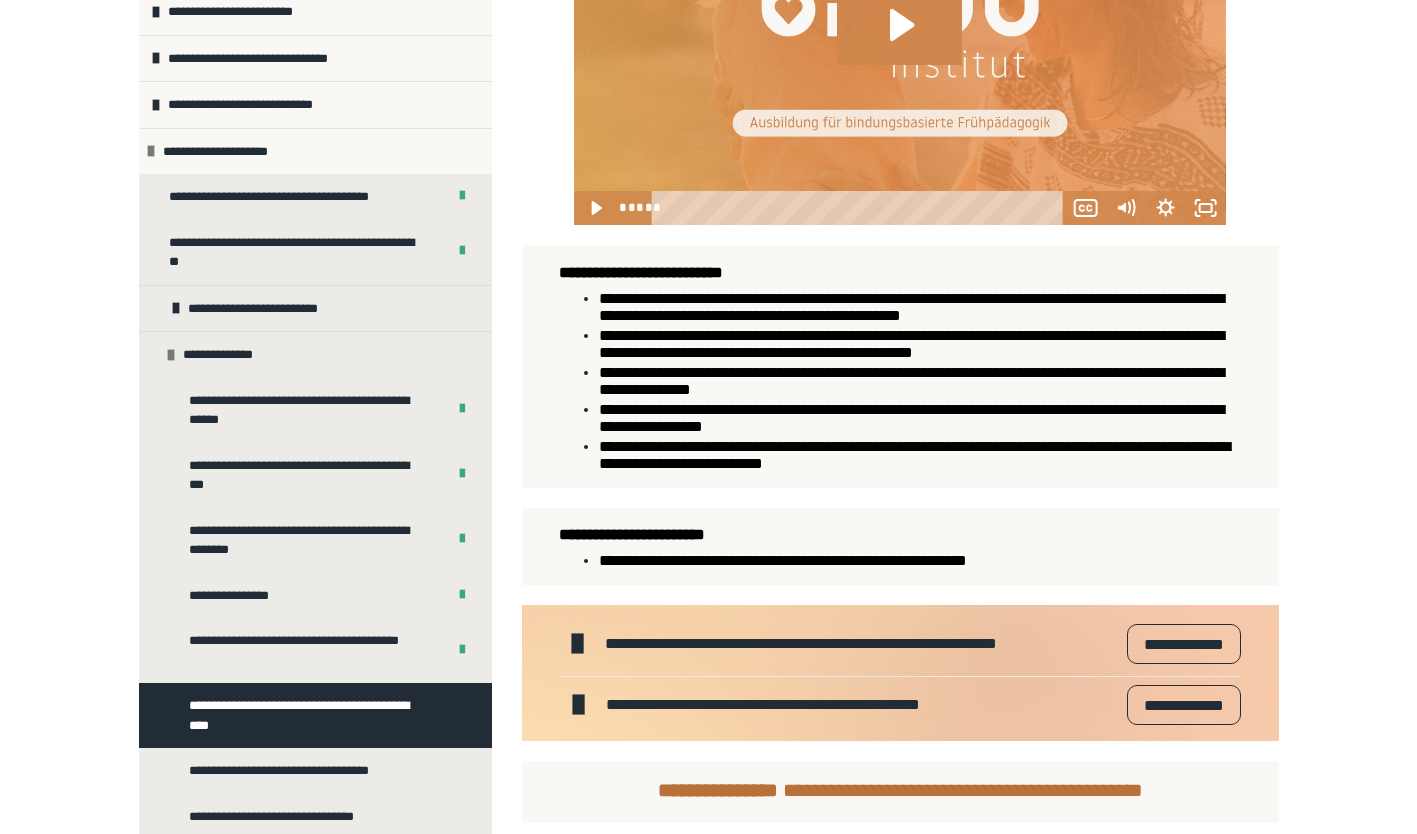 scroll, scrollTop: 990, scrollLeft: 0, axis: vertical 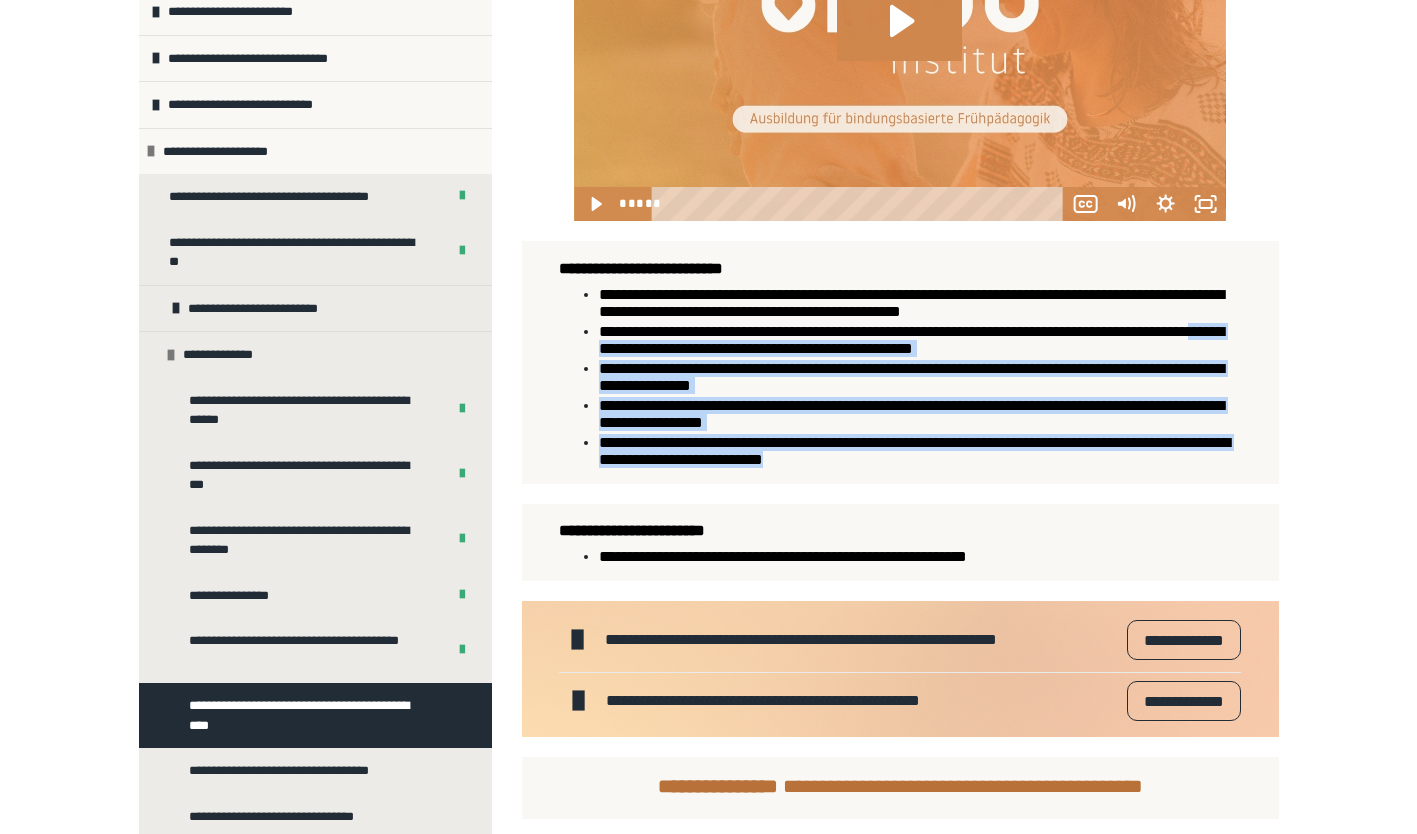 drag, startPoint x: 1054, startPoint y: 528, endPoint x: 714, endPoint y: 442, distance: 350.70786 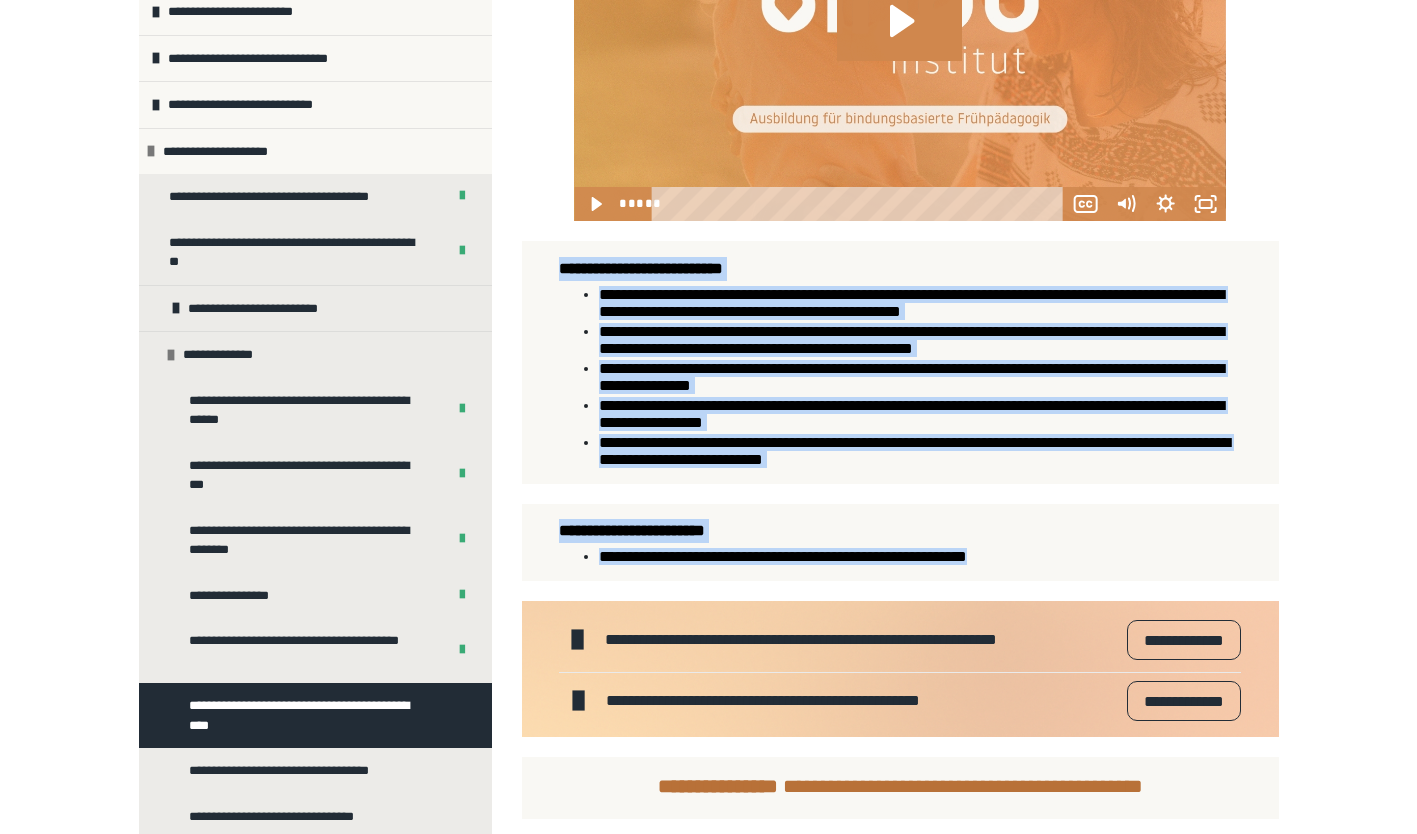 drag, startPoint x: 1037, startPoint y: 632, endPoint x: 544, endPoint y: 293, distance: 598.30597 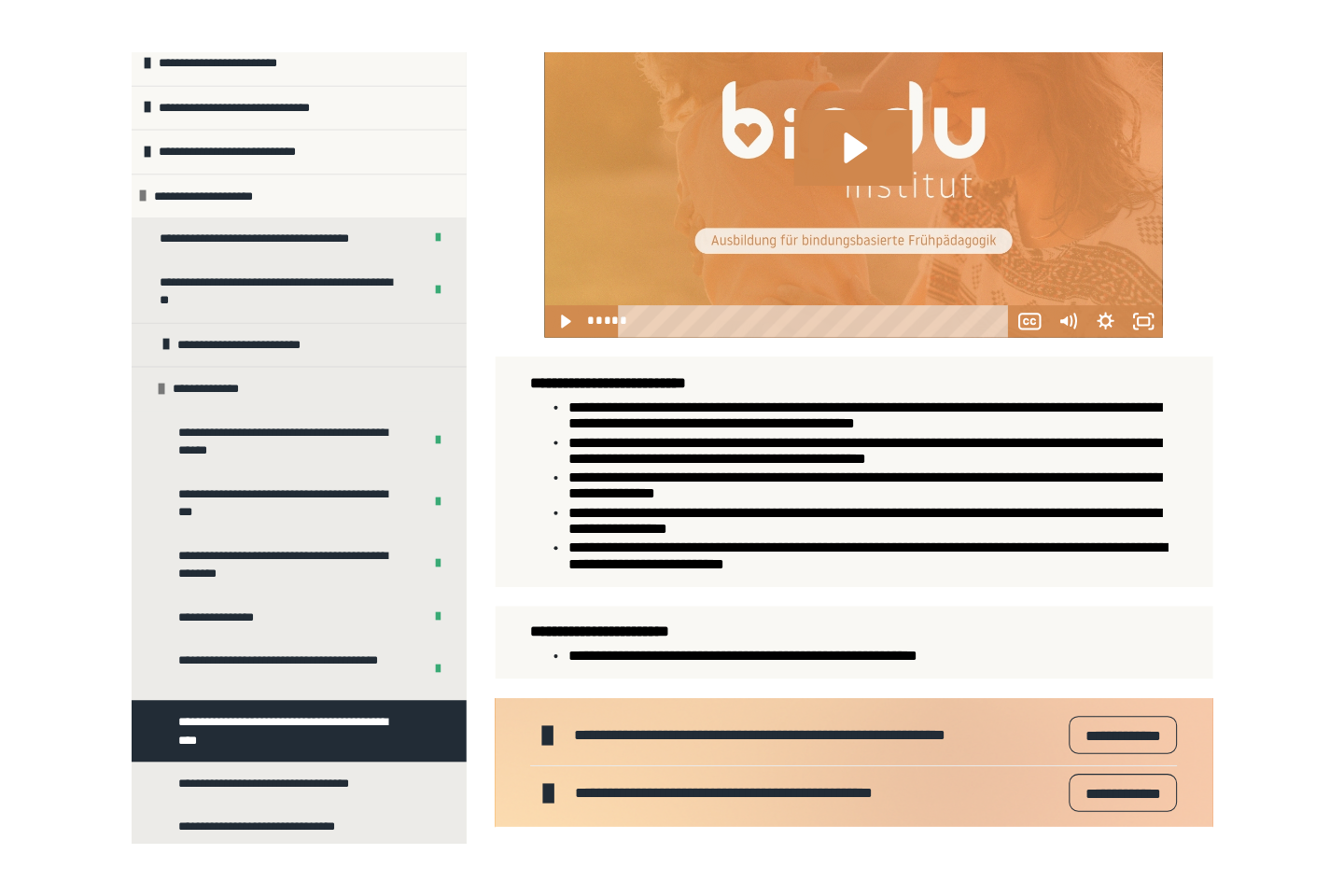 scroll, scrollTop: 812, scrollLeft: 0, axis: vertical 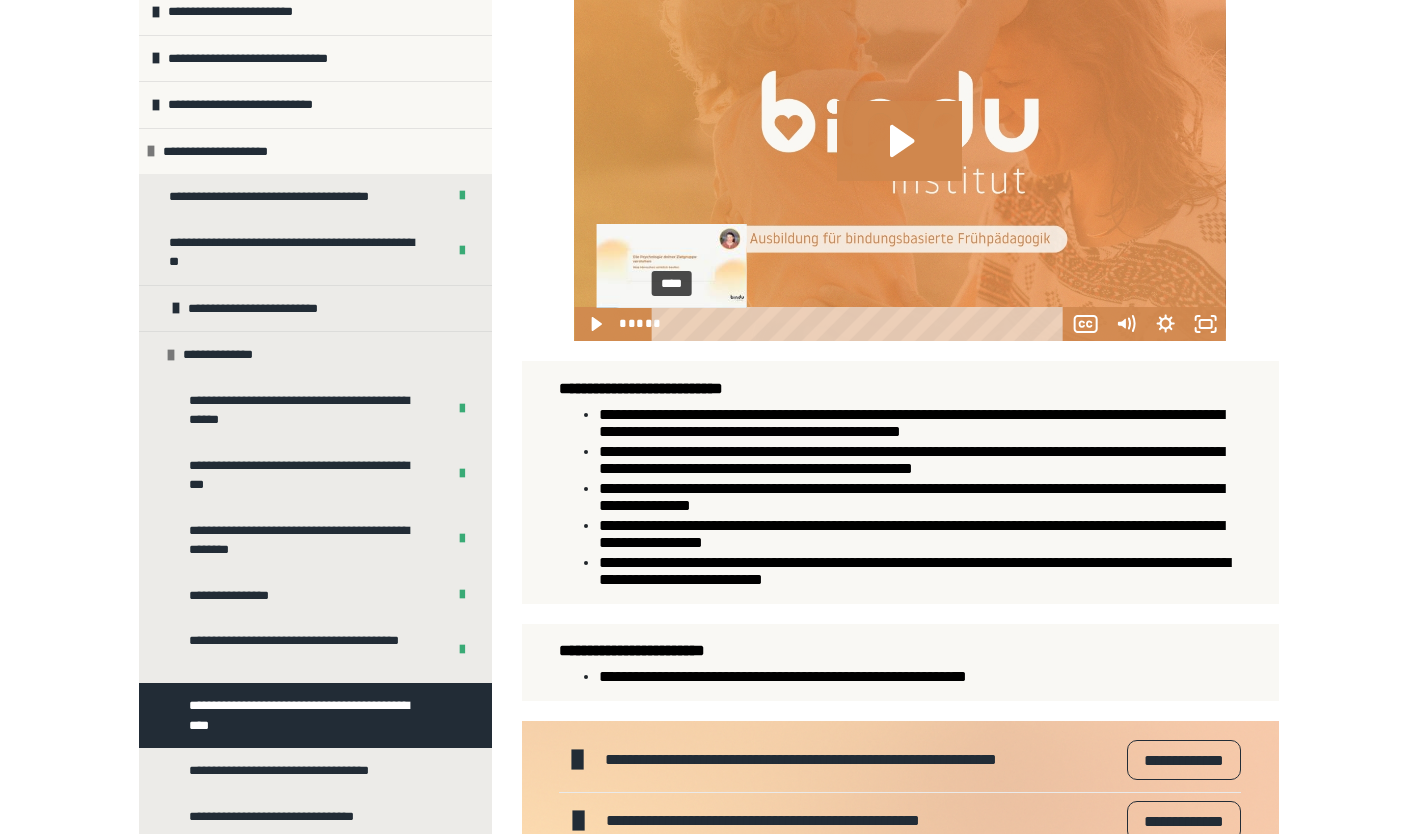 click on "****" at bounding box center (860, 324) 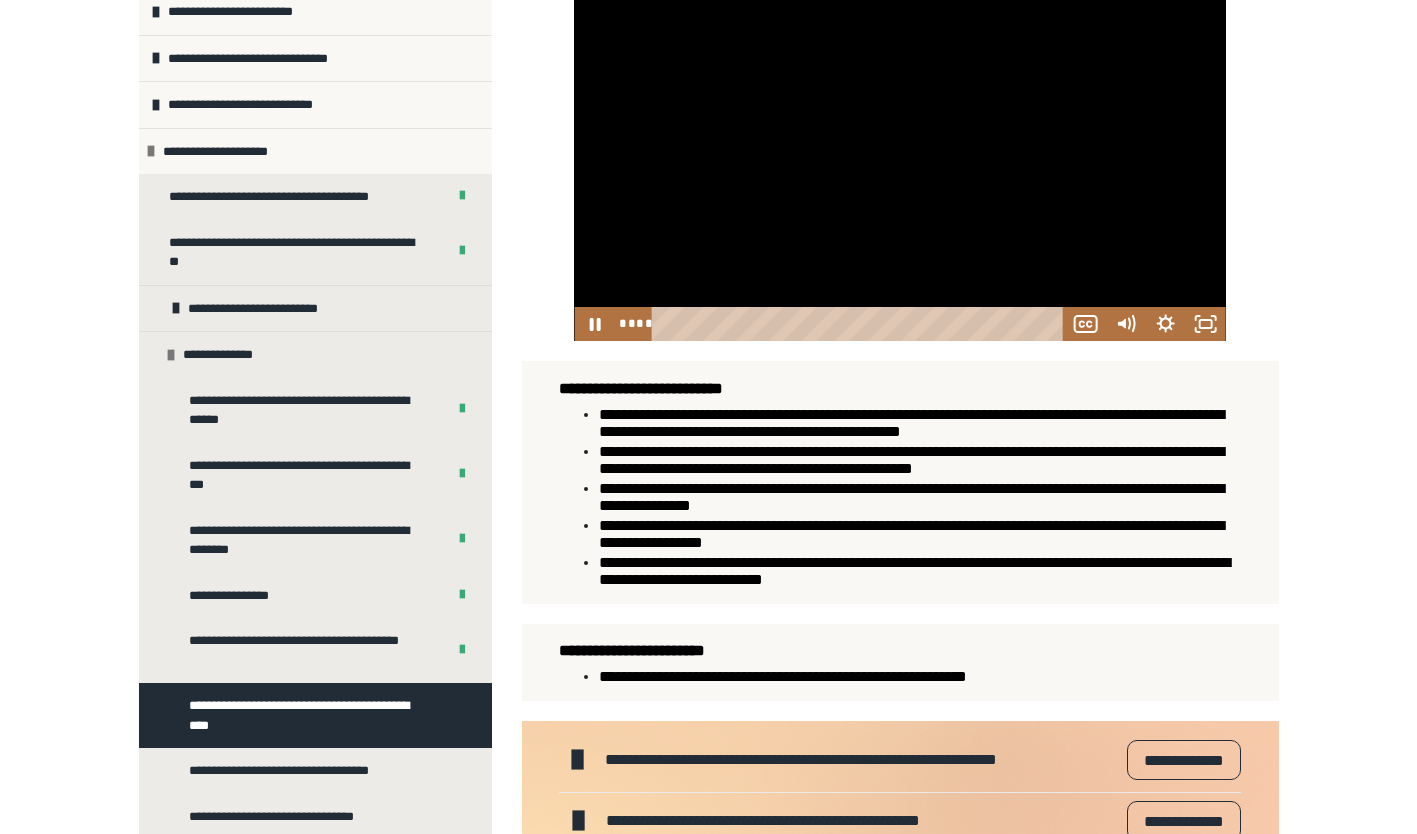 click at bounding box center [899, 158] 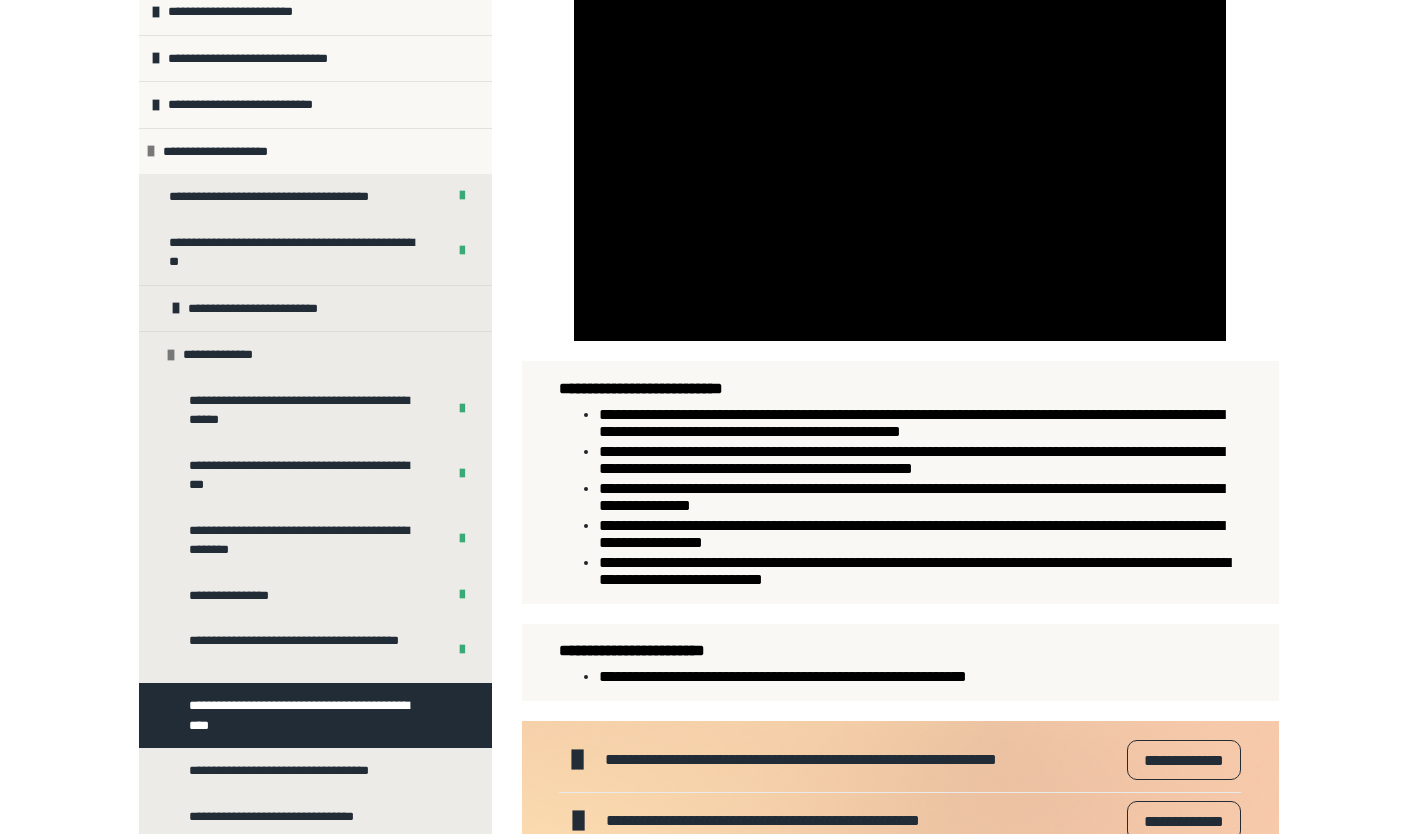 type 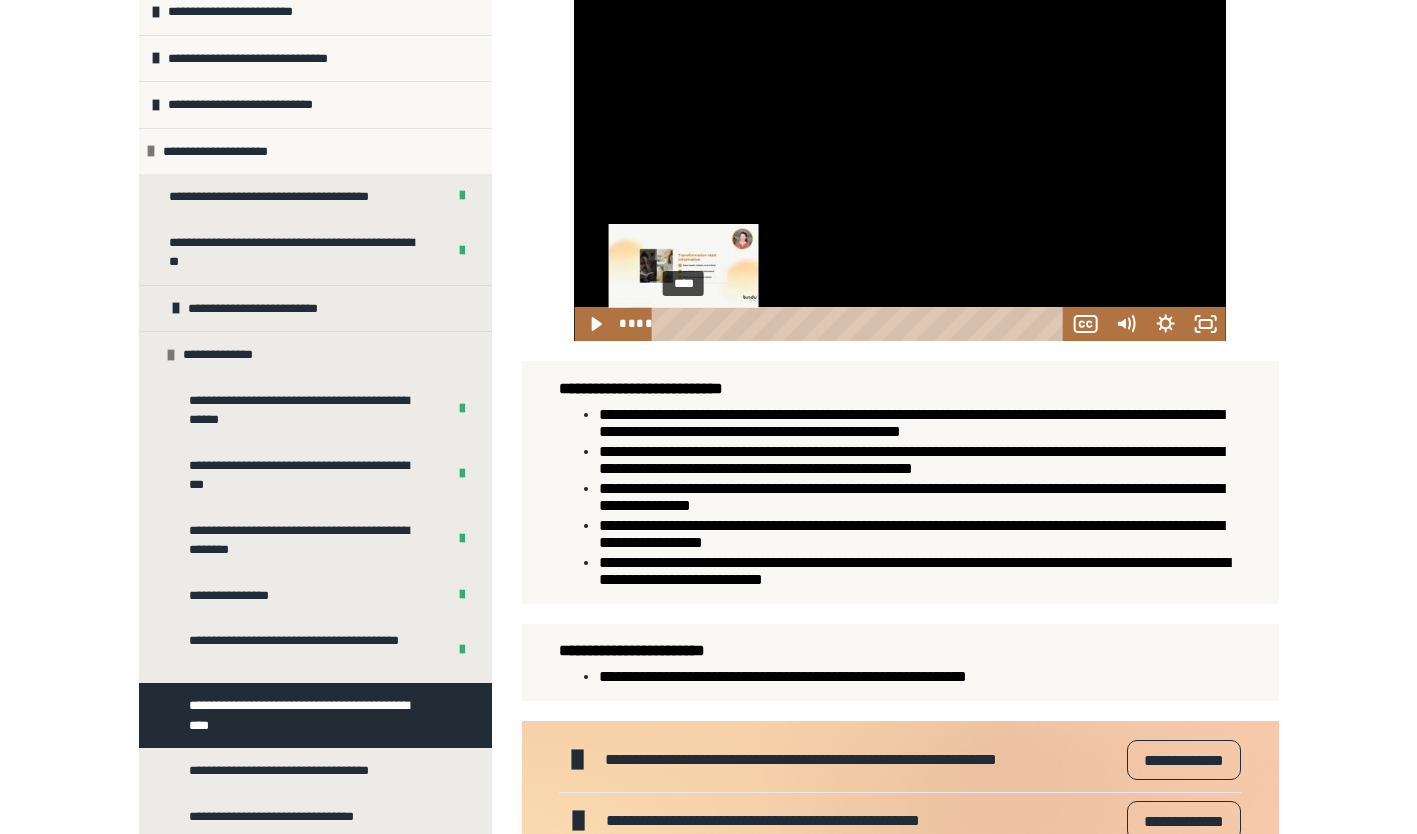 click on "****" at bounding box center [860, 324] 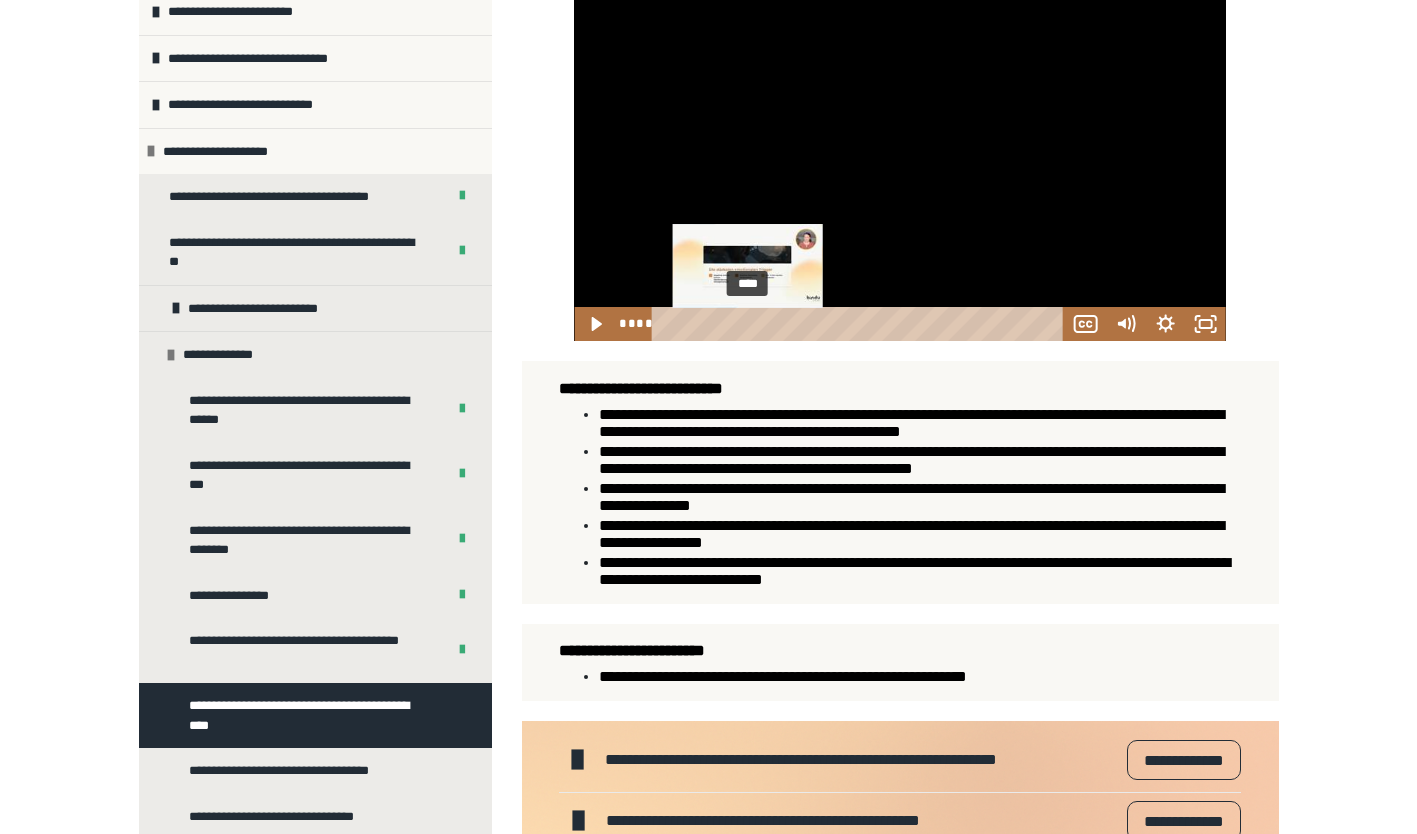 click on "****" at bounding box center (860, 324) 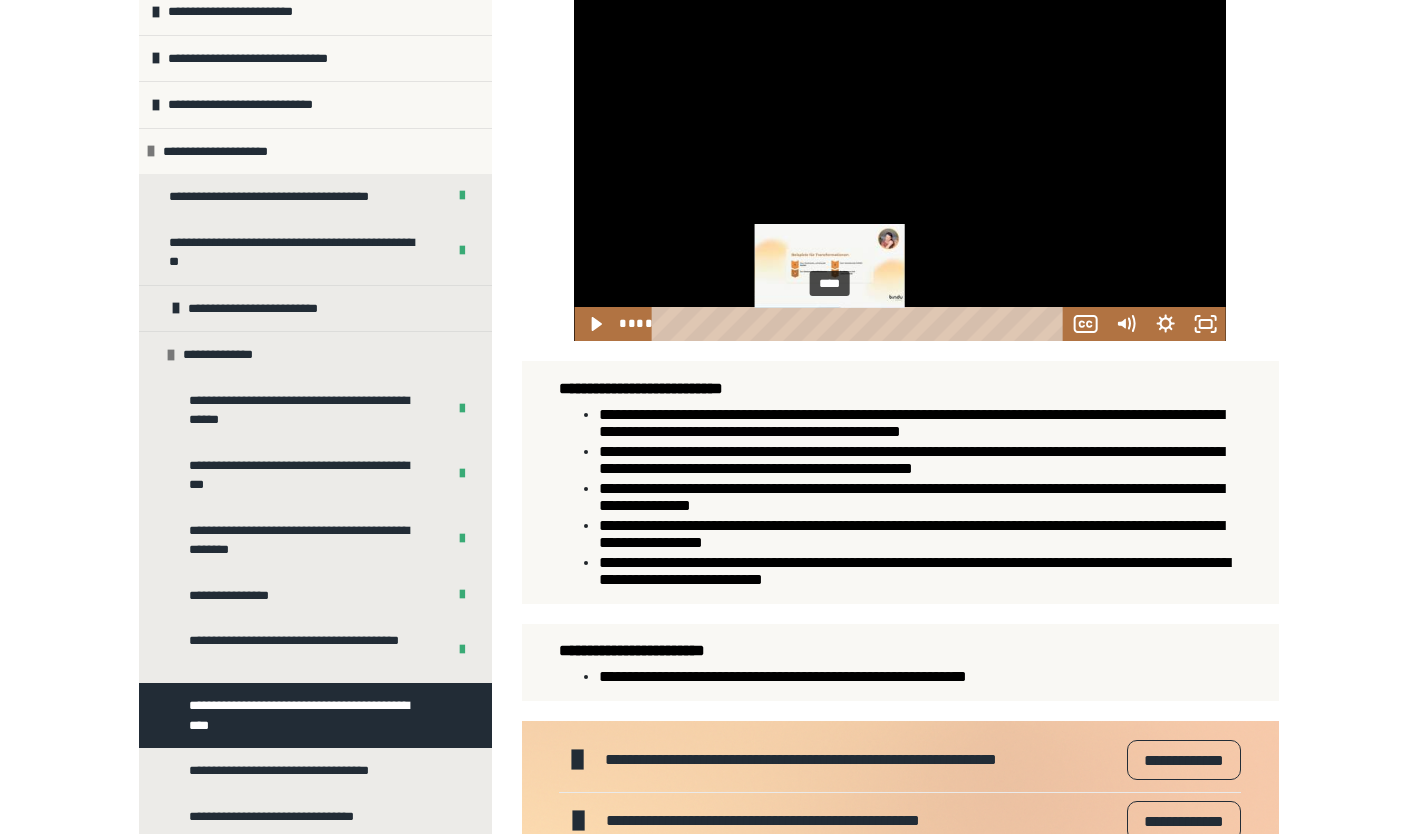 click on "****" at bounding box center (860, 324) 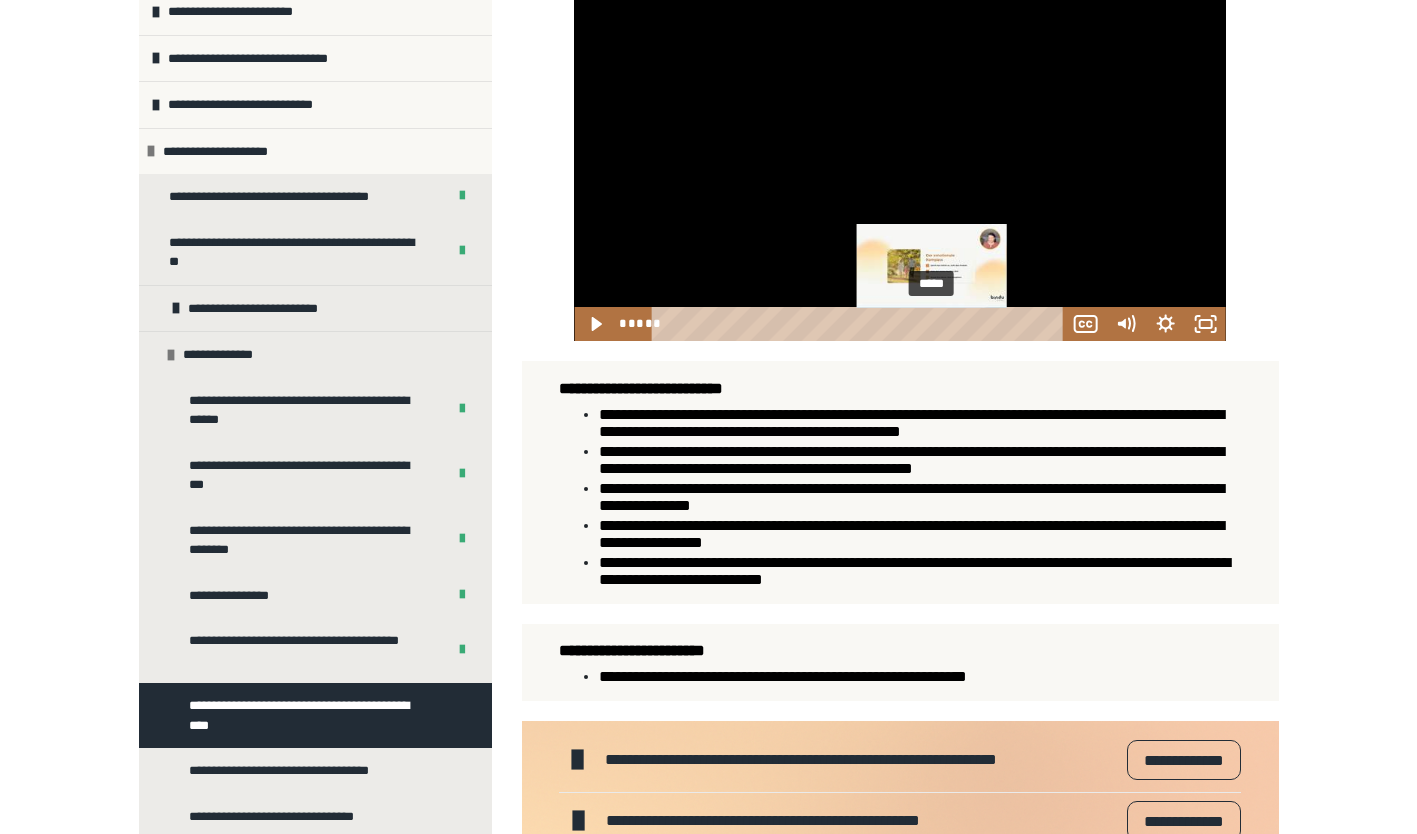 click at bounding box center (932, 324) 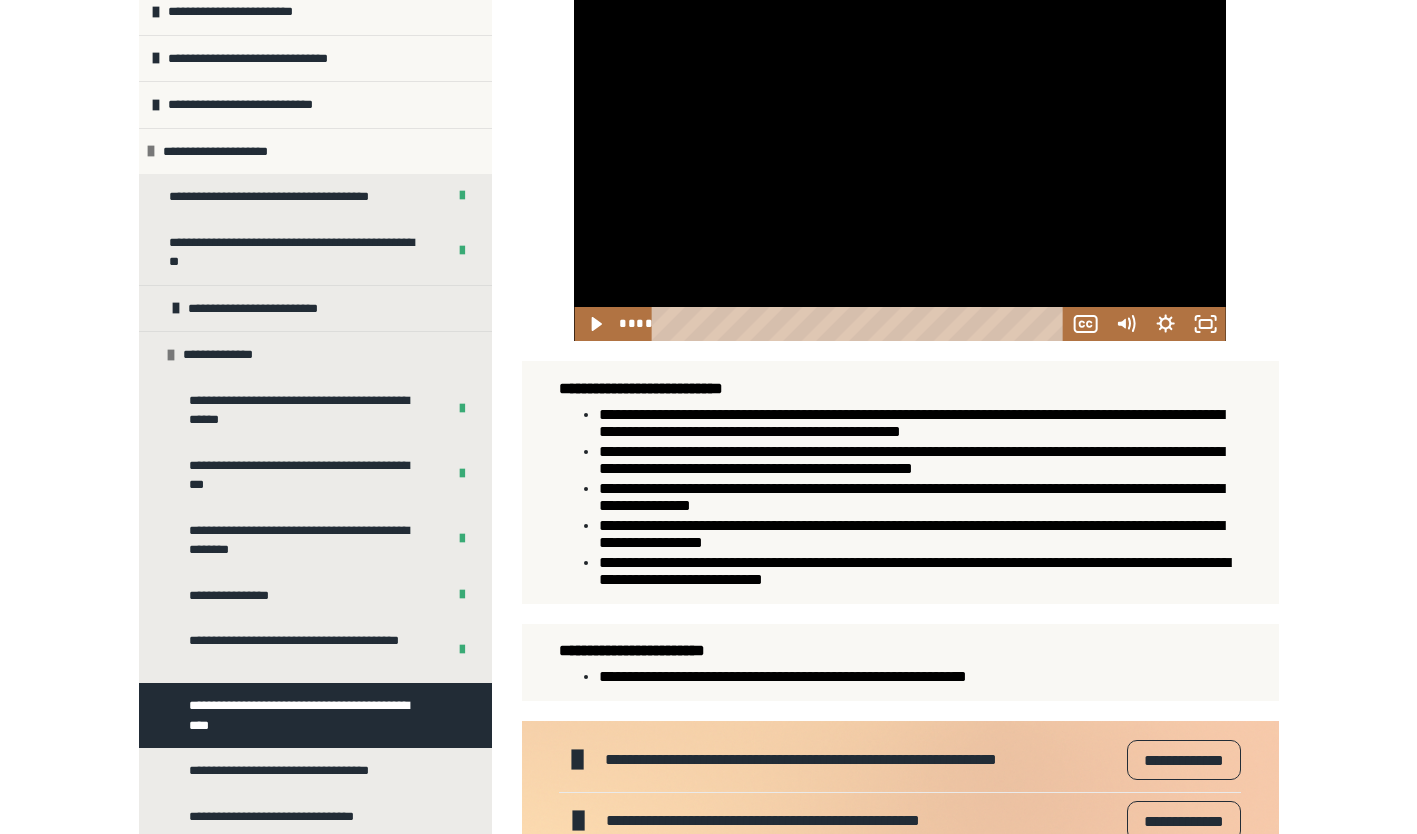 click at bounding box center [899, 158] 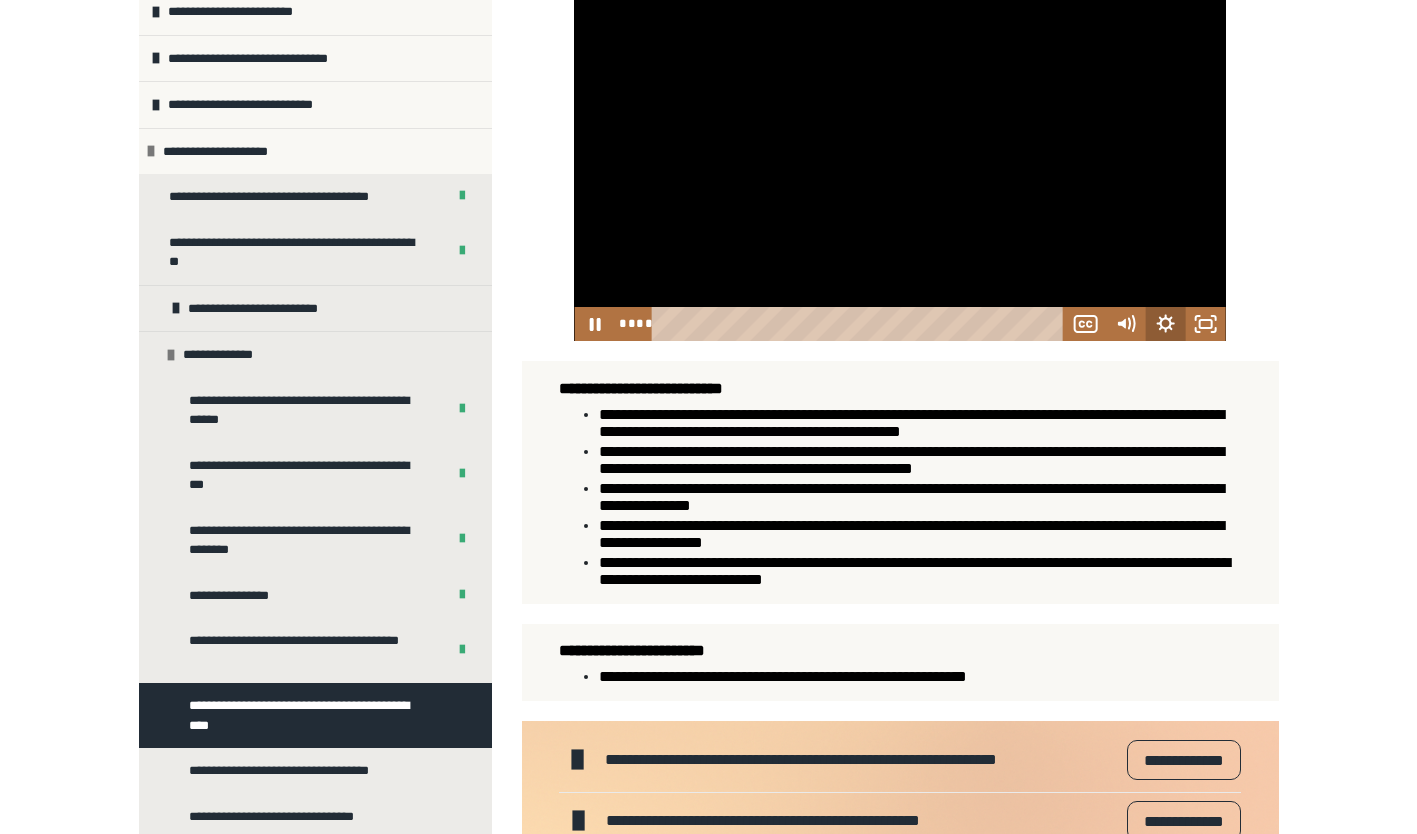 click 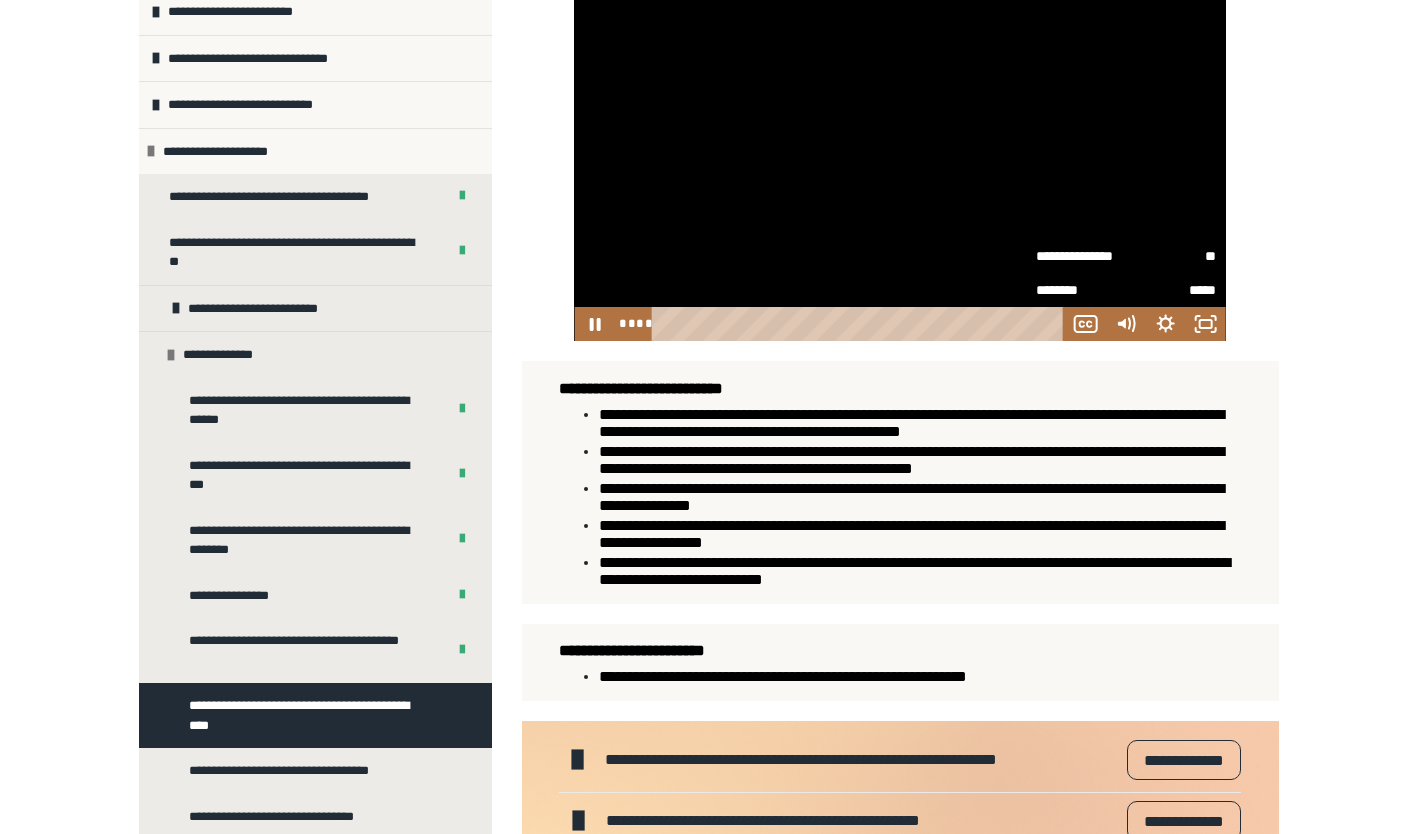 click on "**" at bounding box center (1171, 256) 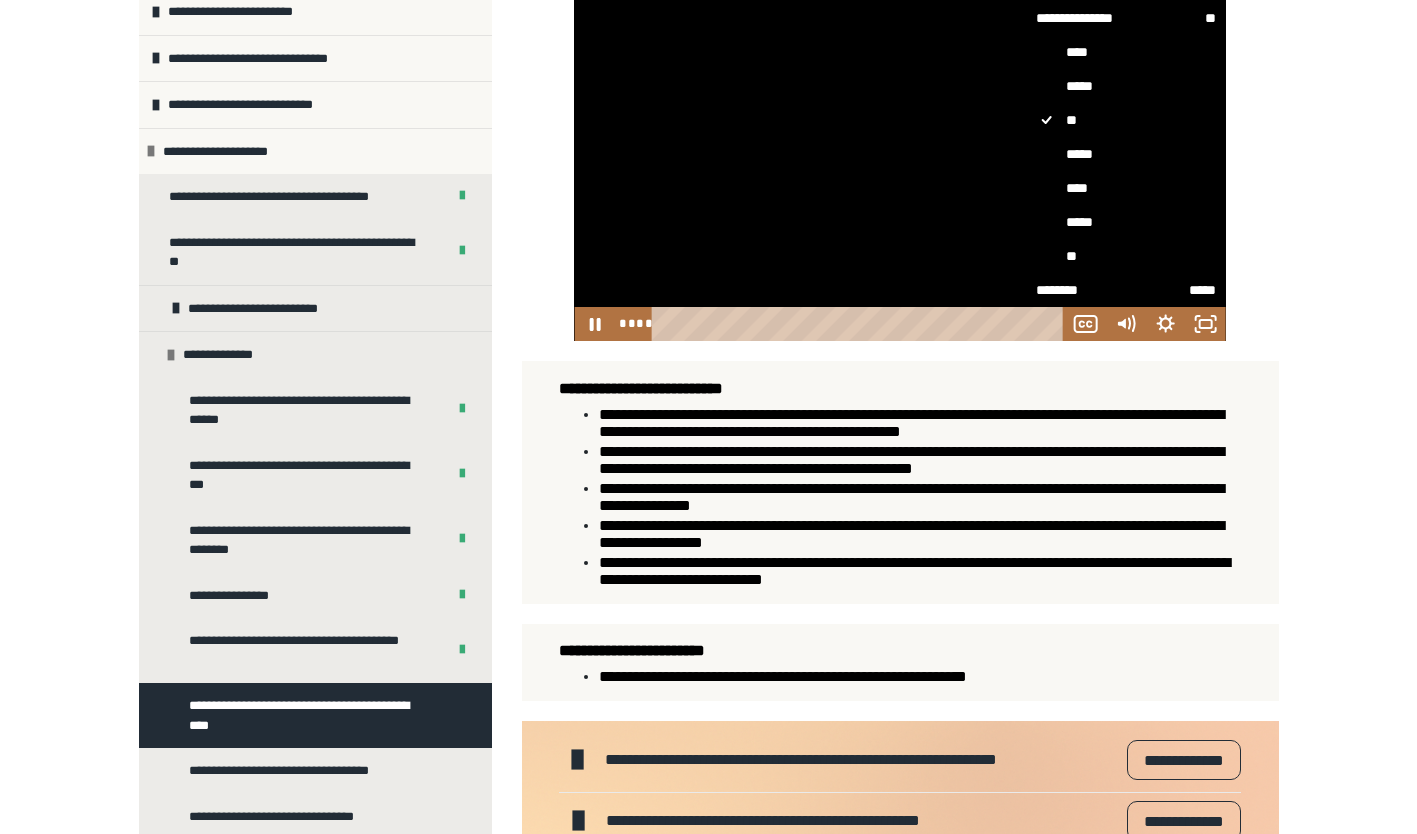 click on "*****" at bounding box center [1126, 154] 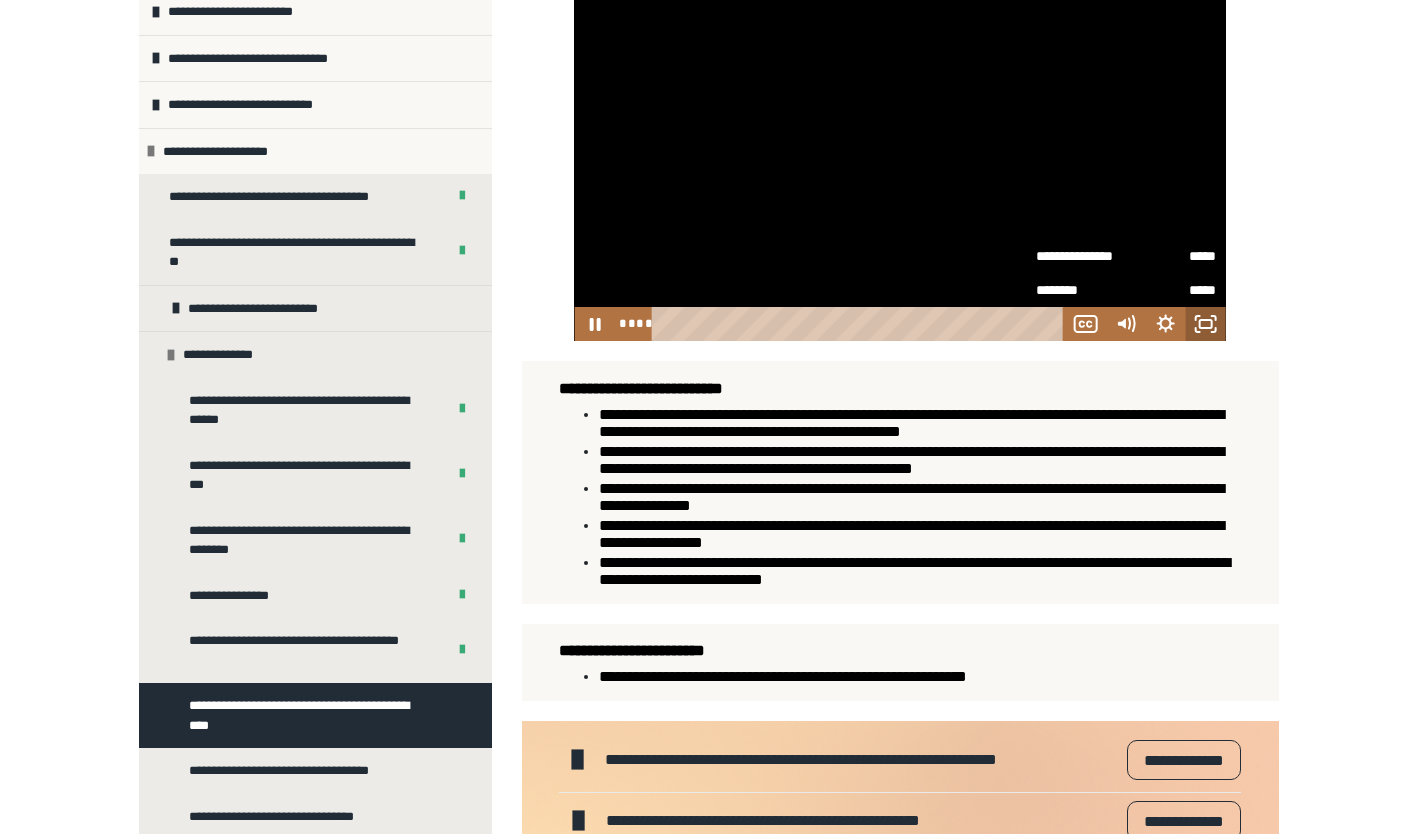 click 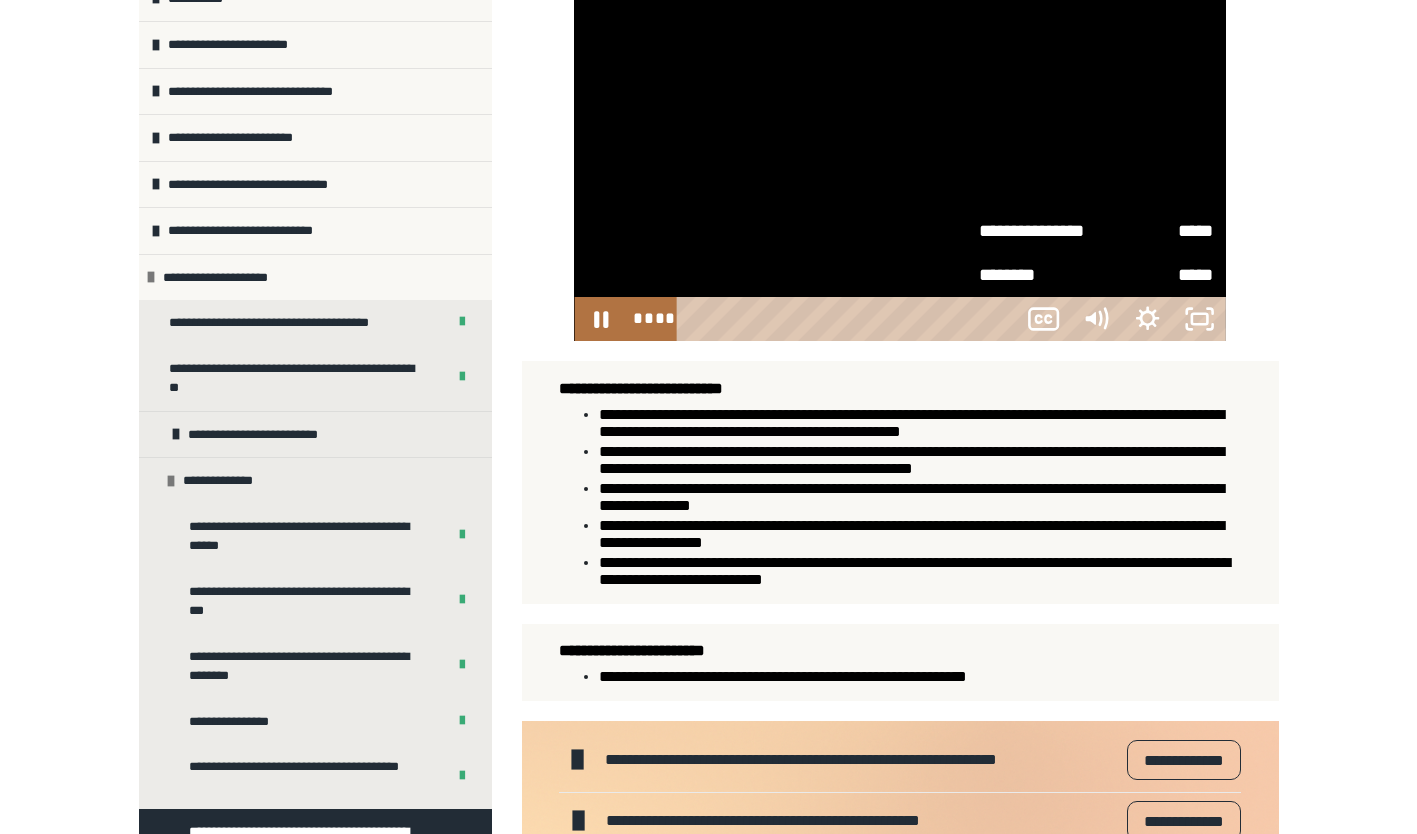 scroll, scrollTop: 130, scrollLeft: 0, axis: vertical 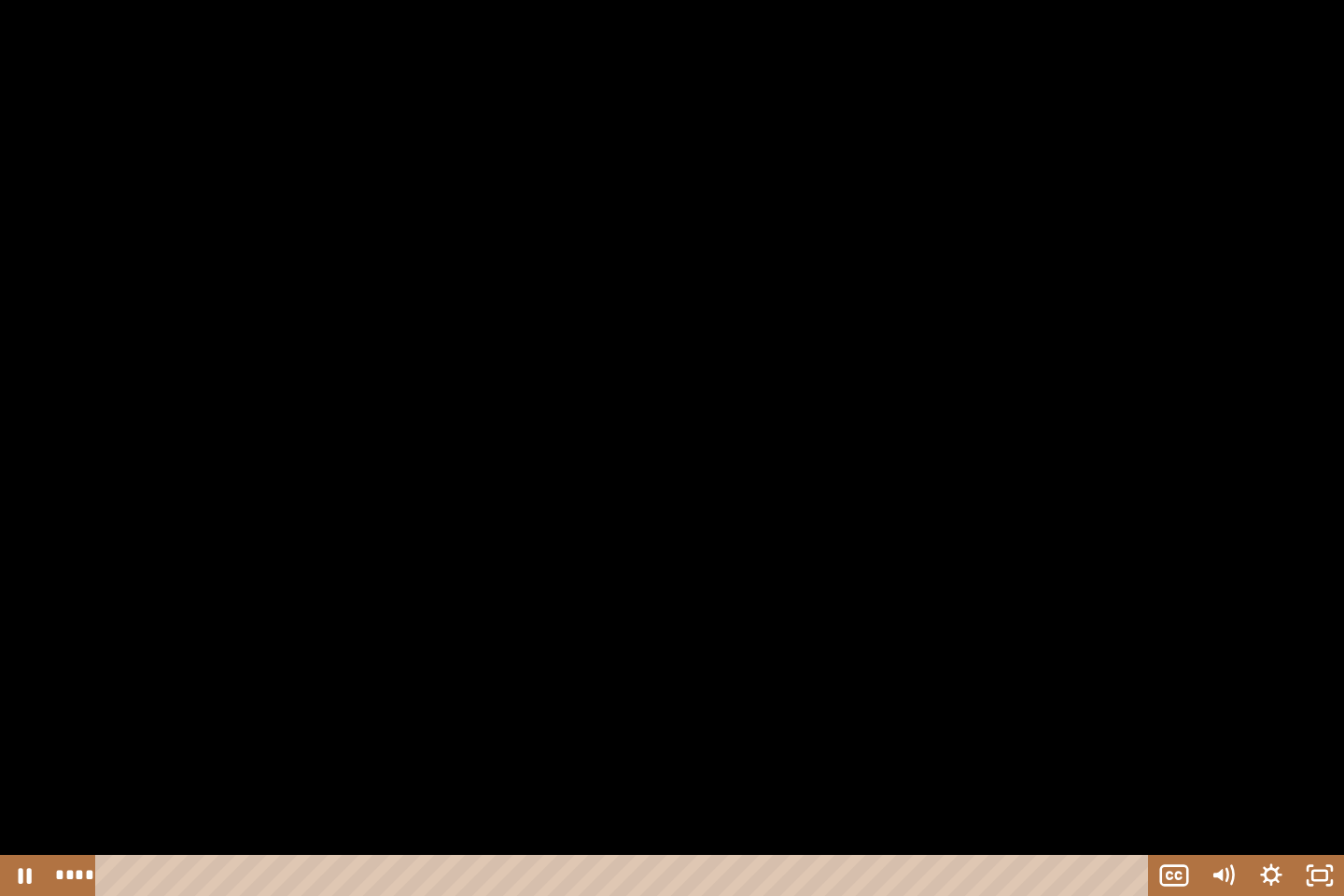 click at bounding box center [672, 448] 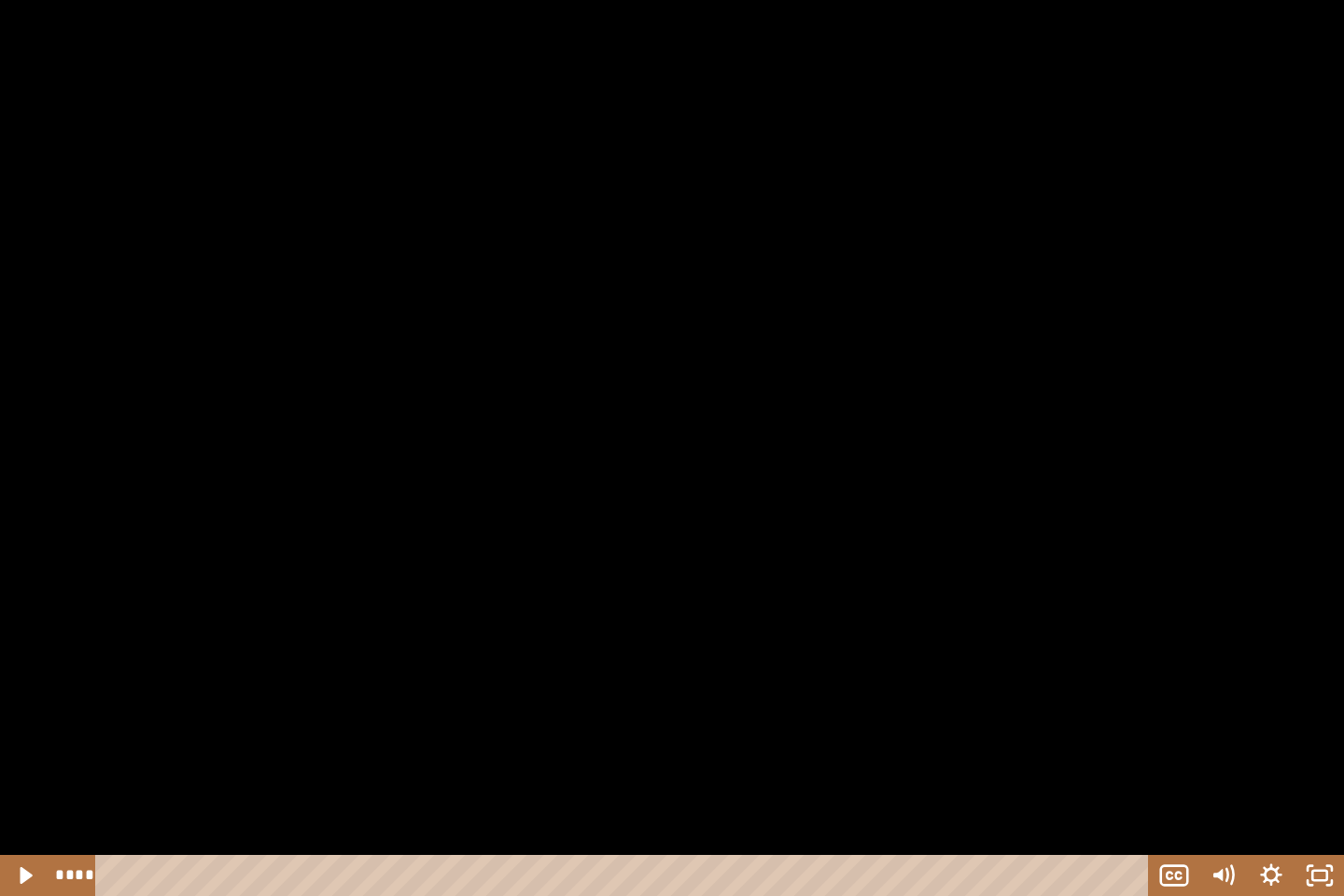 click at bounding box center (672, 448) 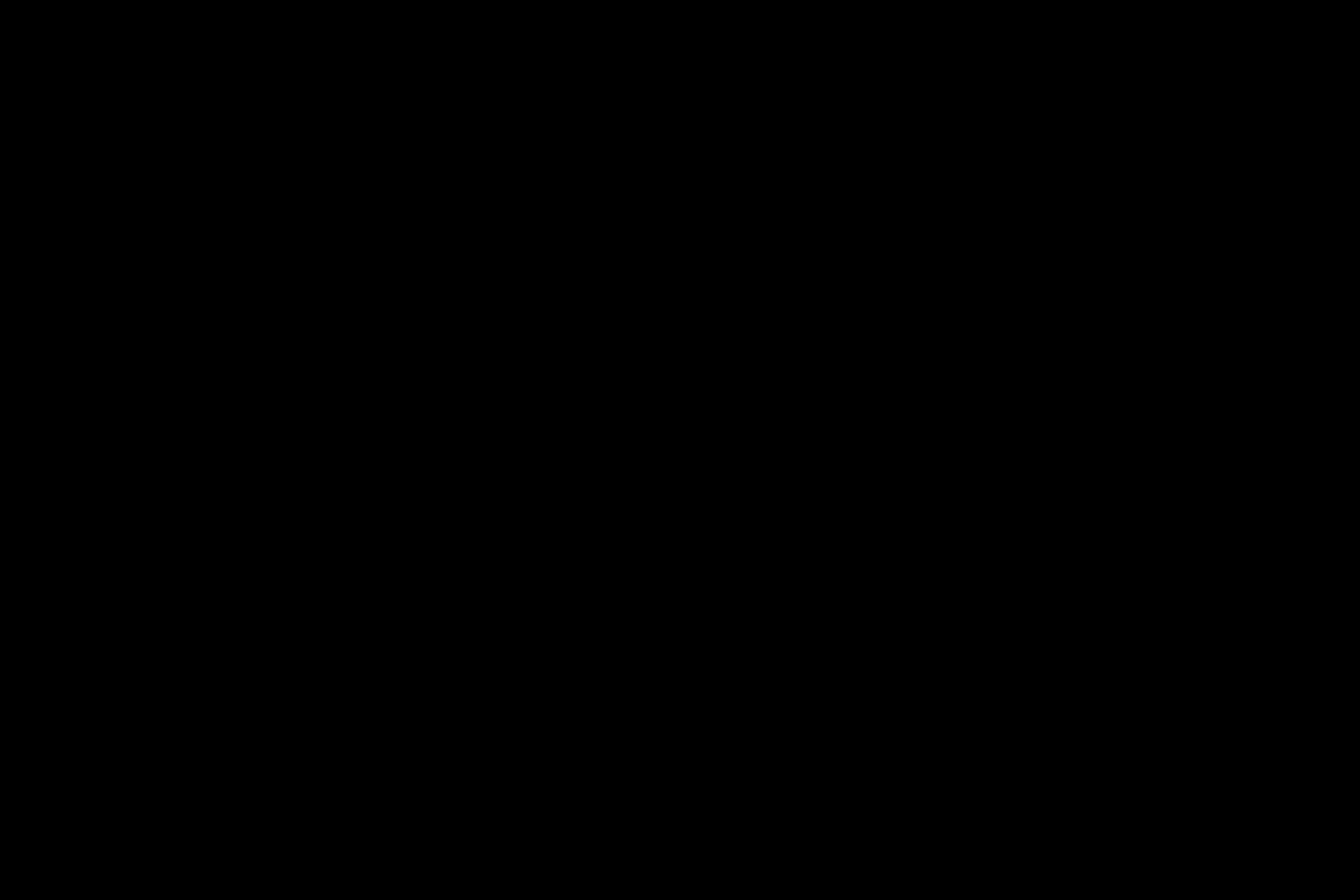 scroll, scrollTop: 239, scrollLeft: 0, axis: vertical 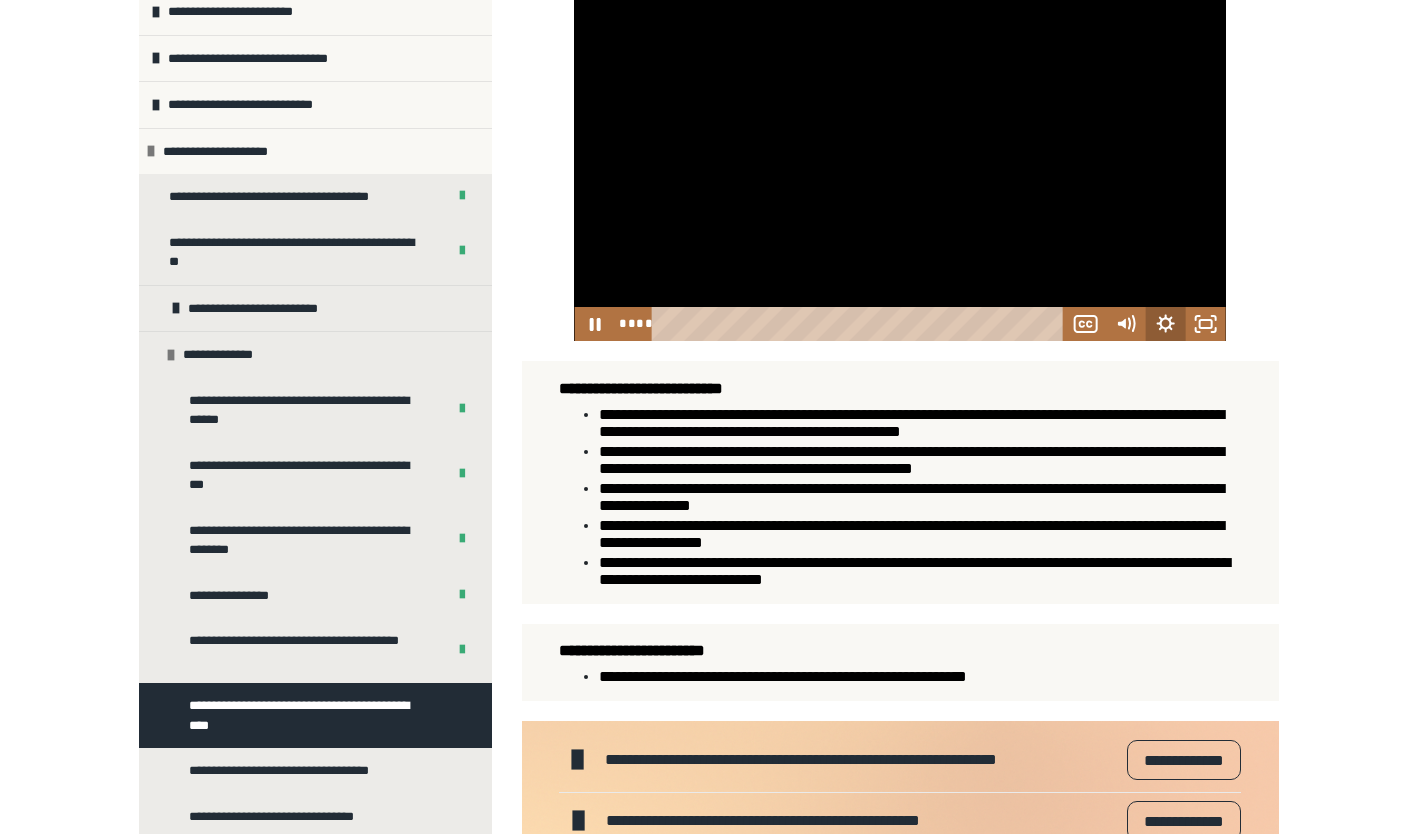 click 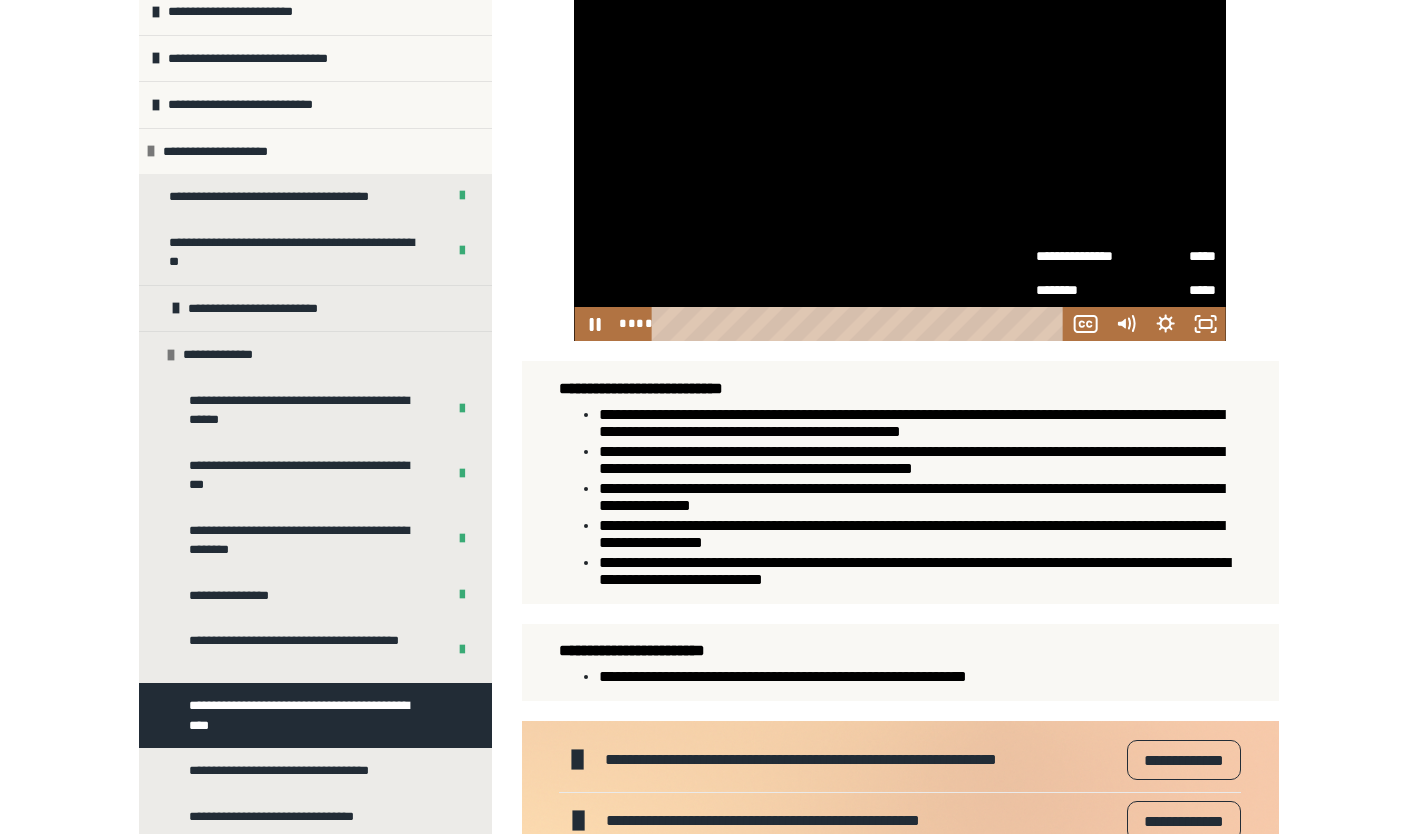 click on "*****" at bounding box center [1171, 256] 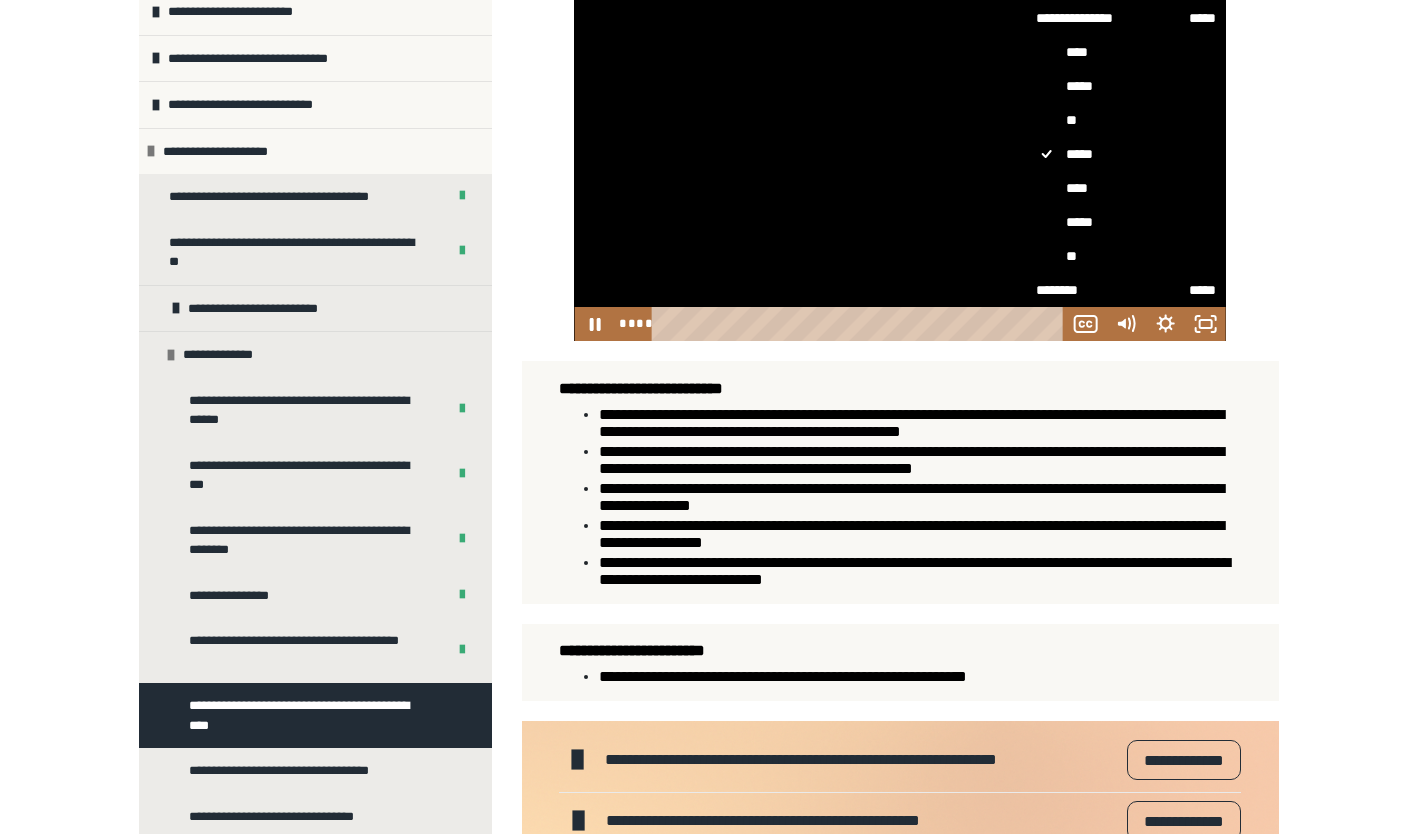 click on "****" at bounding box center (1126, 188) 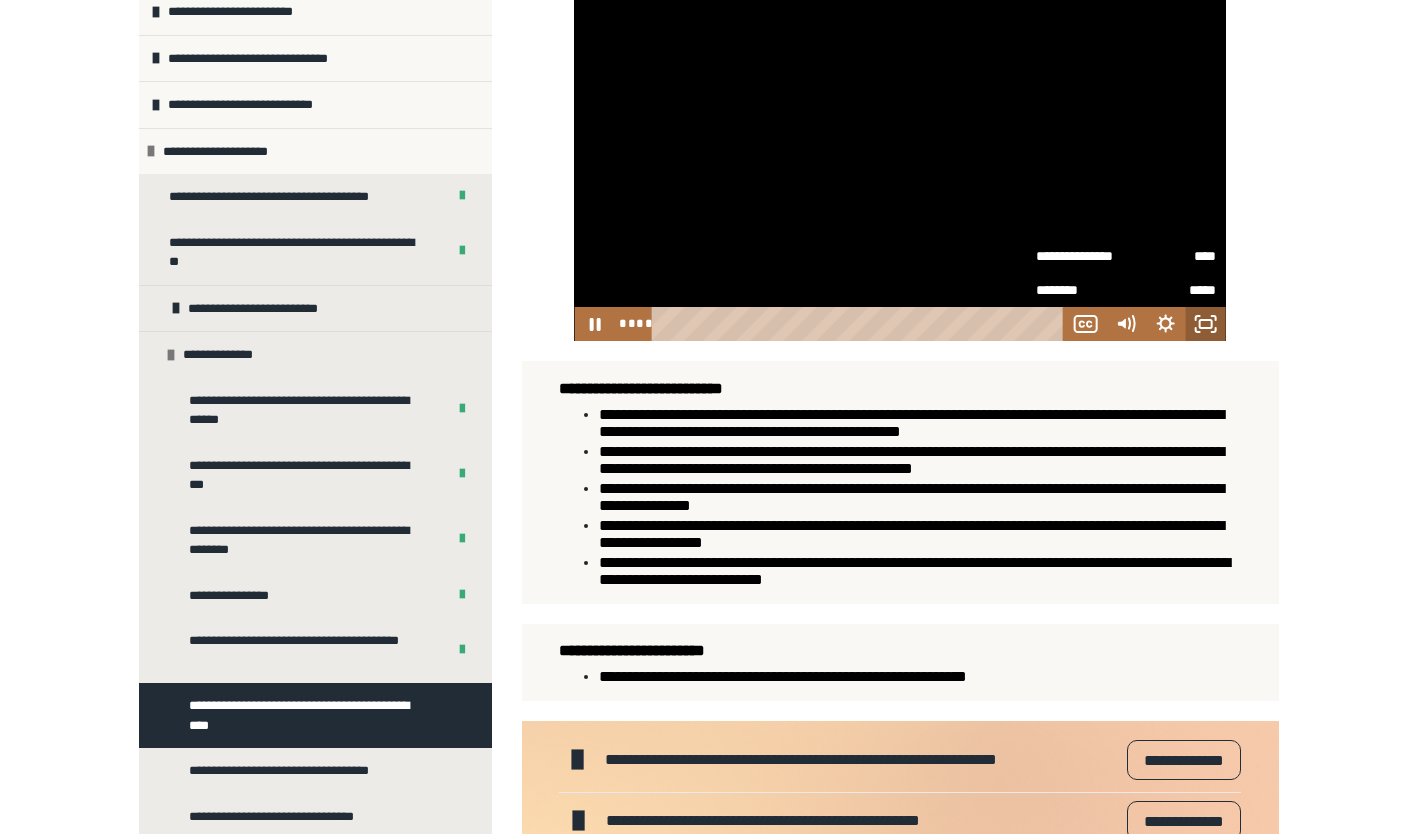 click 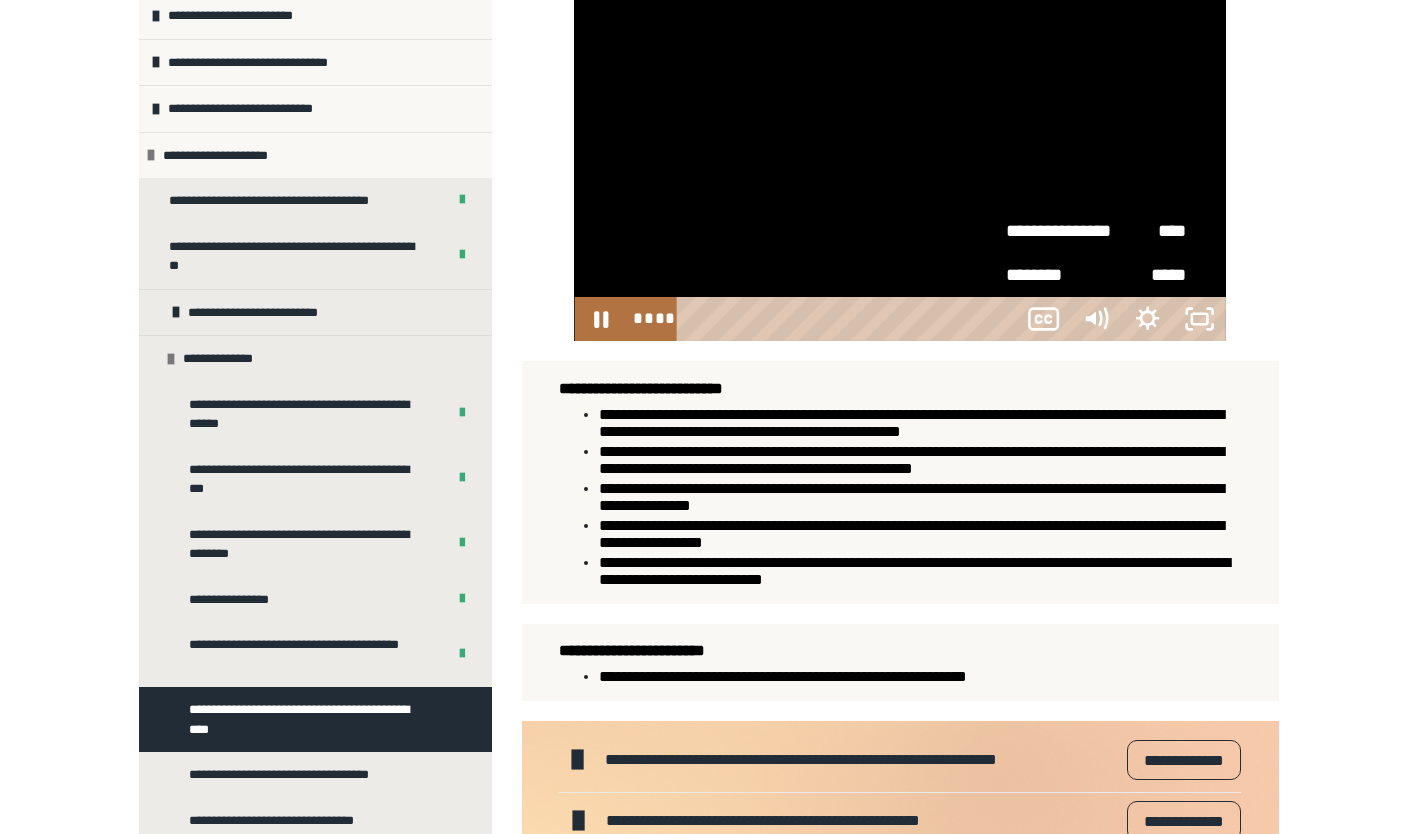 scroll, scrollTop: 130, scrollLeft: 0, axis: vertical 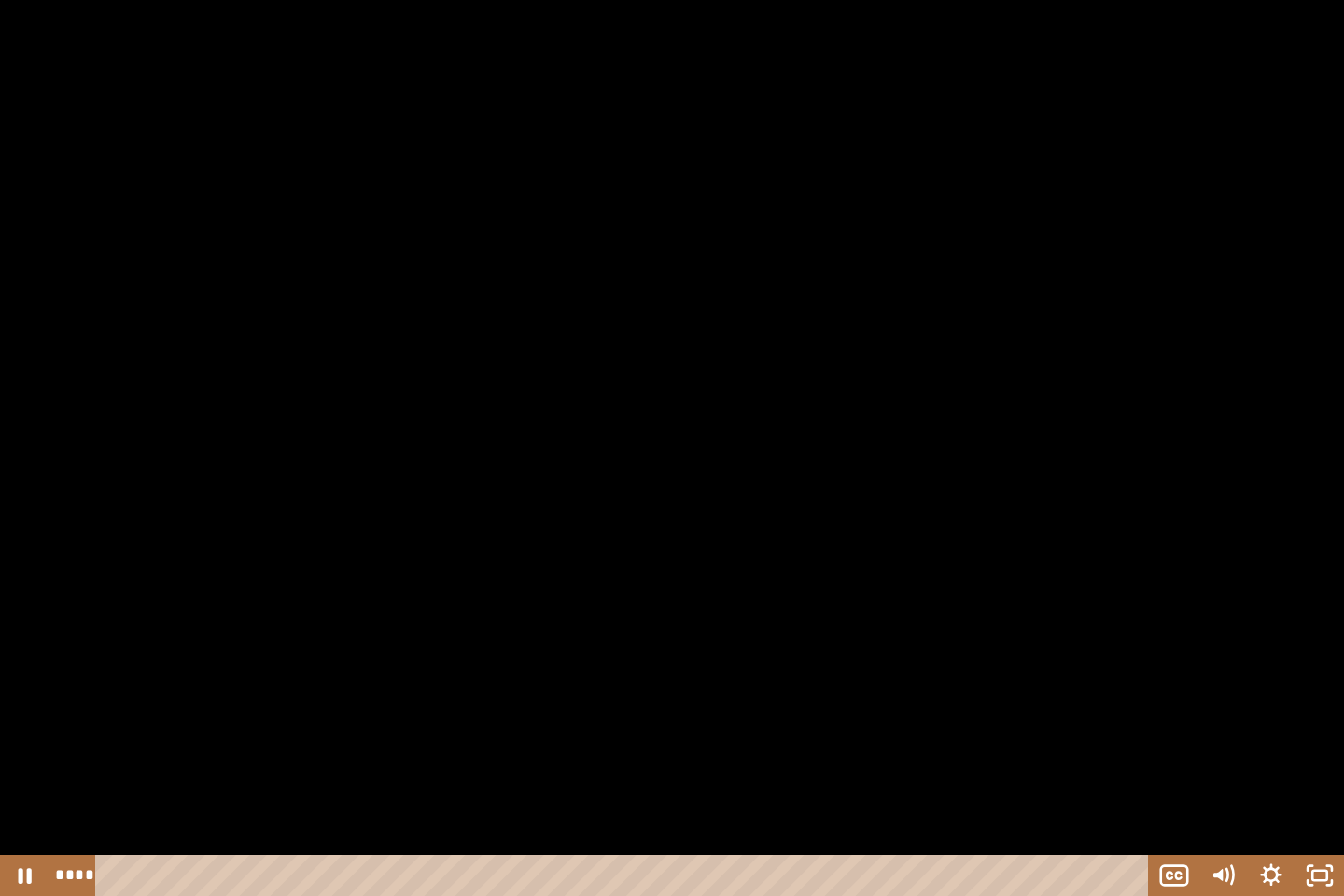 click at bounding box center [672, 448] 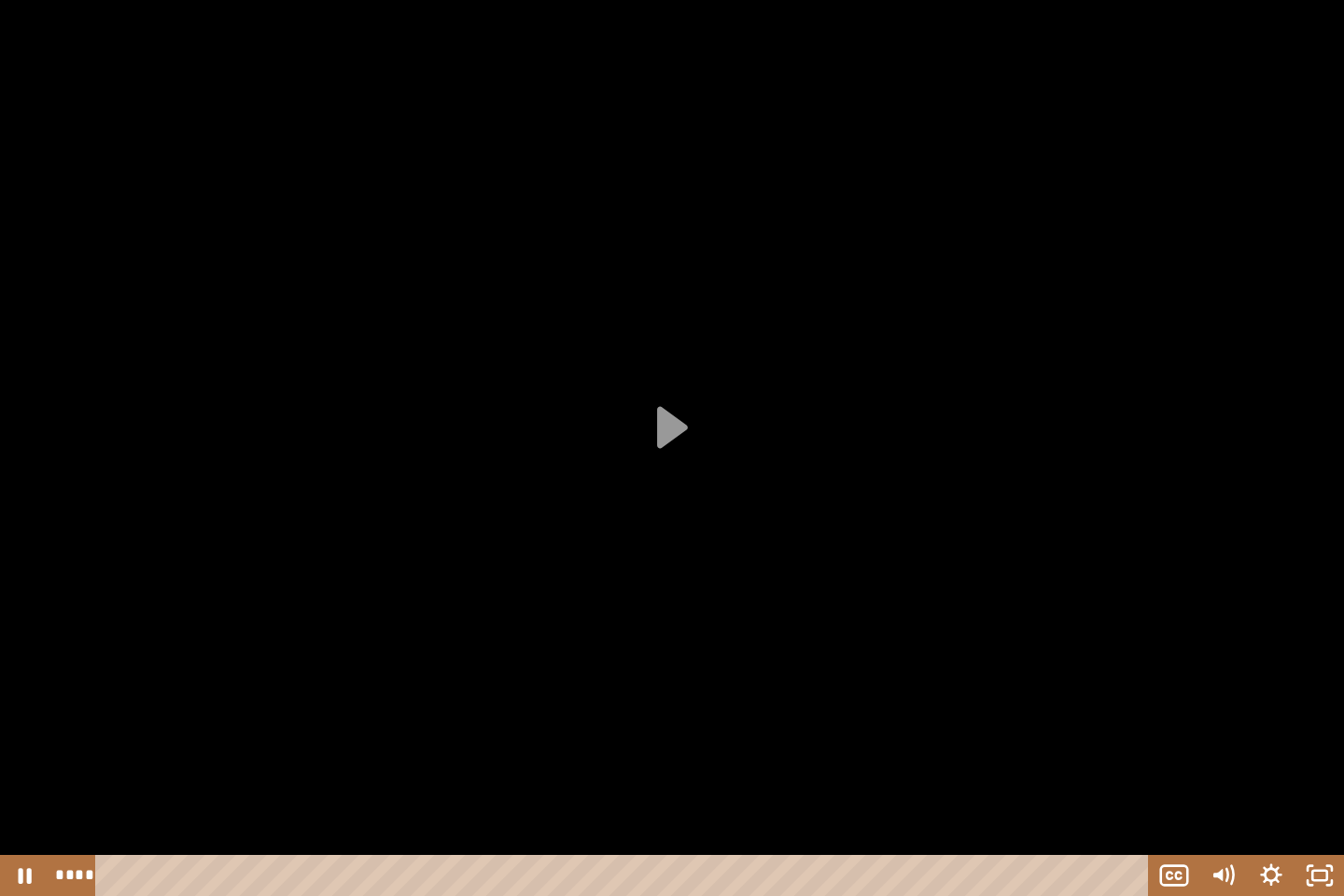 scroll, scrollTop: 239, scrollLeft: 0, axis: vertical 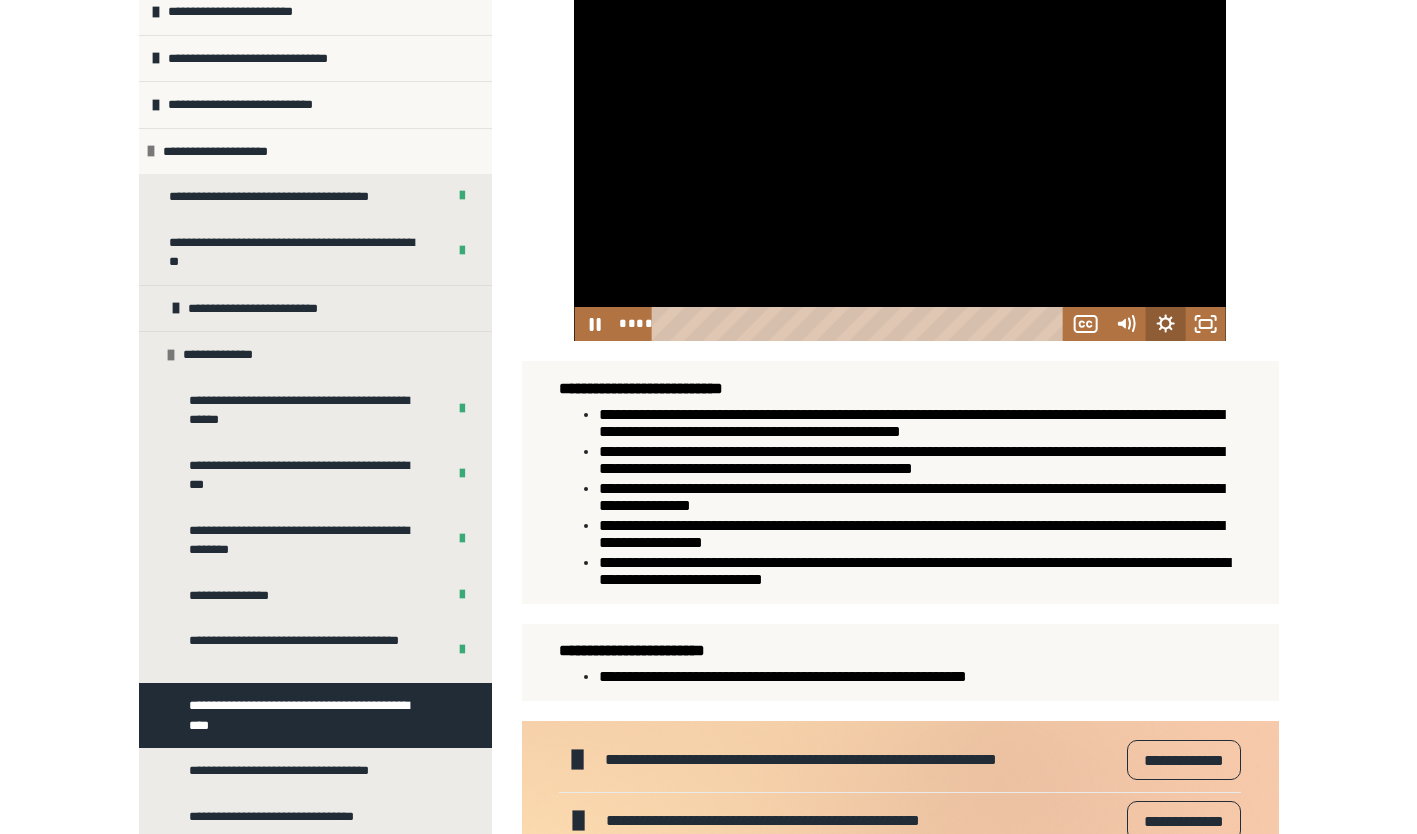 click 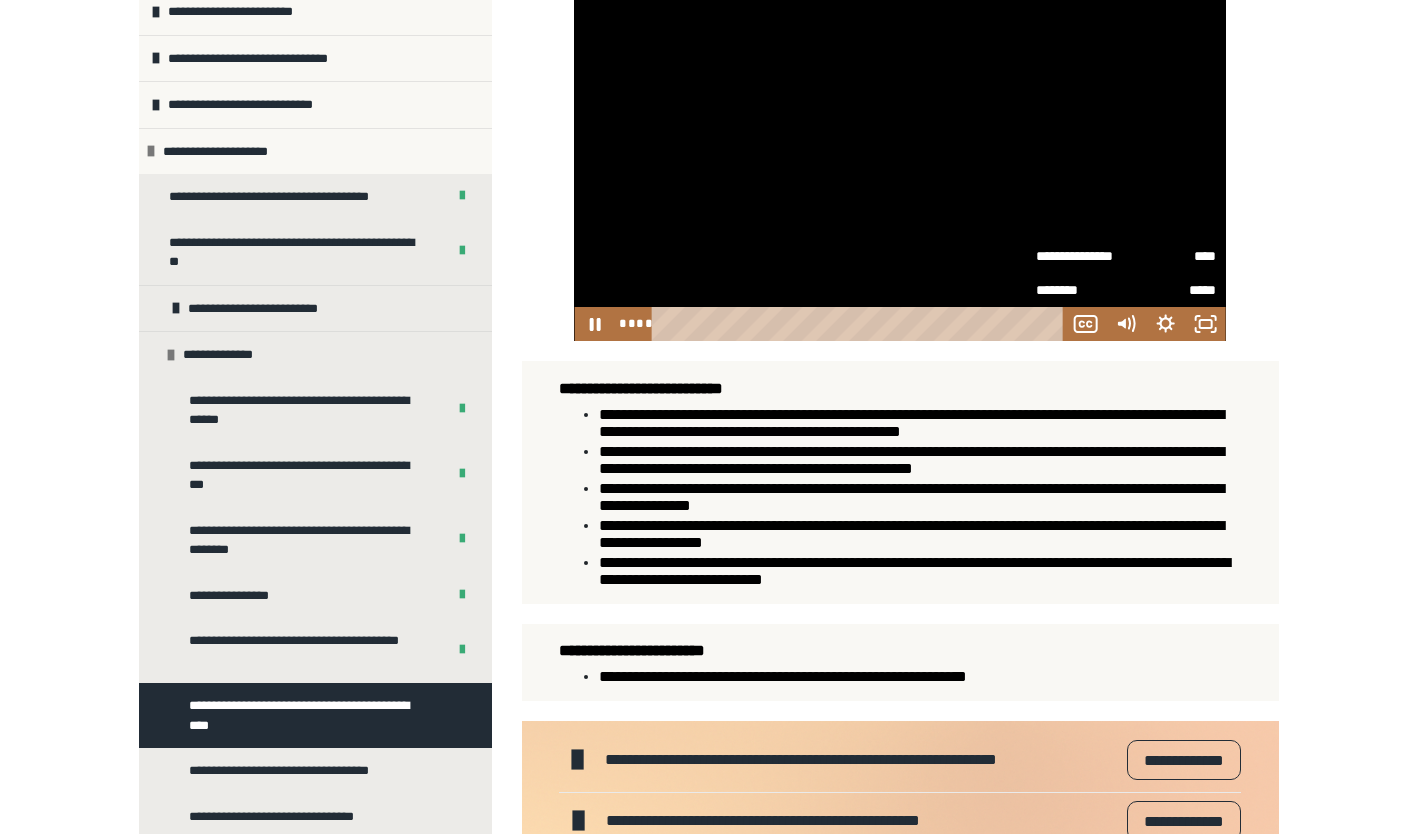 click on "****" at bounding box center [1171, 256] 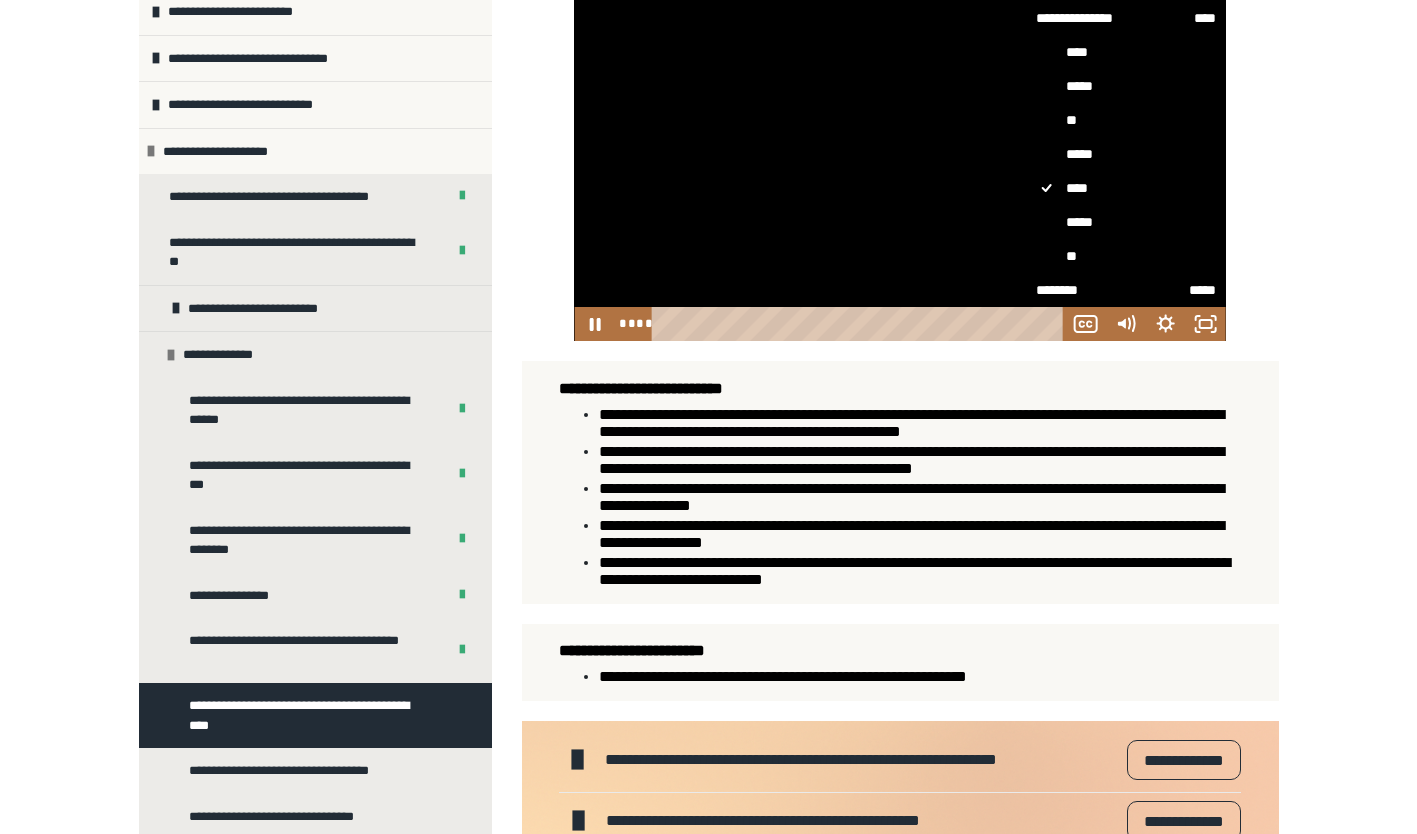 click on "*****" at bounding box center [1126, 154] 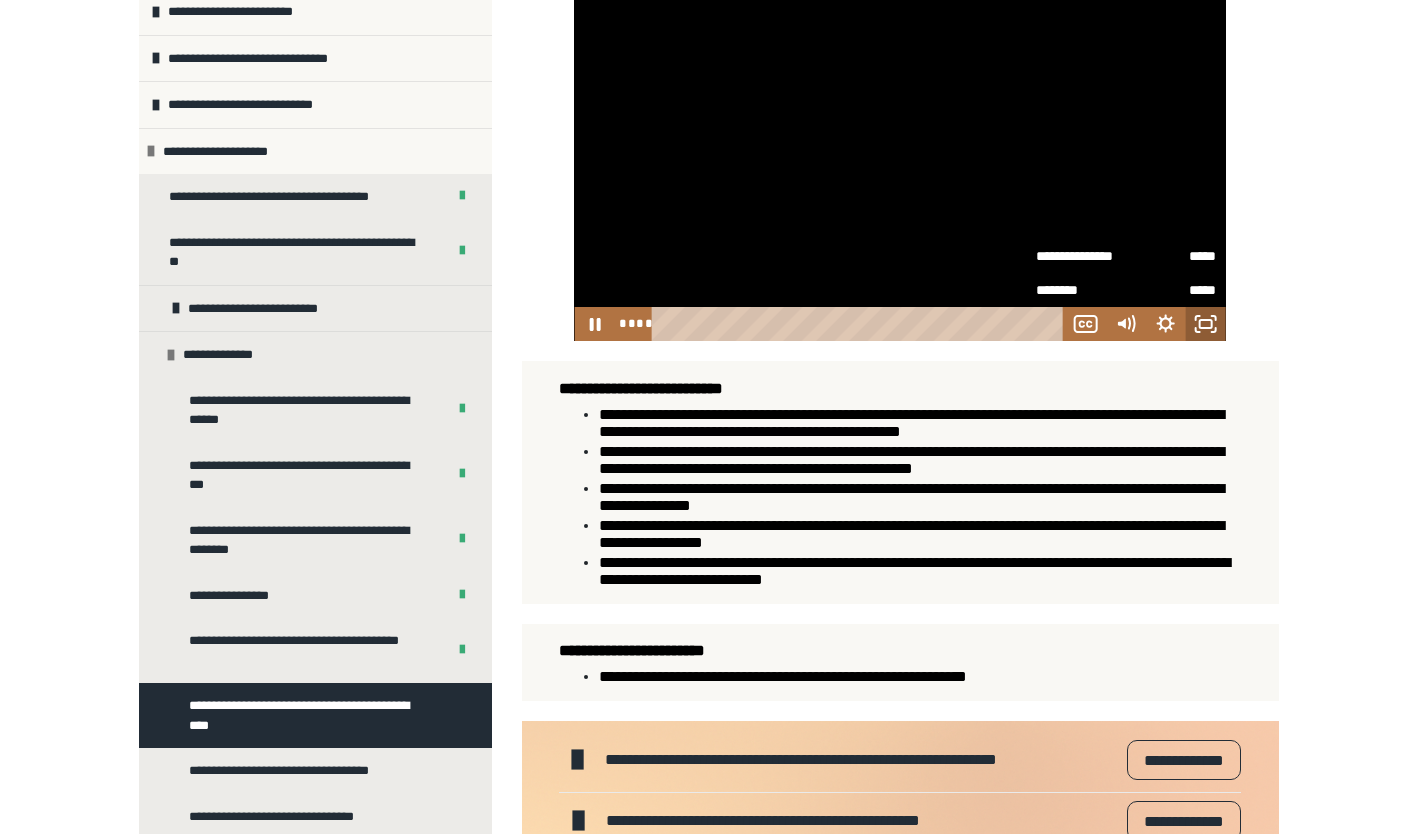 click 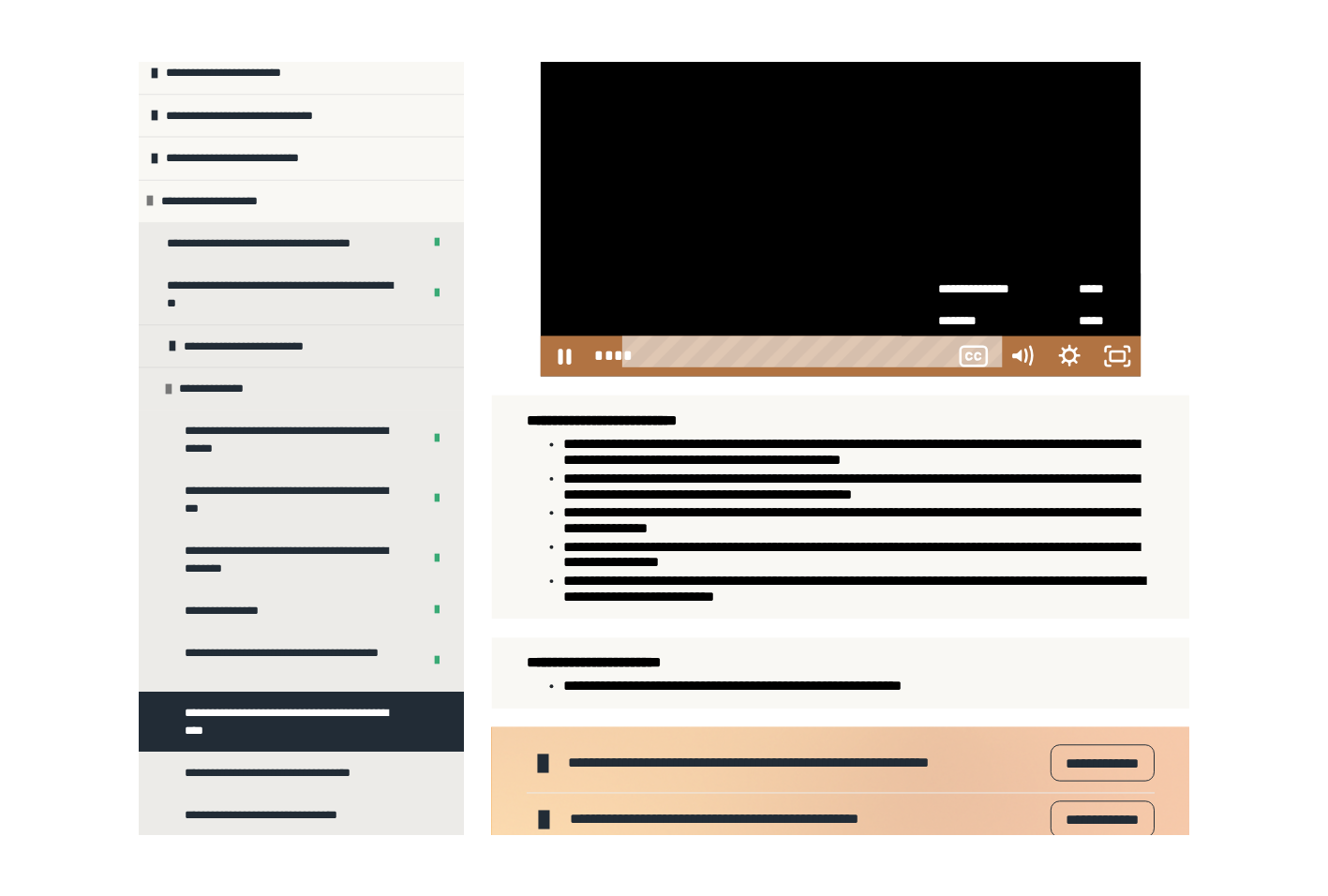 scroll, scrollTop: 122, scrollLeft: 0, axis: vertical 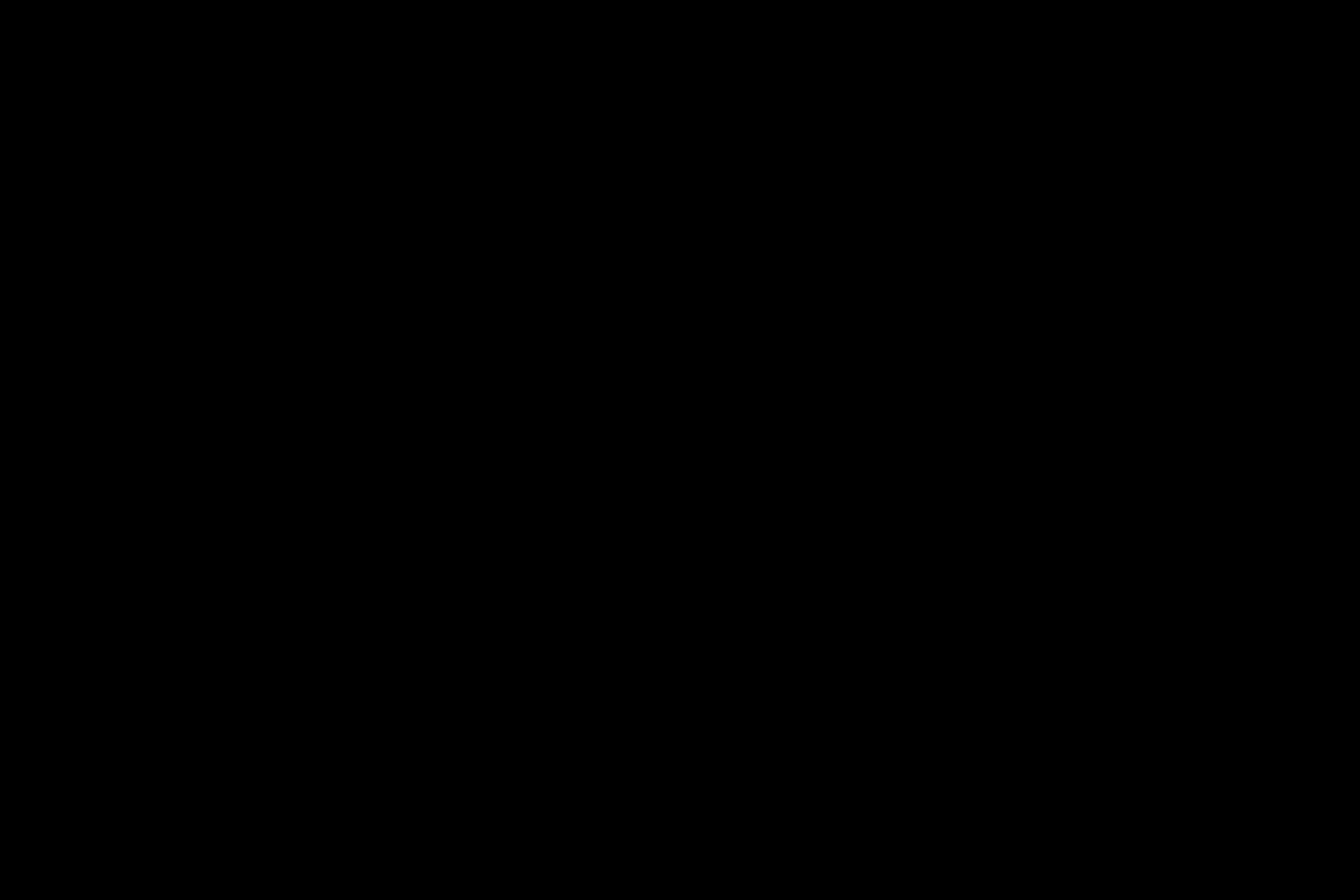 type 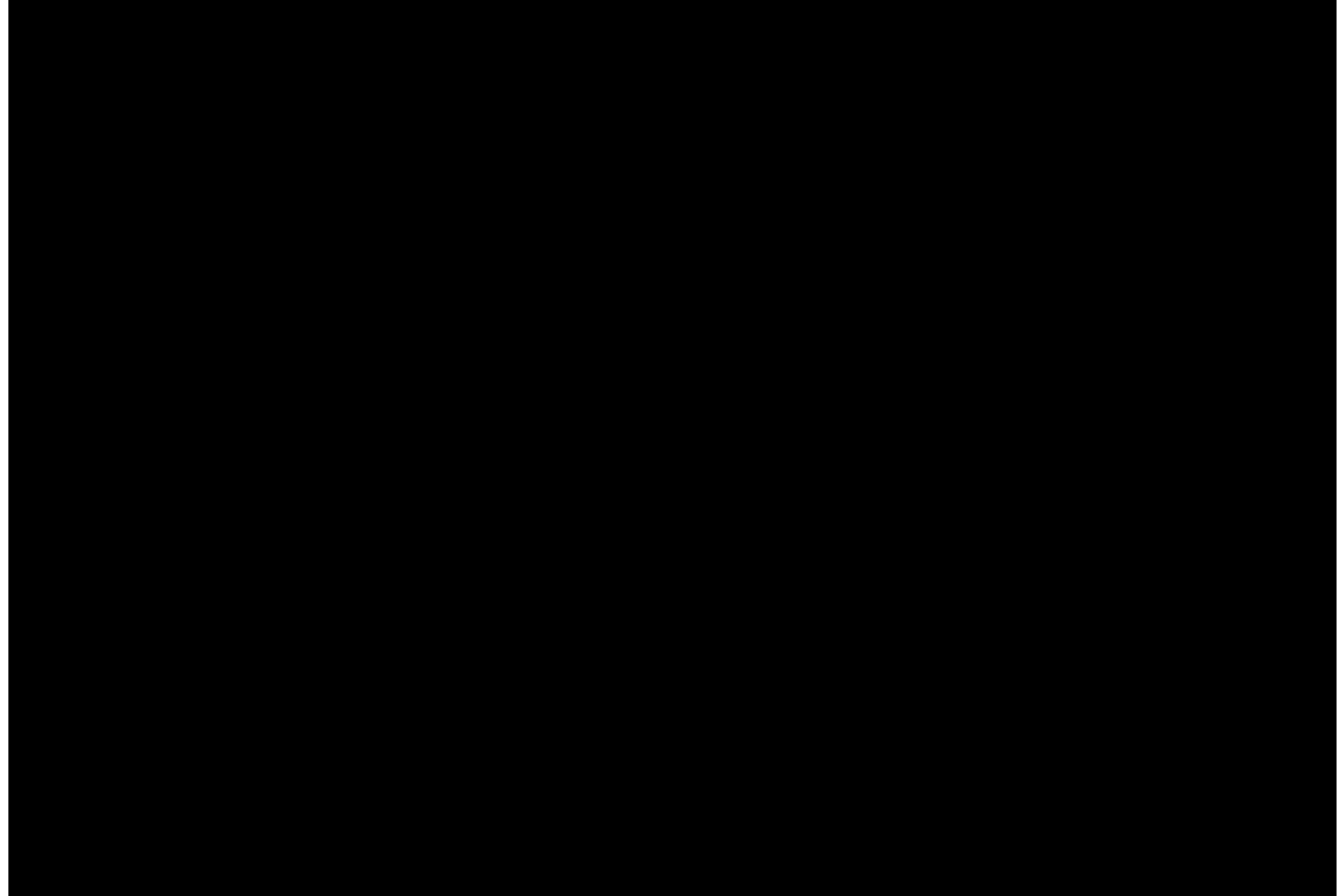 scroll, scrollTop: 239, scrollLeft: 0, axis: vertical 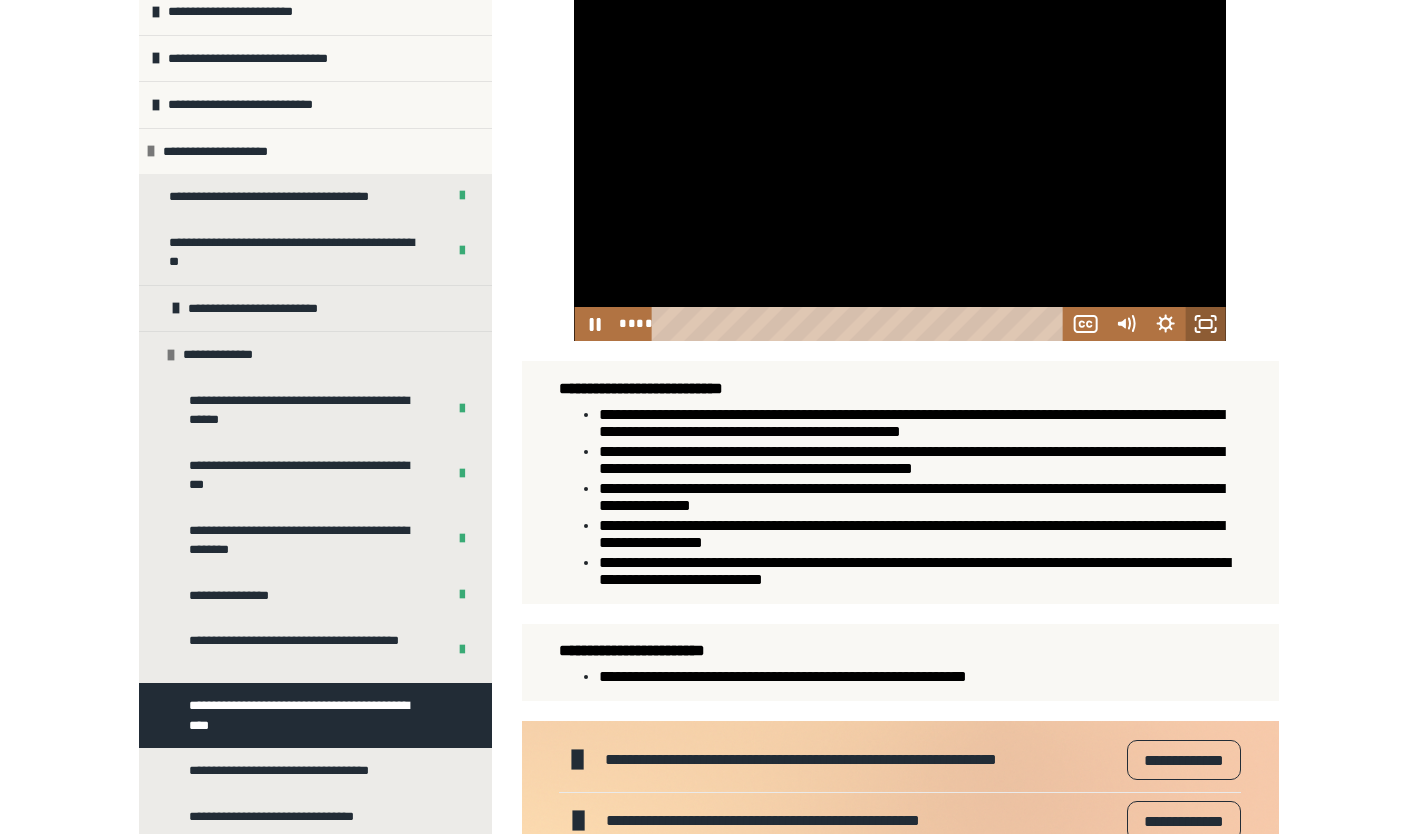 click 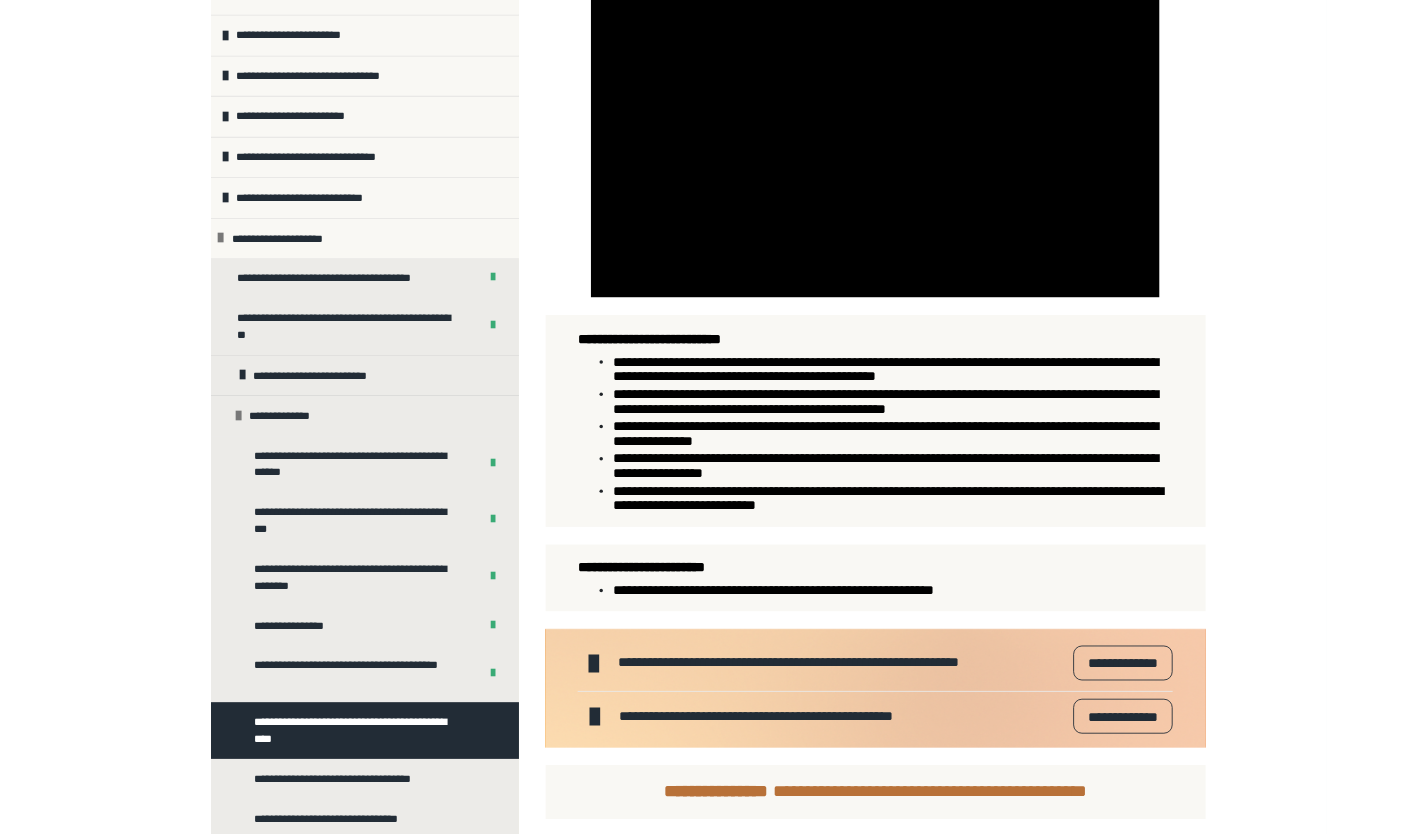 scroll, scrollTop: 256, scrollLeft: 0, axis: vertical 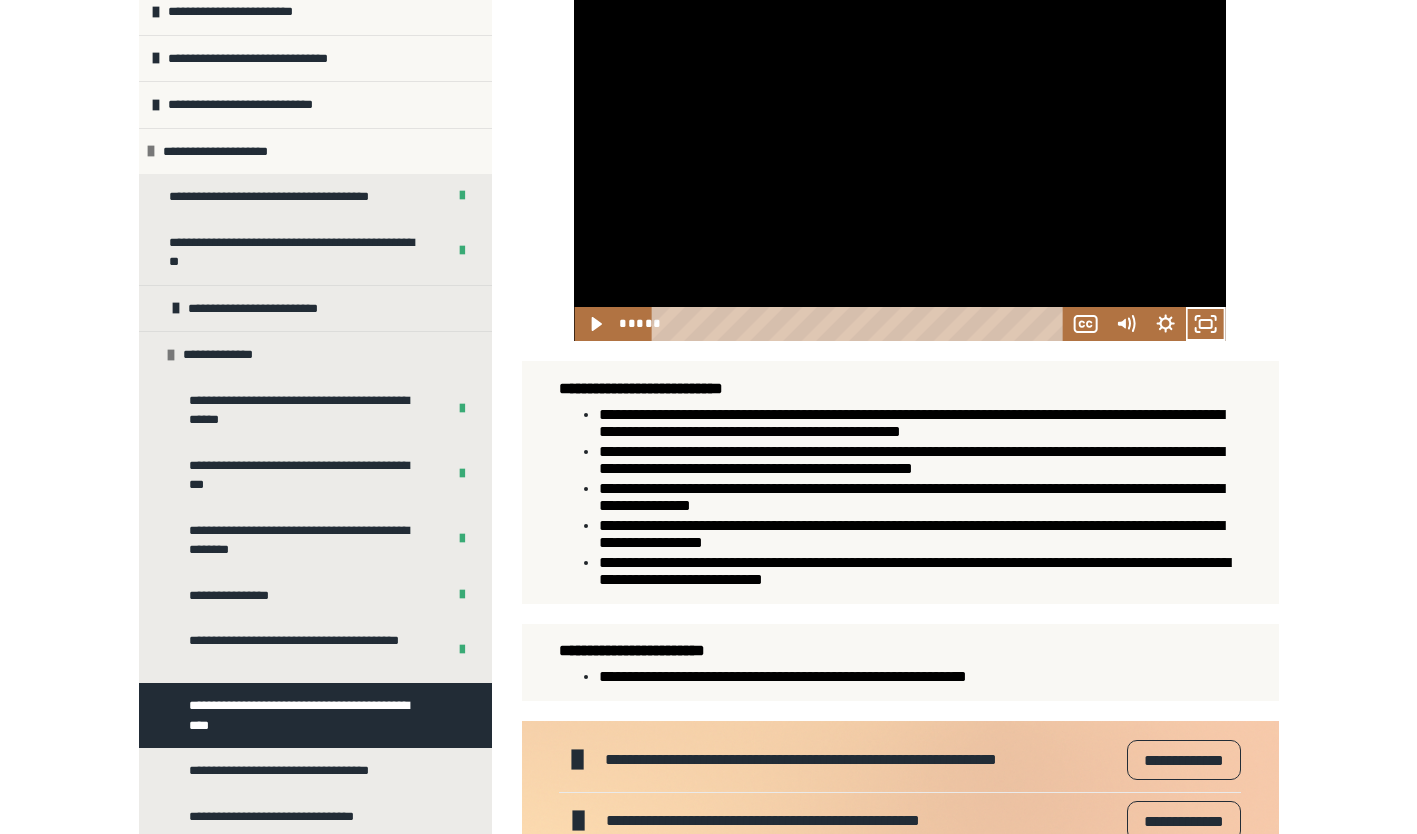 click on "**********" at bounding box center [708, 113] 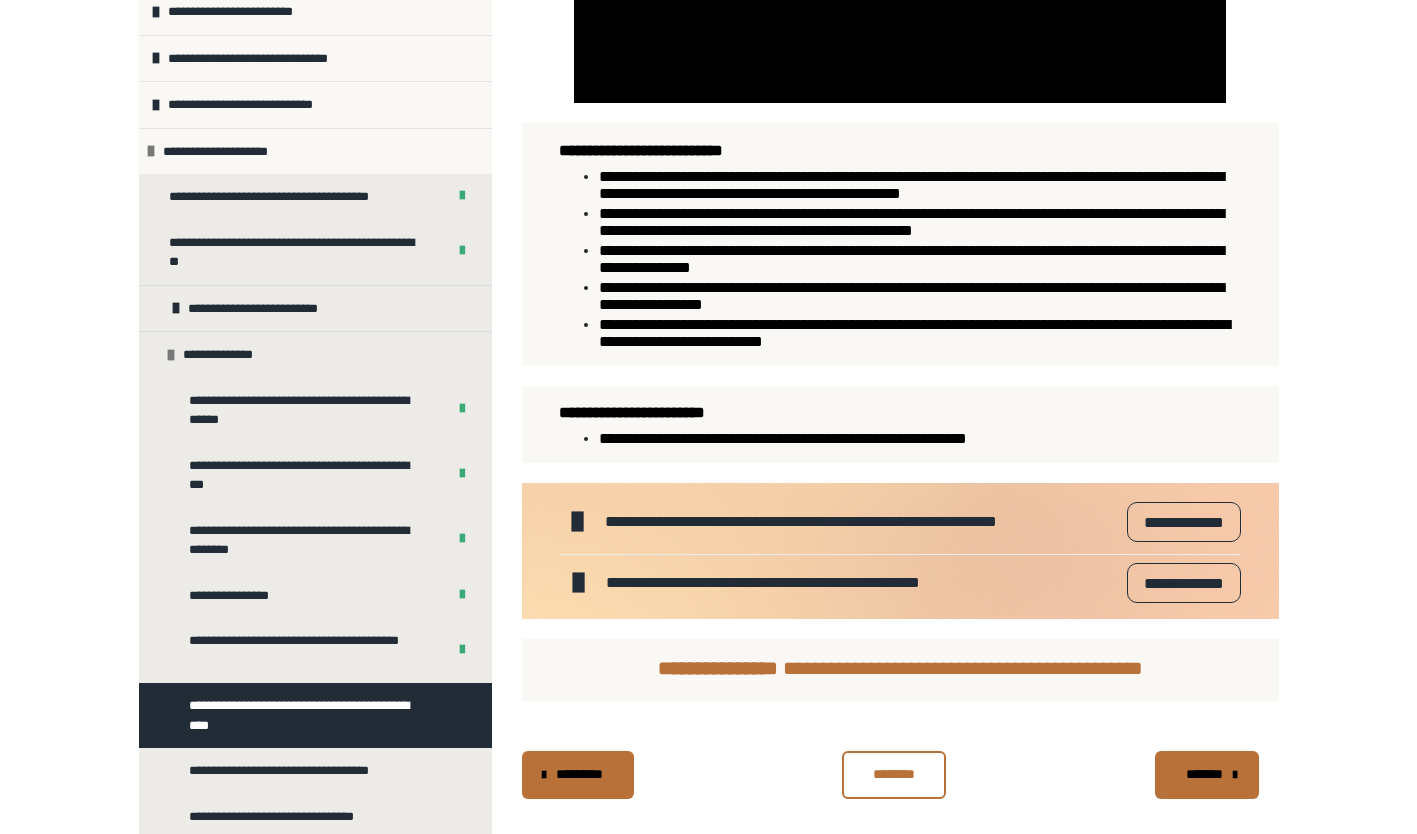 scroll, scrollTop: 1110, scrollLeft: 0, axis: vertical 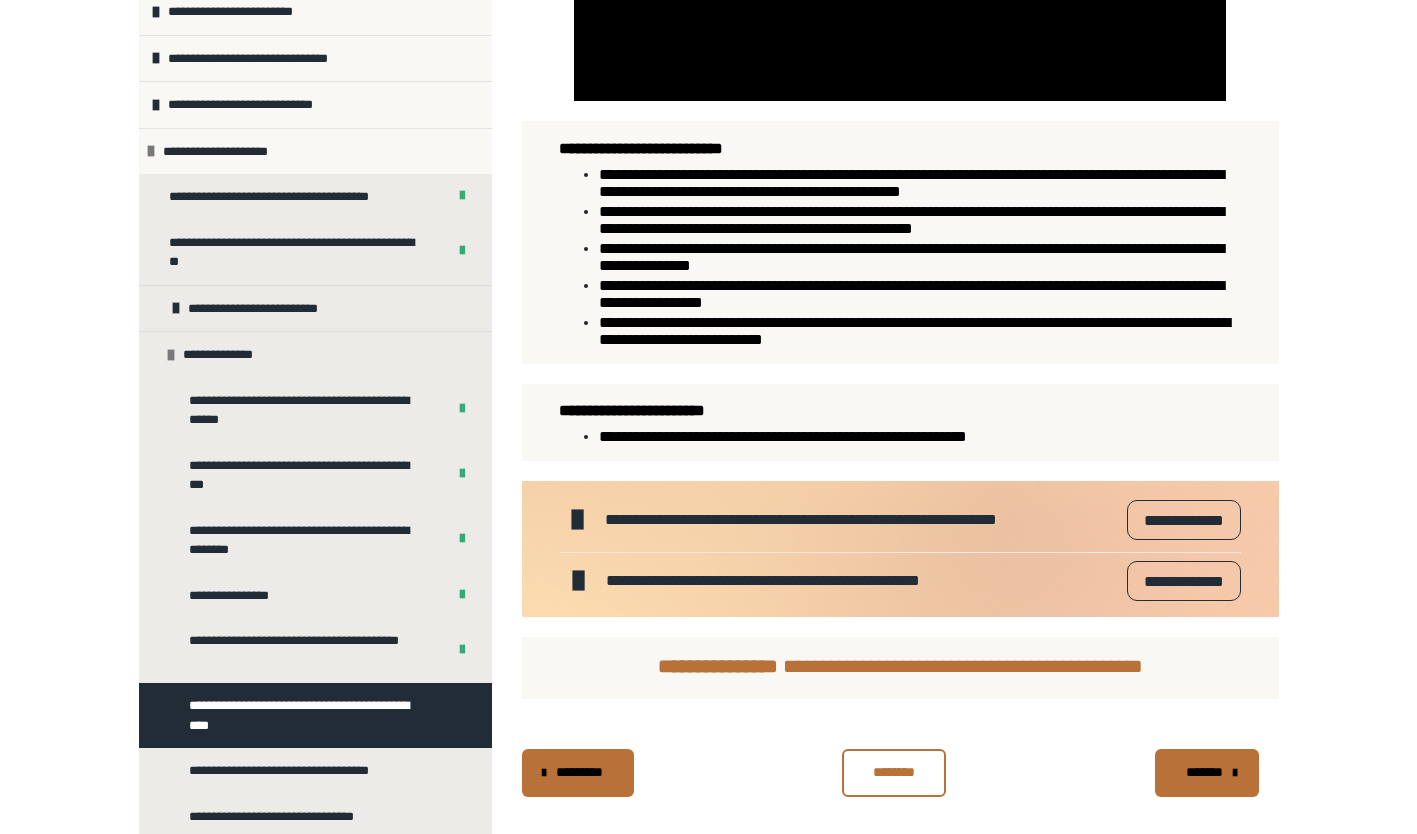 click on "**********" at bounding box center (1183, 520) 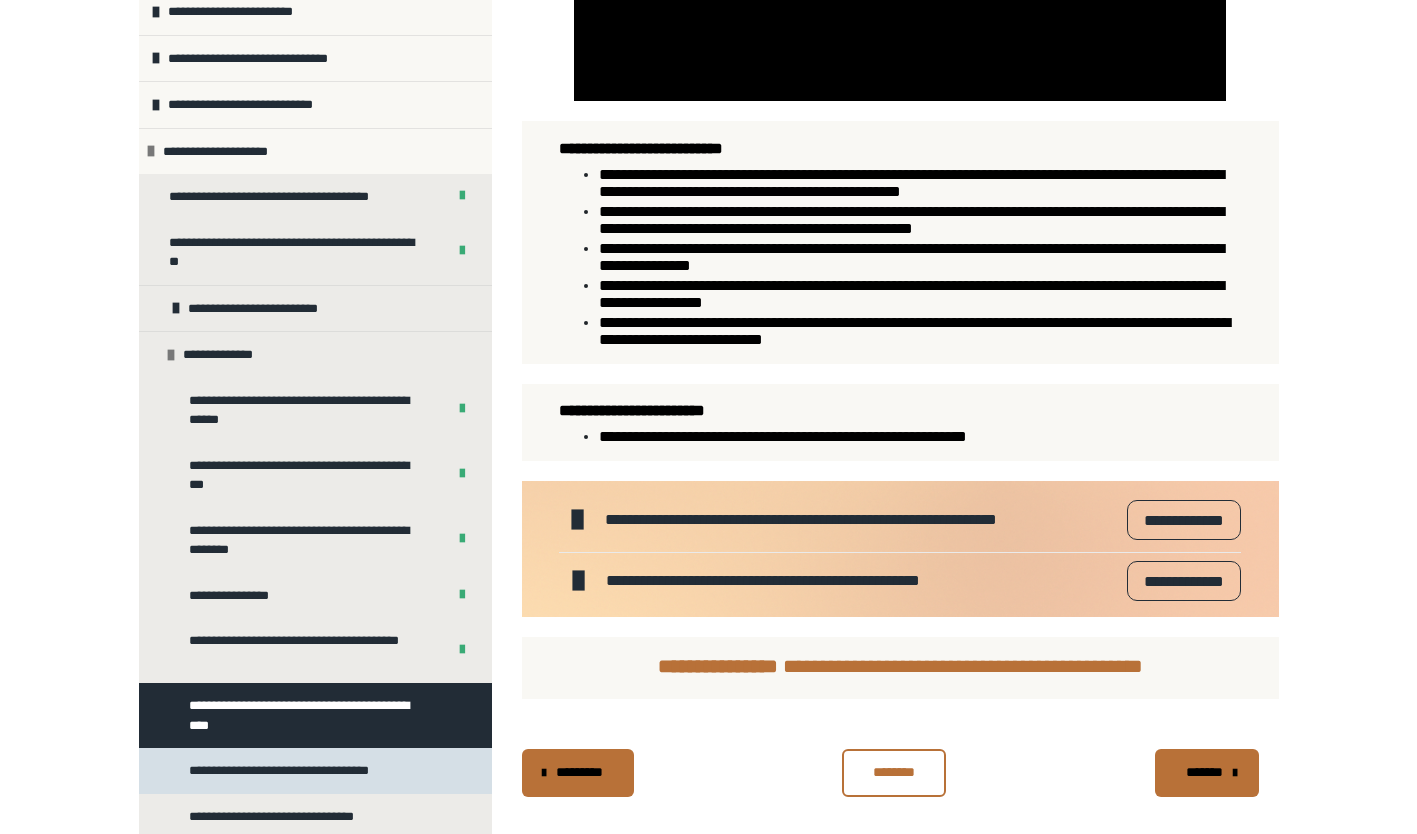 click on "**********" at bounding box center [292, 771] 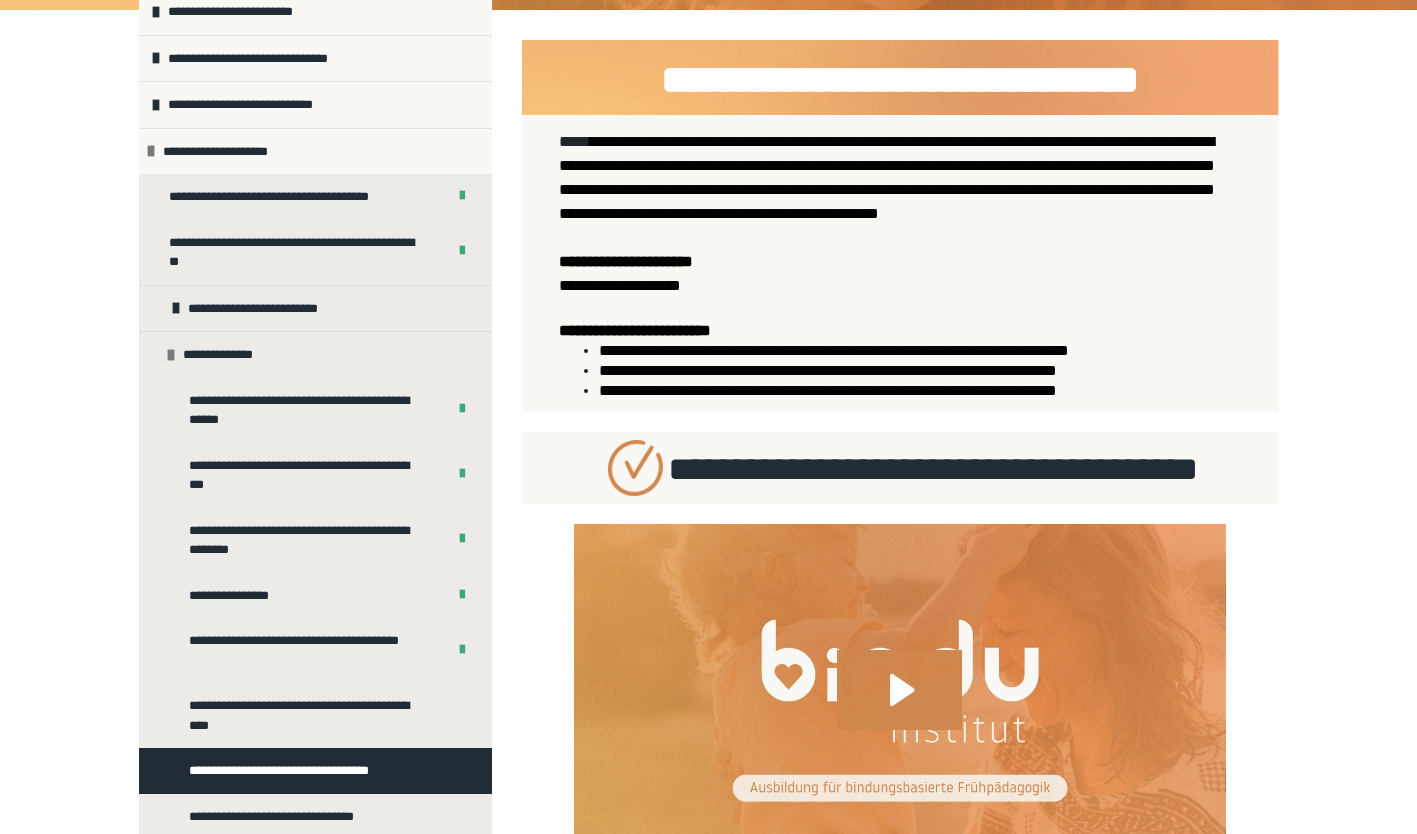 click on "**********" at bounding box center [708, 796] 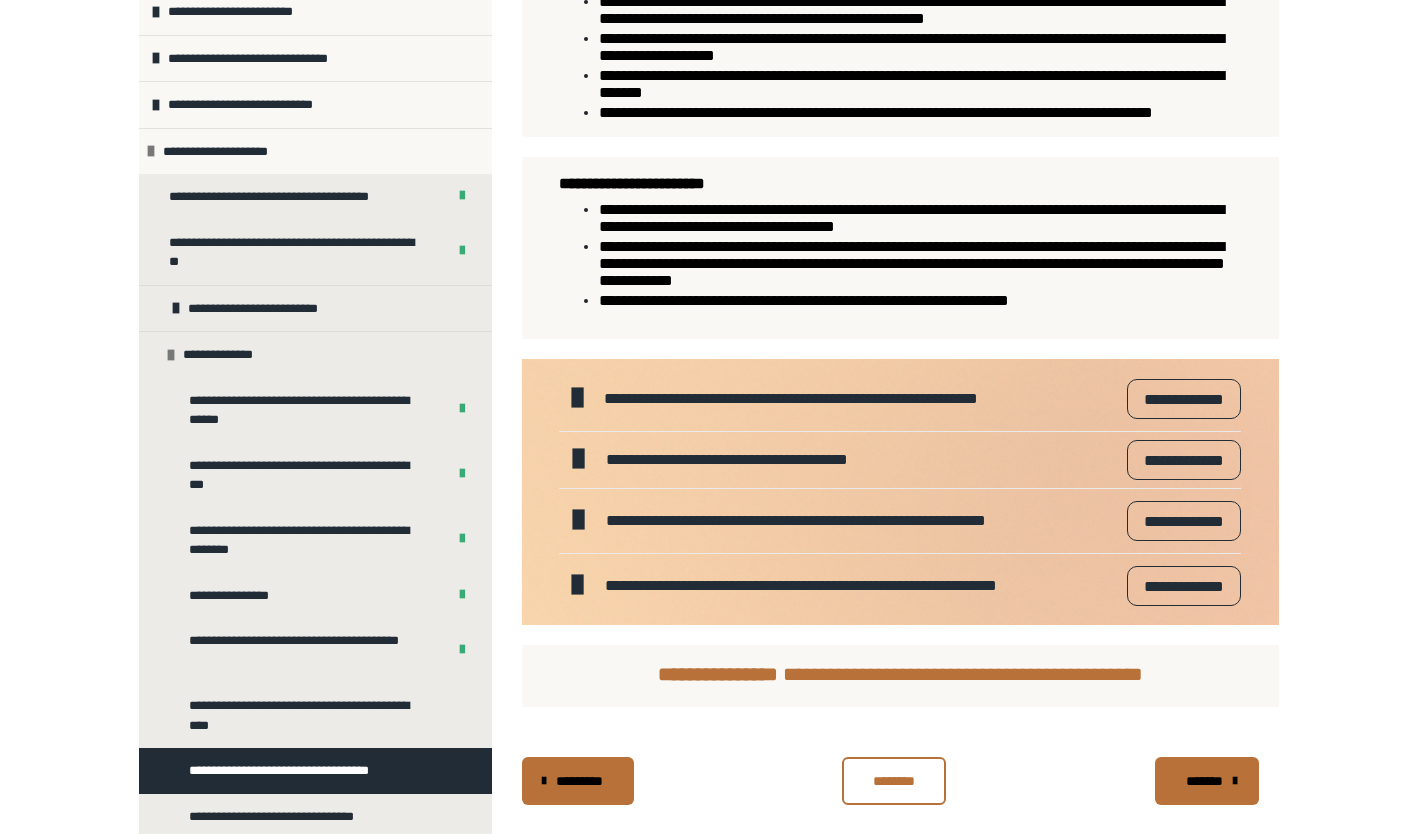 scroll, scrollTop: 1270, scrollLeft: 0, axis: vertical 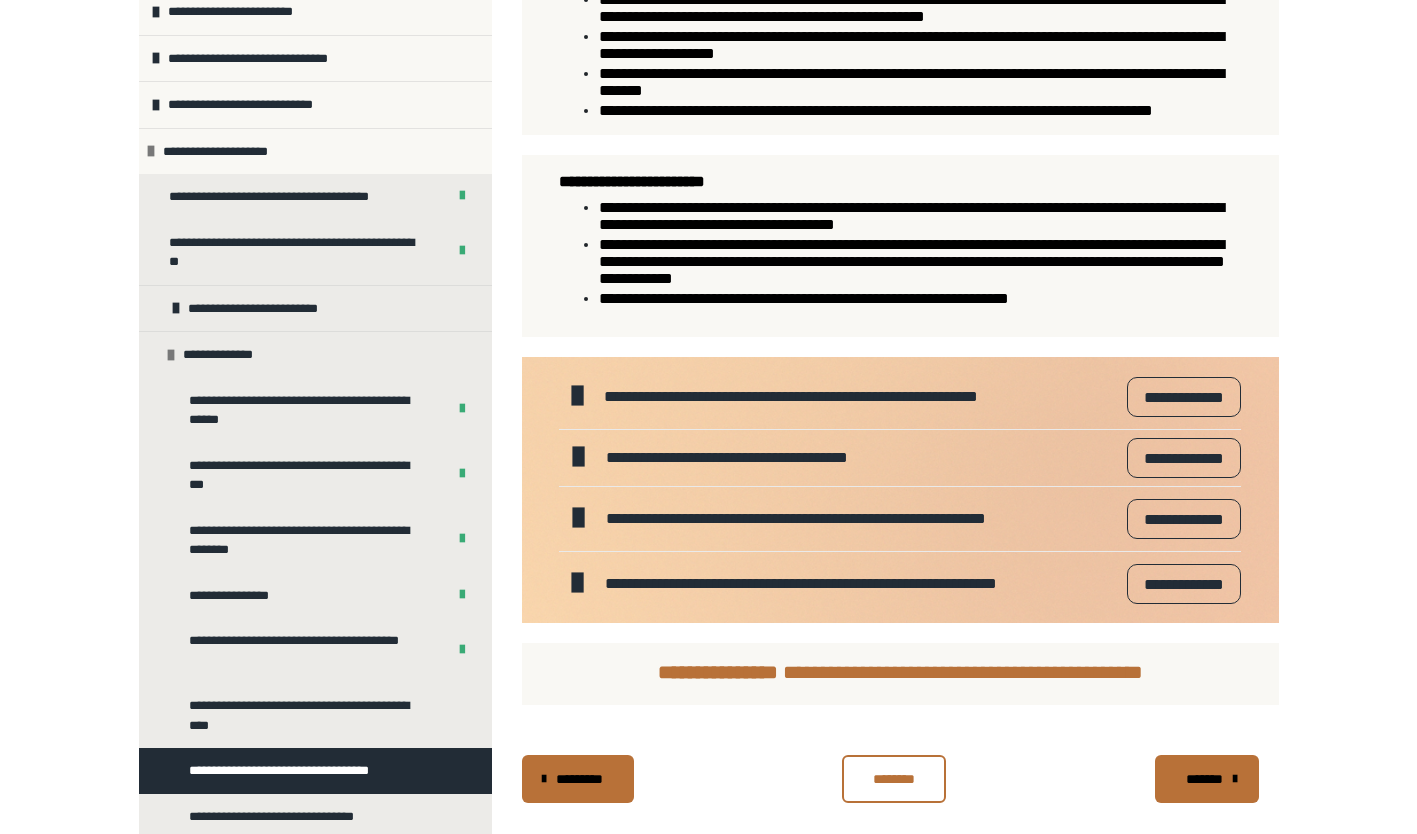 click on "**********" at bounding box center (1183, 584) 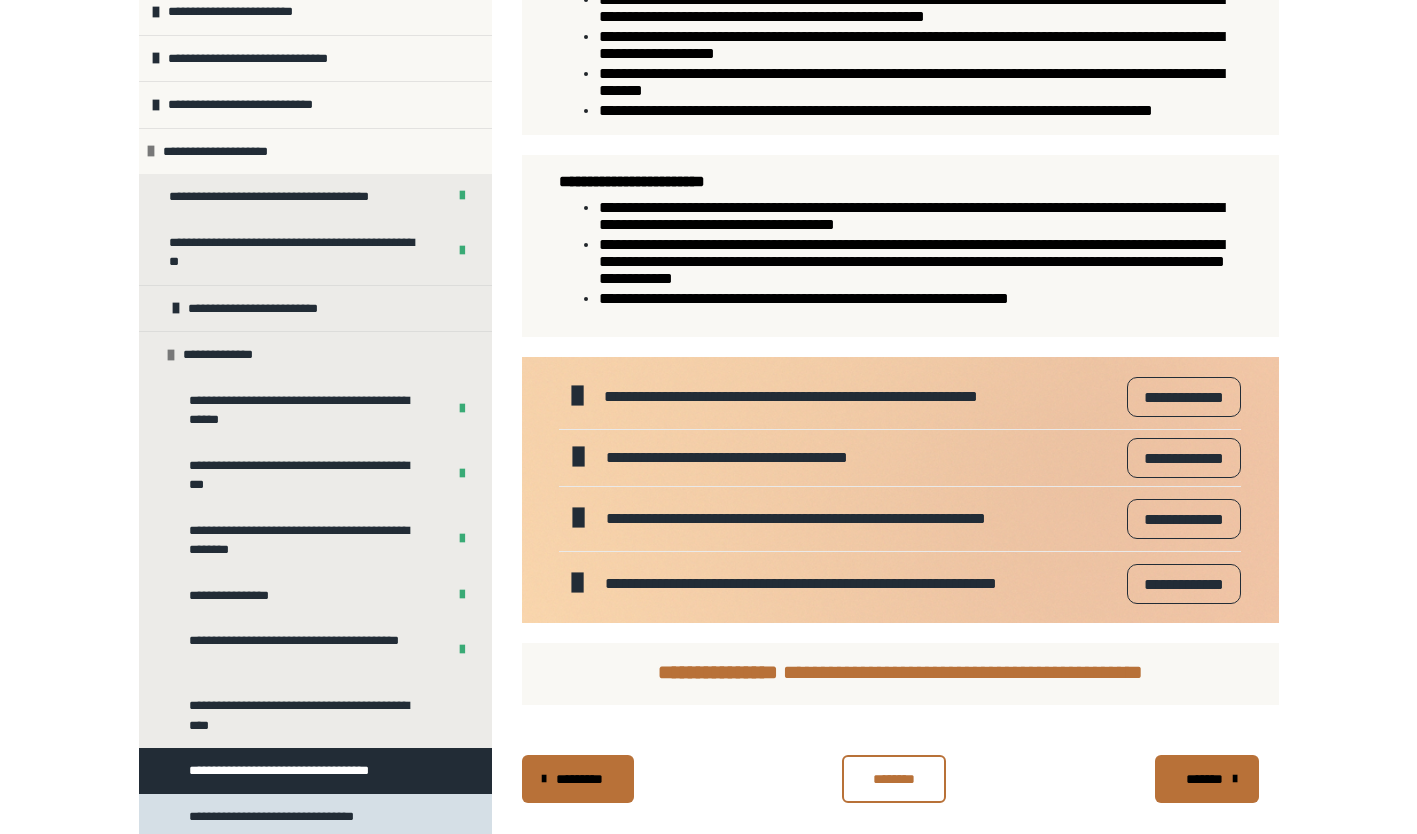 click on "**********" at bounding box center [282, 817] 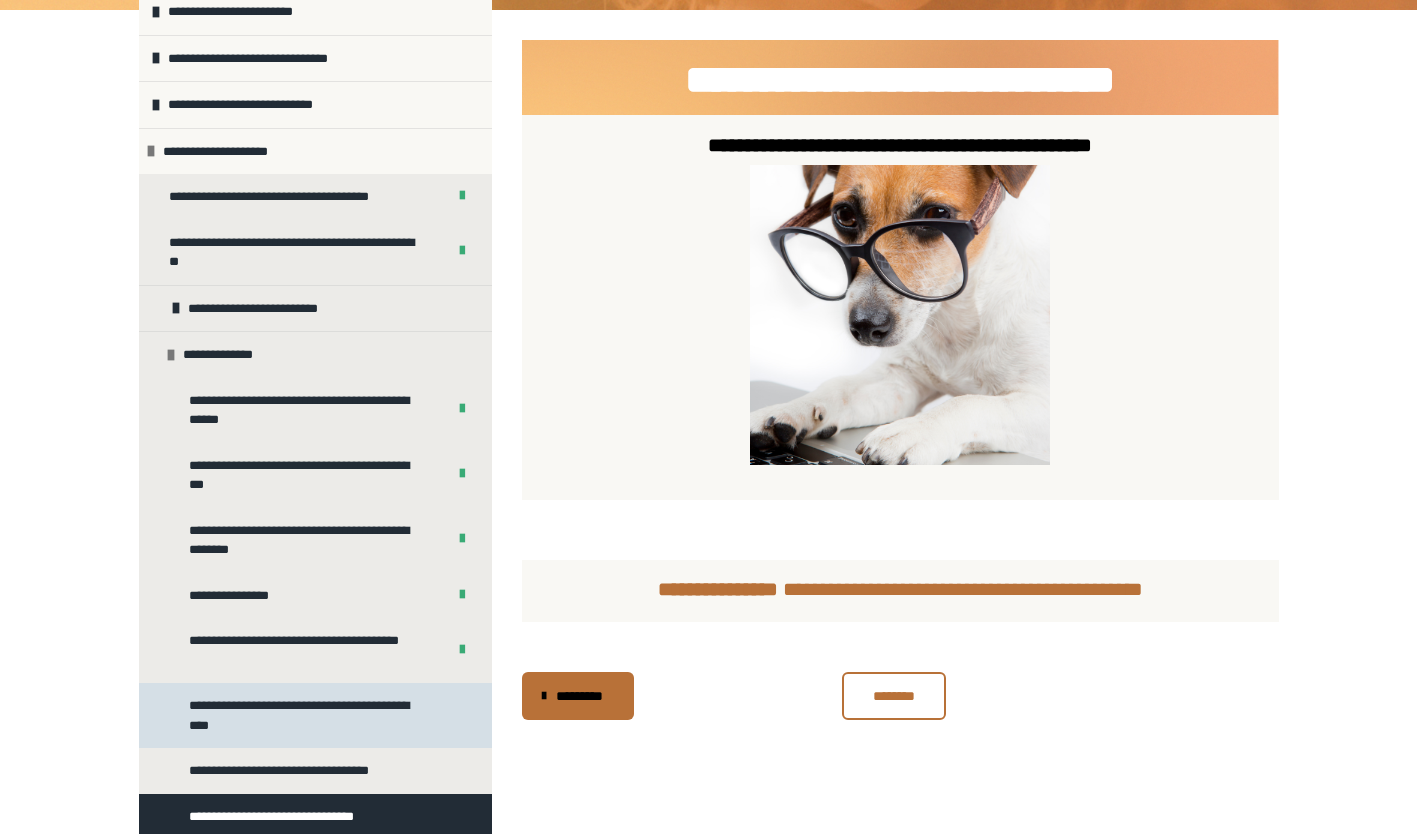 click on "**********" at bounding box center (315, 715) 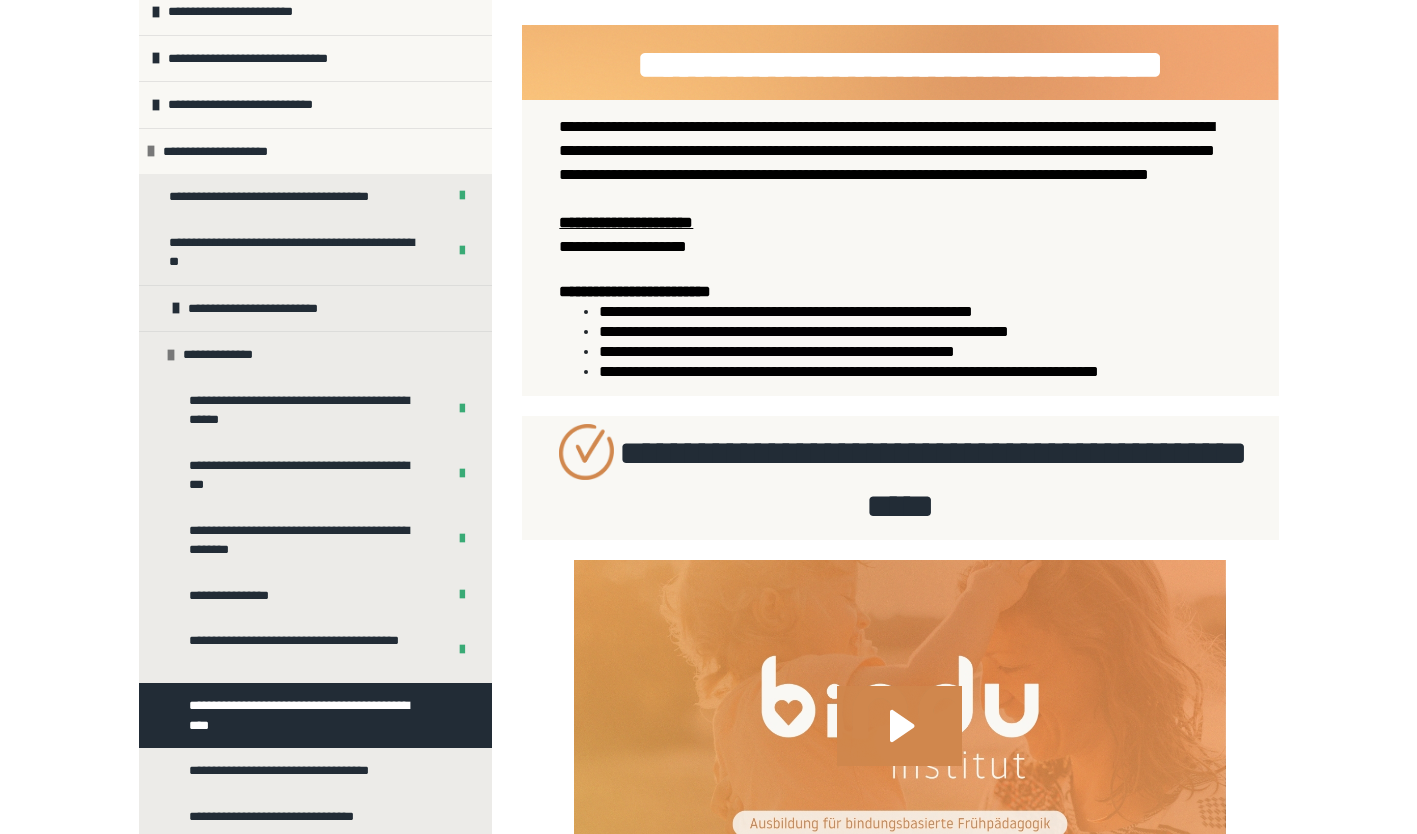 scroll, scrollTop: 310, scrollLeft: 0, axis: vertical 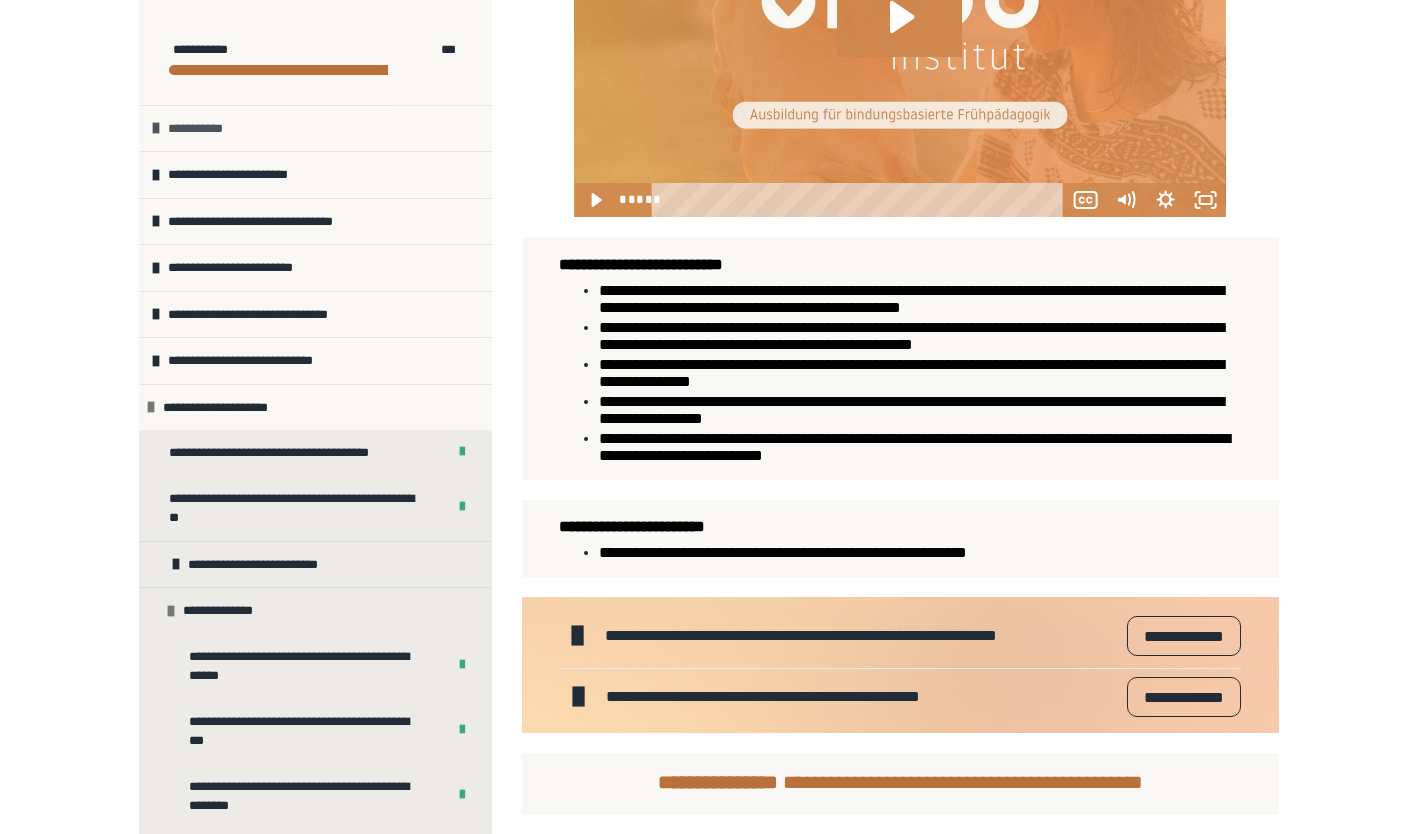 click on "**********" at bounding box center (315, 128) 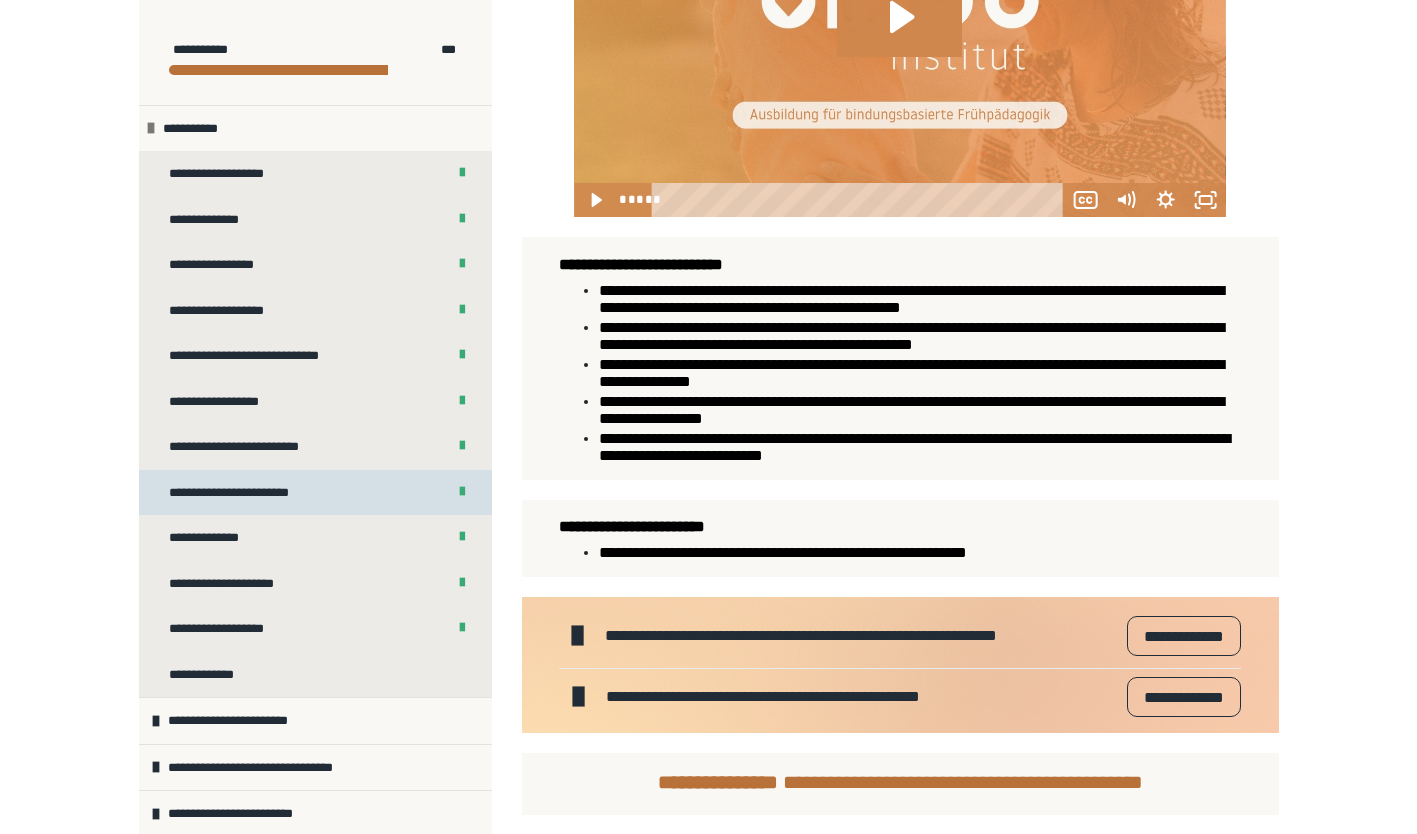 click on "**********" at bounding box center (242, 493) 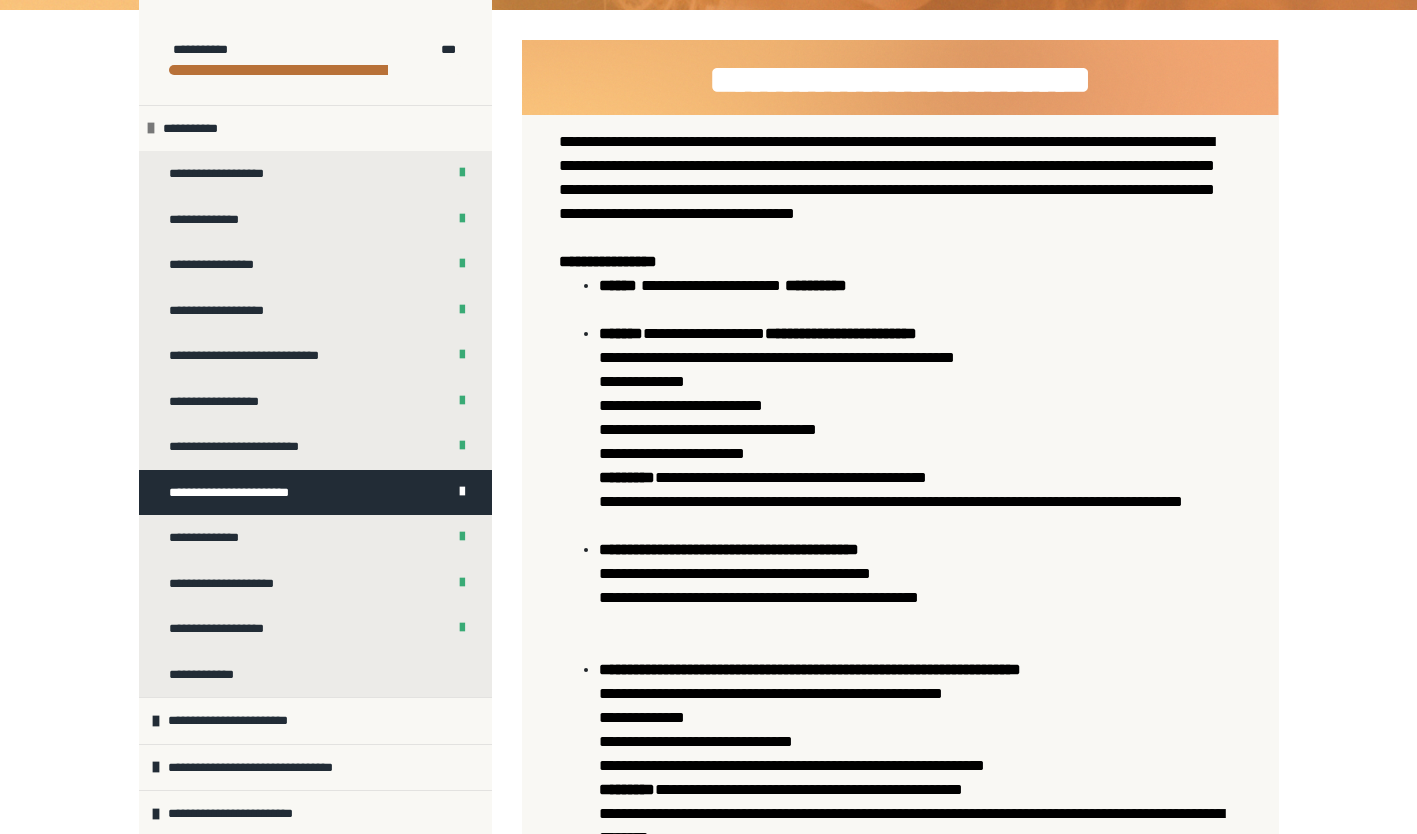 click on "**********" at bounding box center [708, 1118] 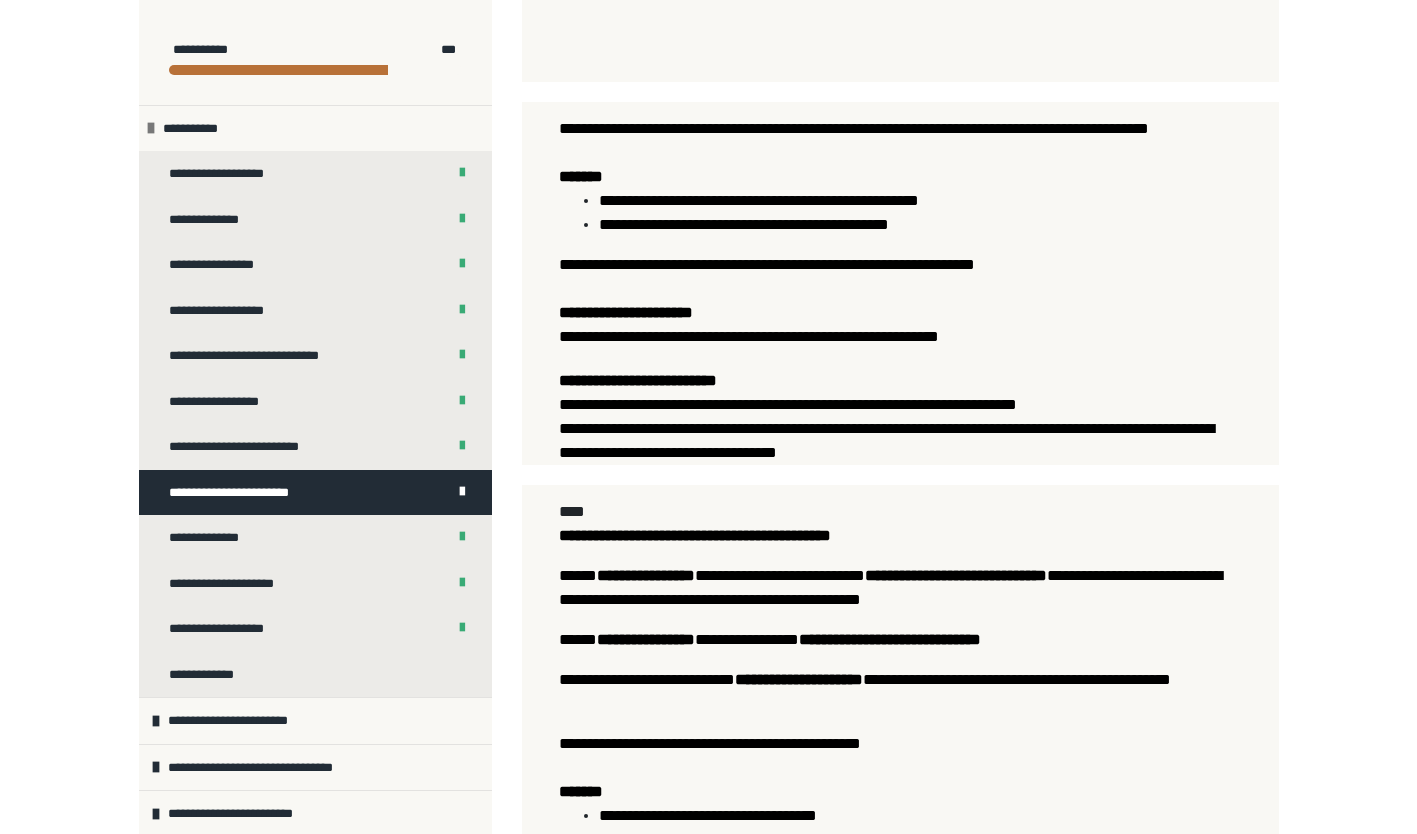 scroll, scrollTop: 1350, scrollLeft: 0, axis: vertical 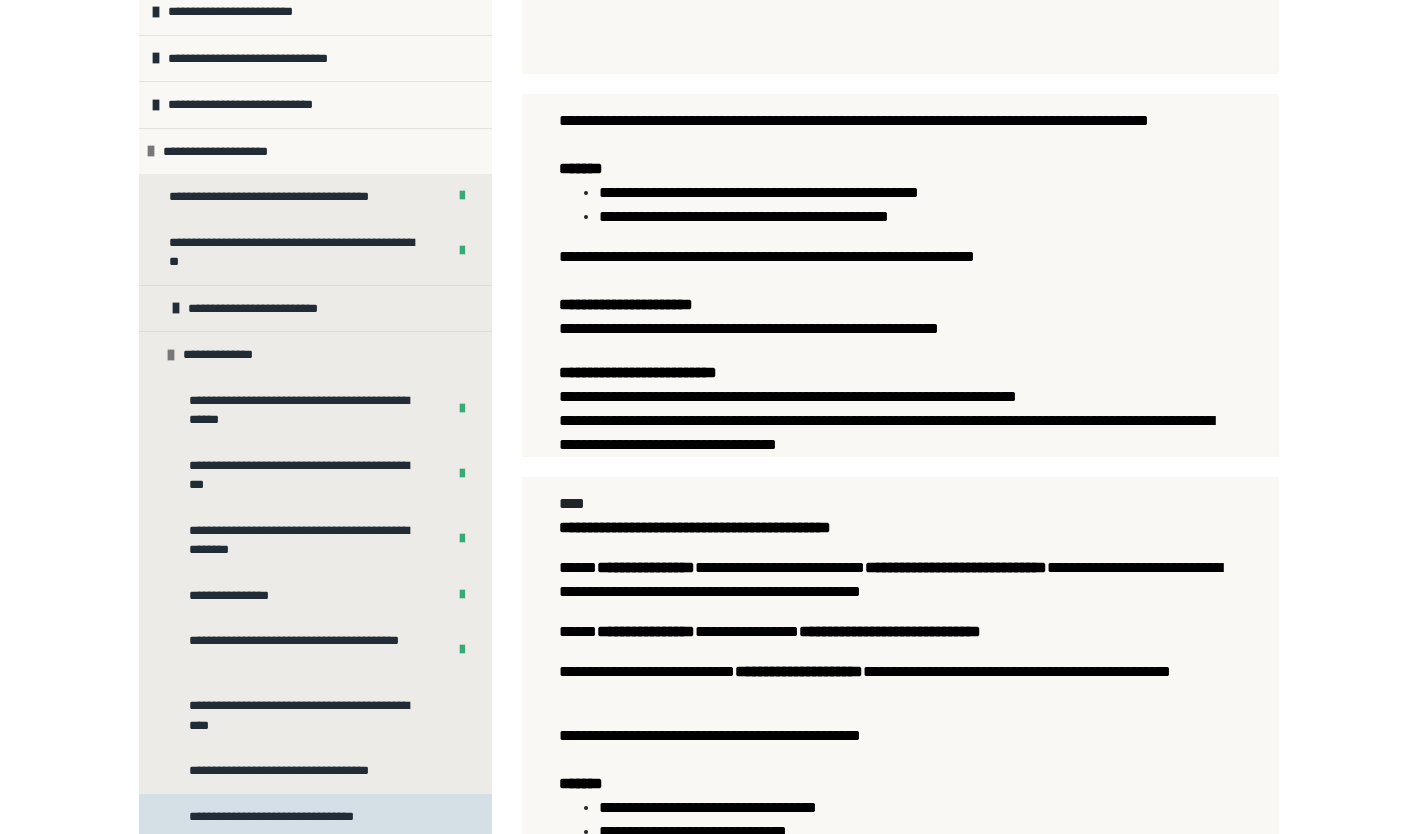 click on "**********" at bounding box center (315, 817) 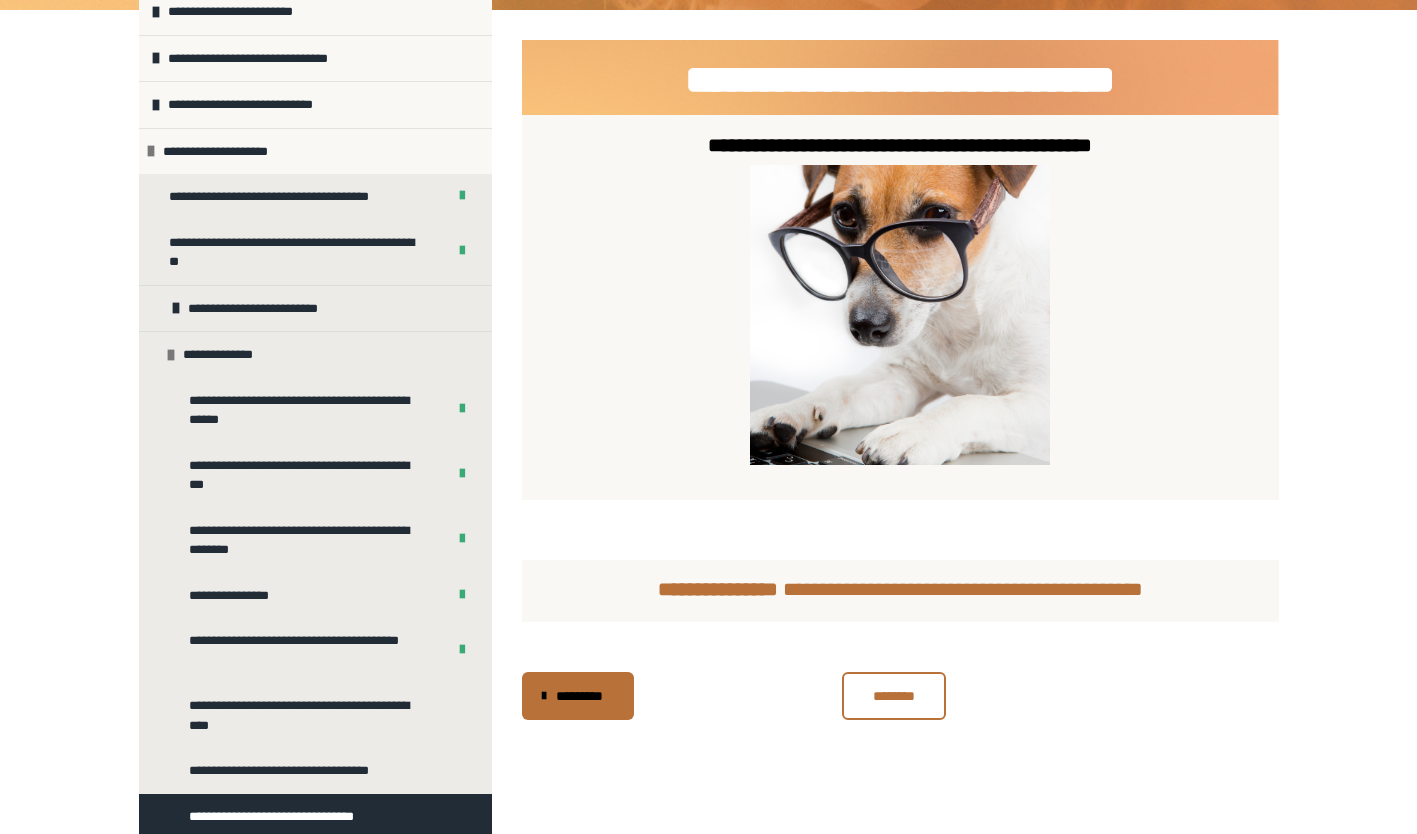 scroll, scrollTop: 68, scrollLeft: 0, axis: vertical 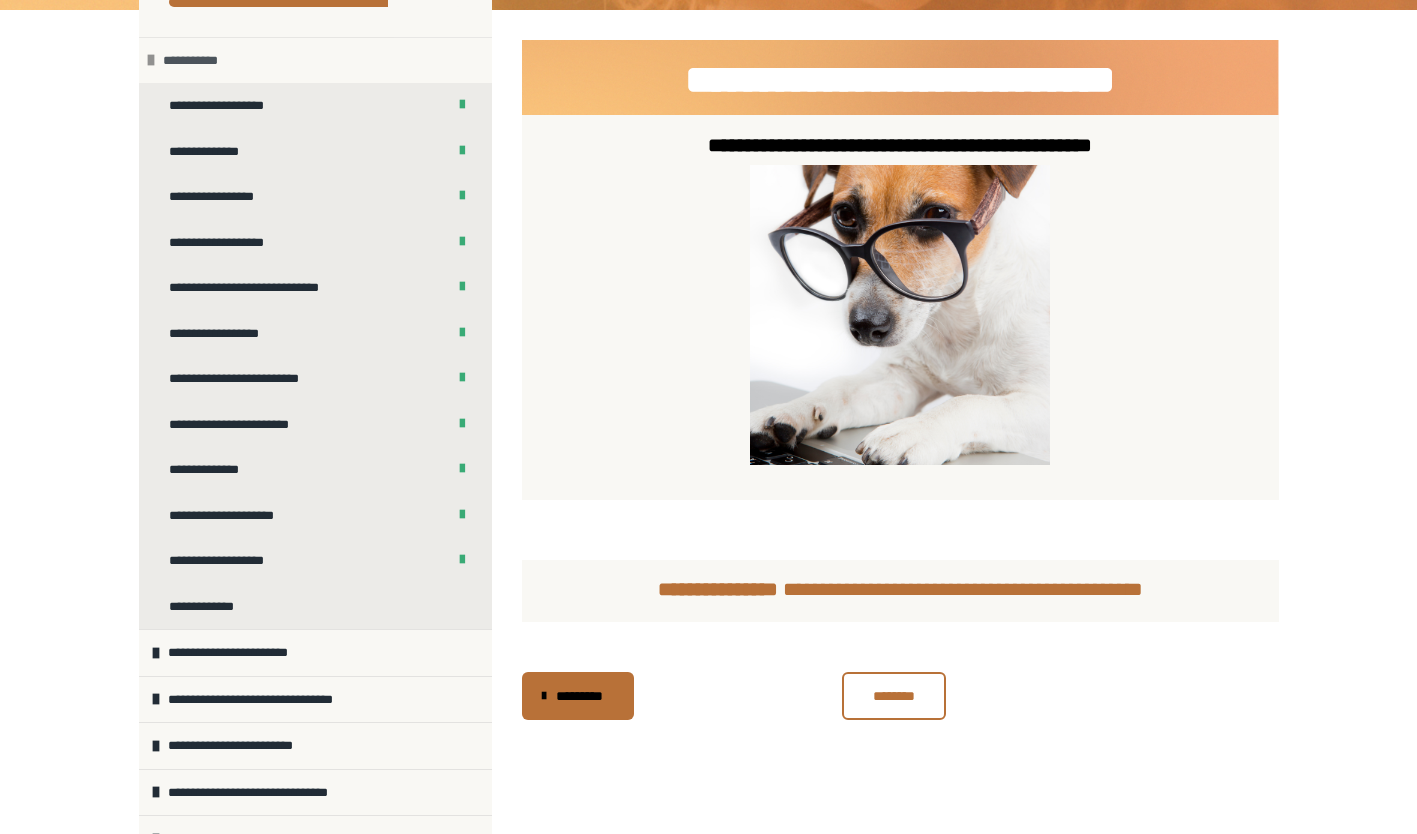 click on "**********" at bounding box center [194, 61] 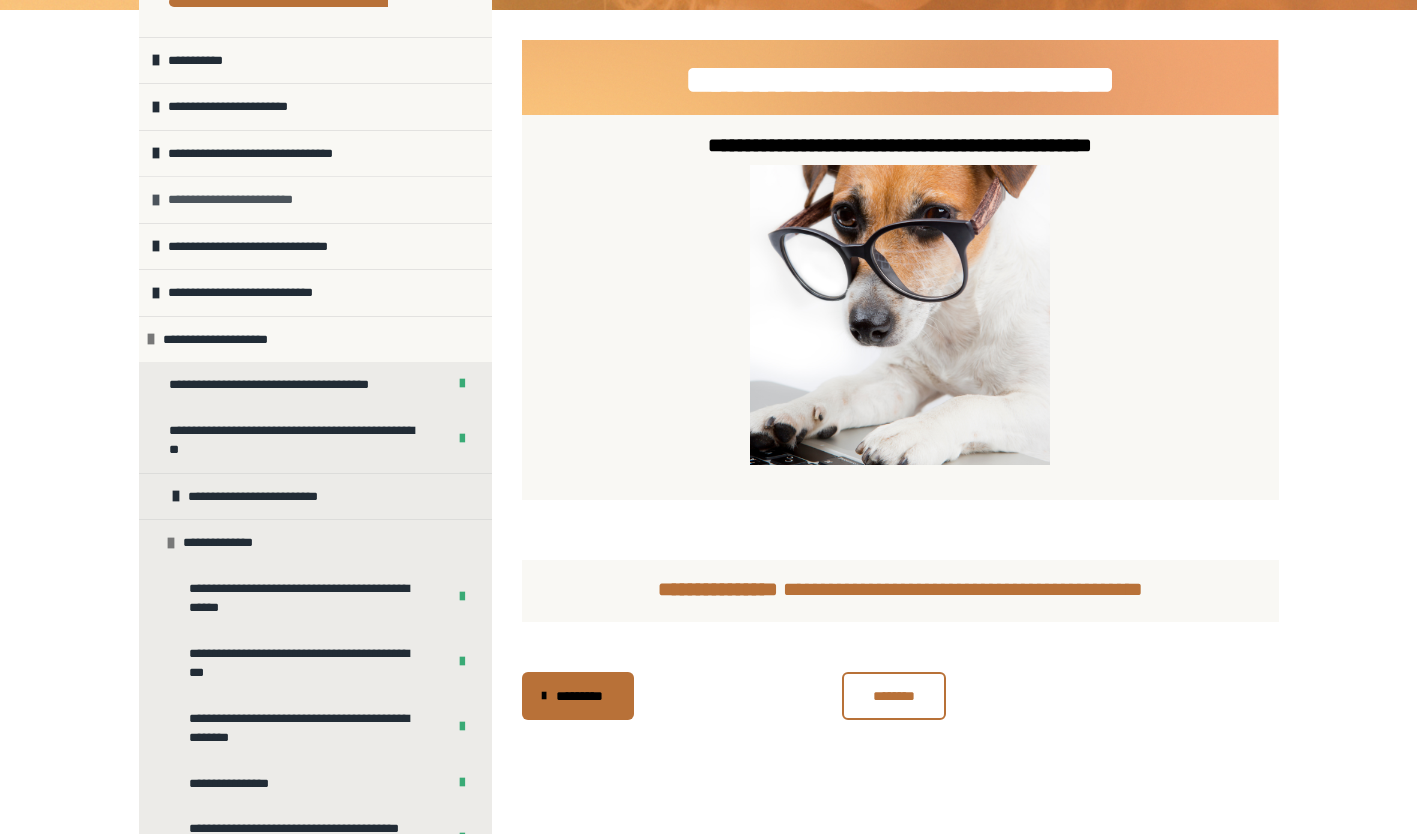 click on "**********" at bounding box center (246, 200) 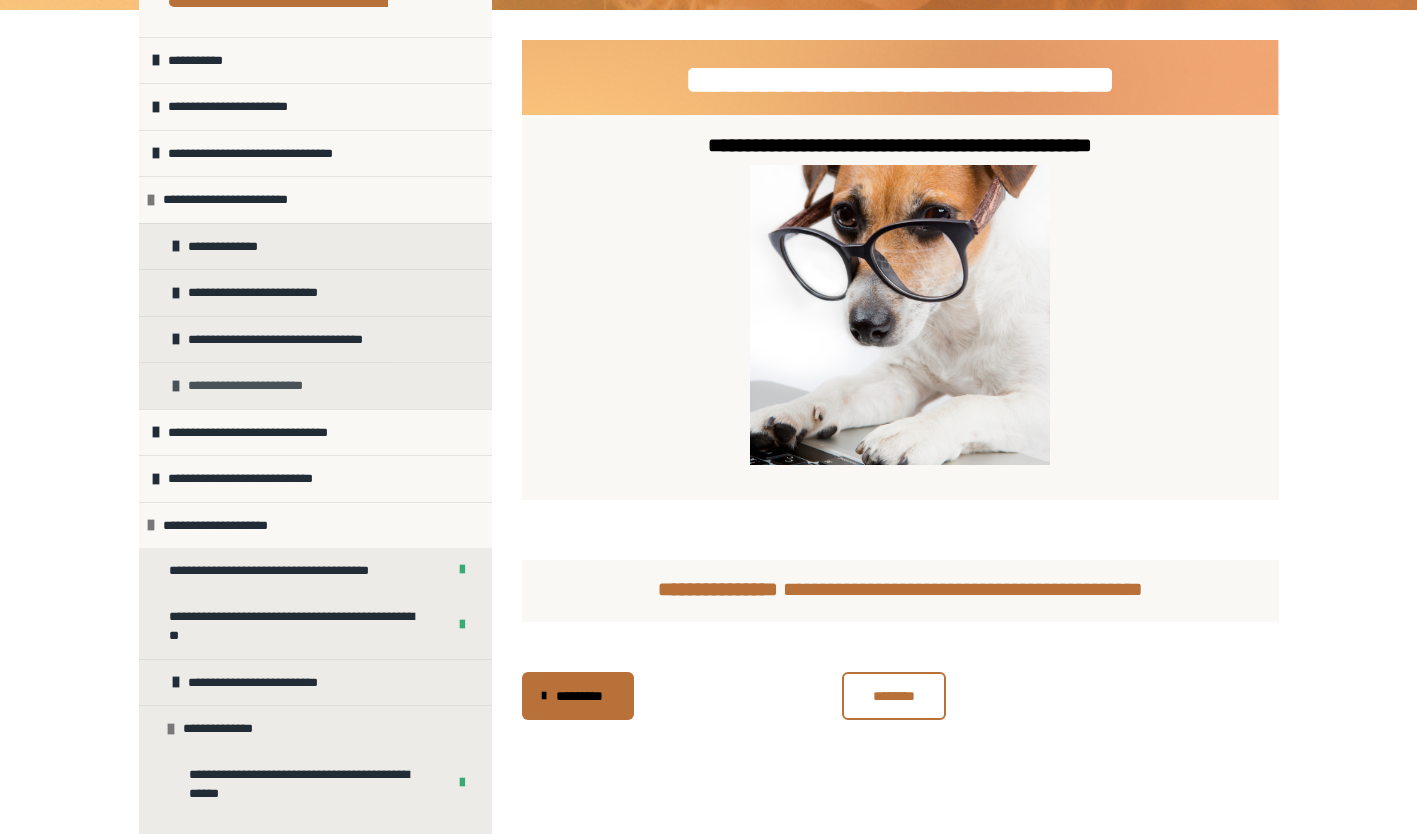 click on "**********" at bounding box center [258, 386] 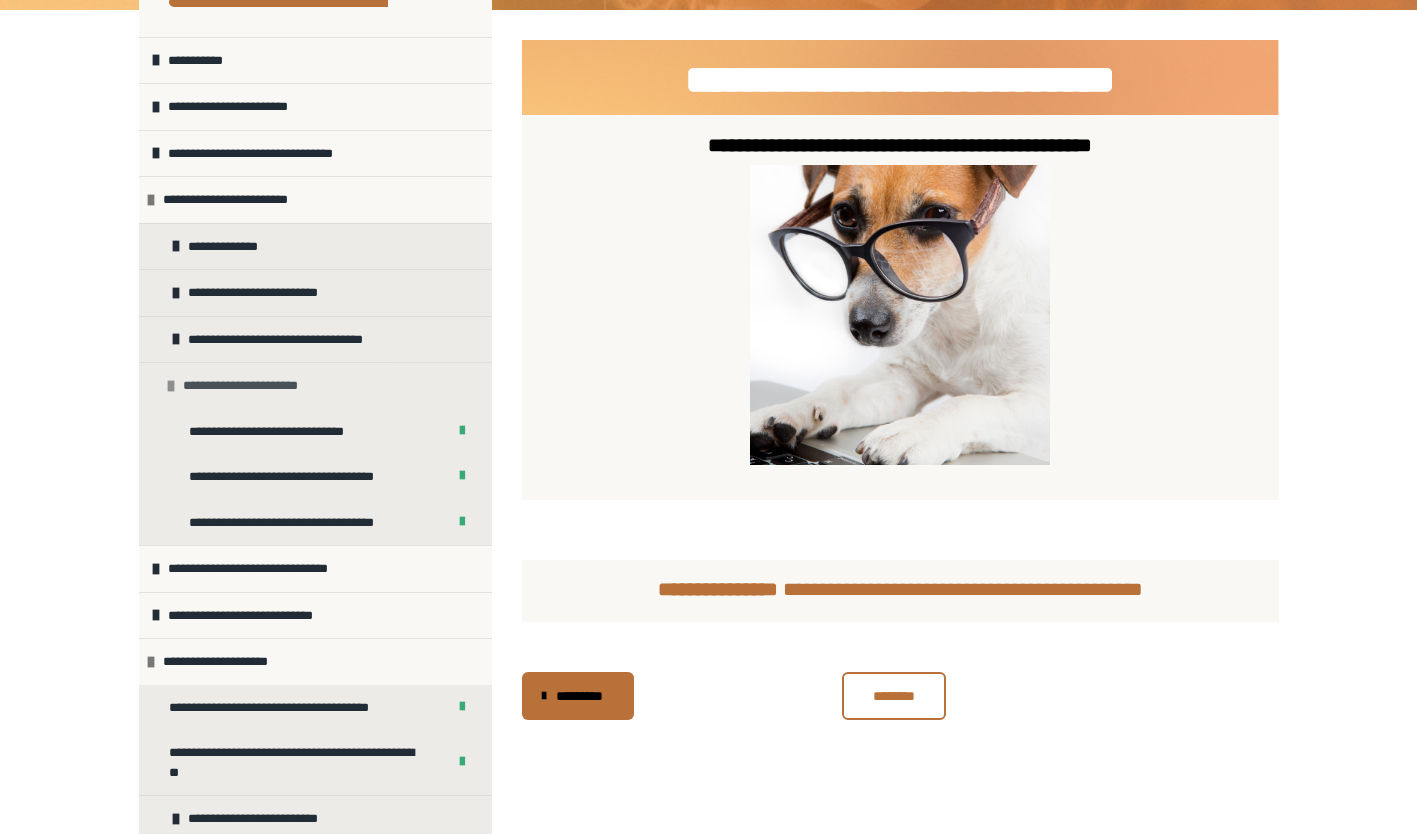 click on "**********" at bounding box center [253, 386] 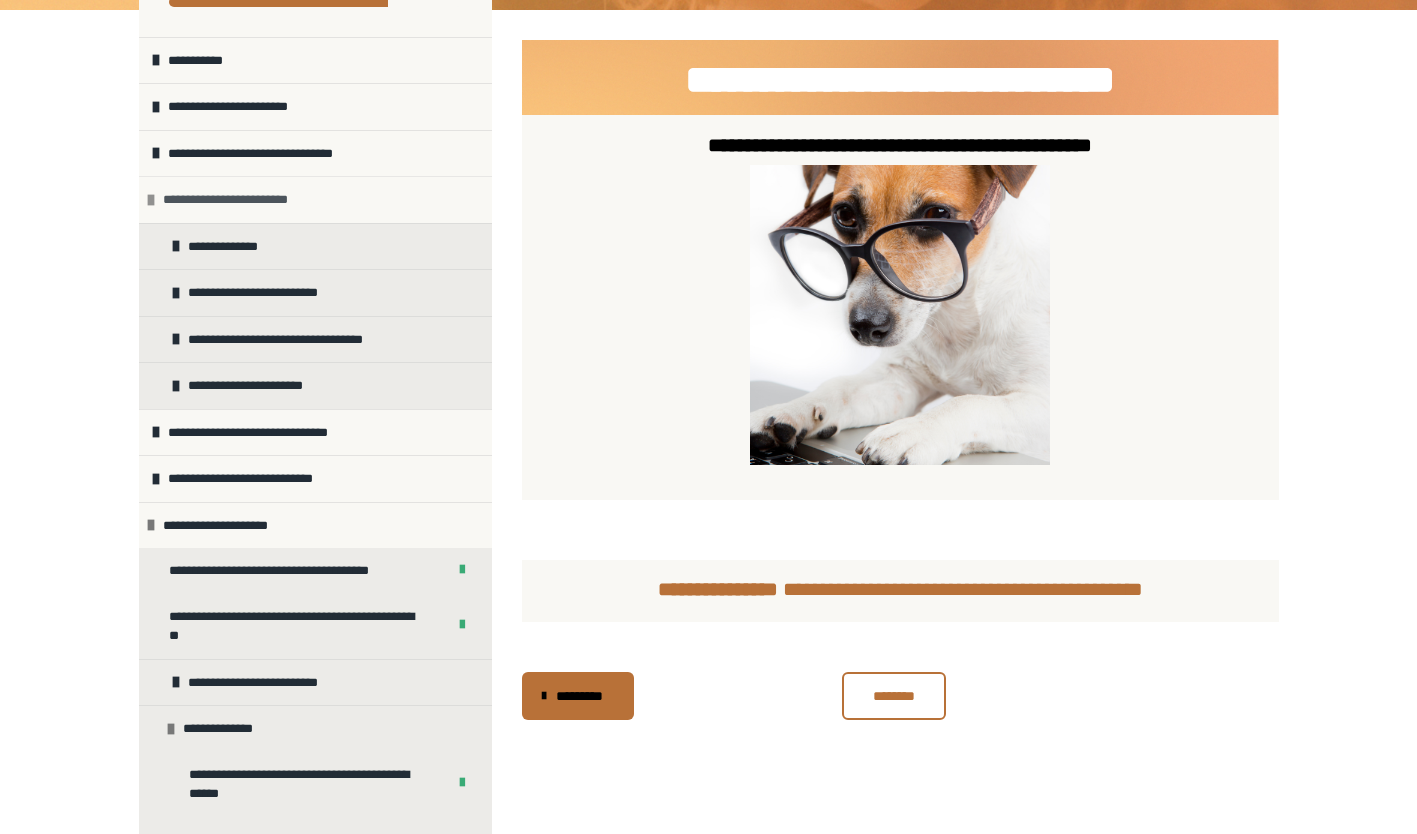 click on "**********" at bounding box center [241, 200] 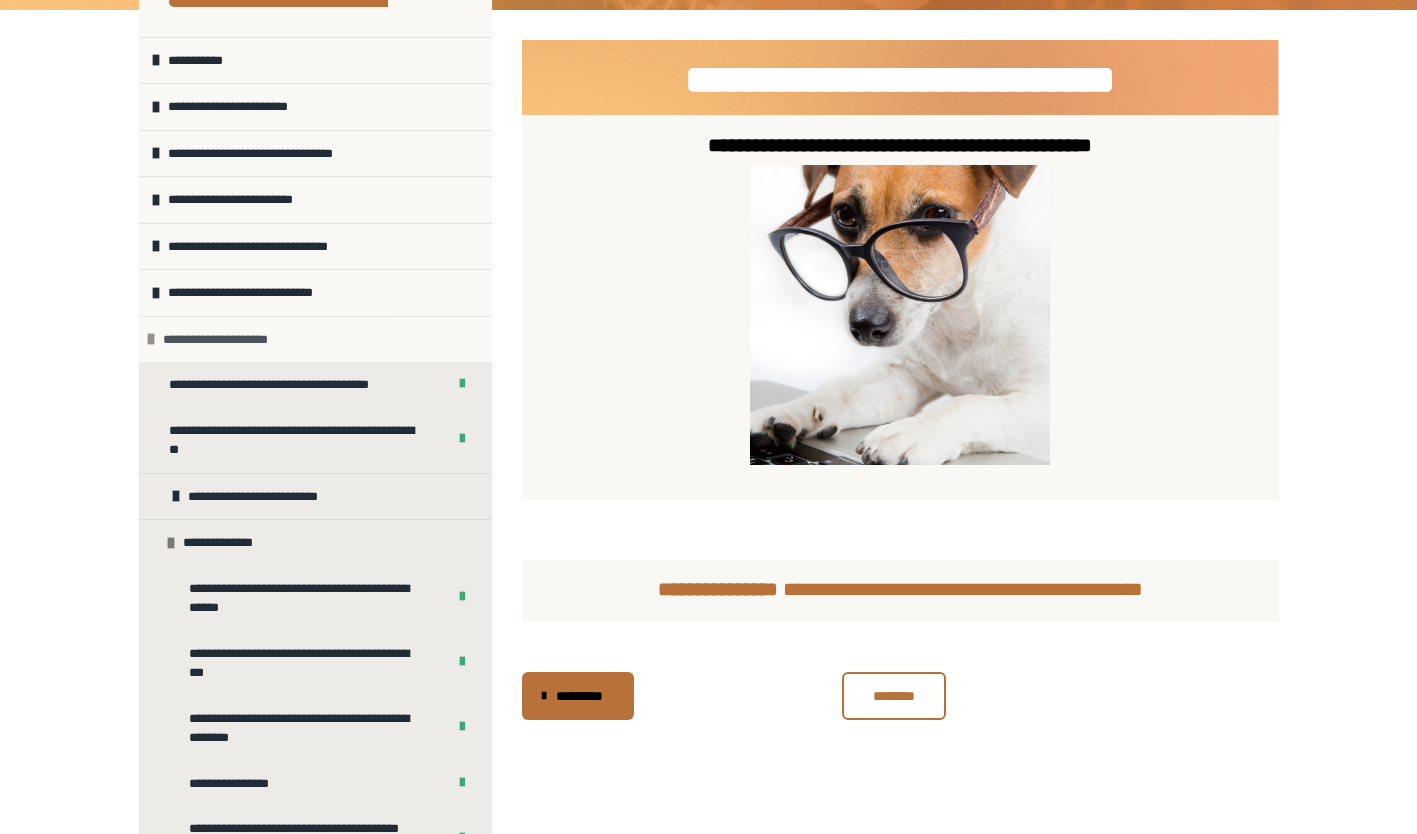 click on "**********" at bounding box center [226, 340] 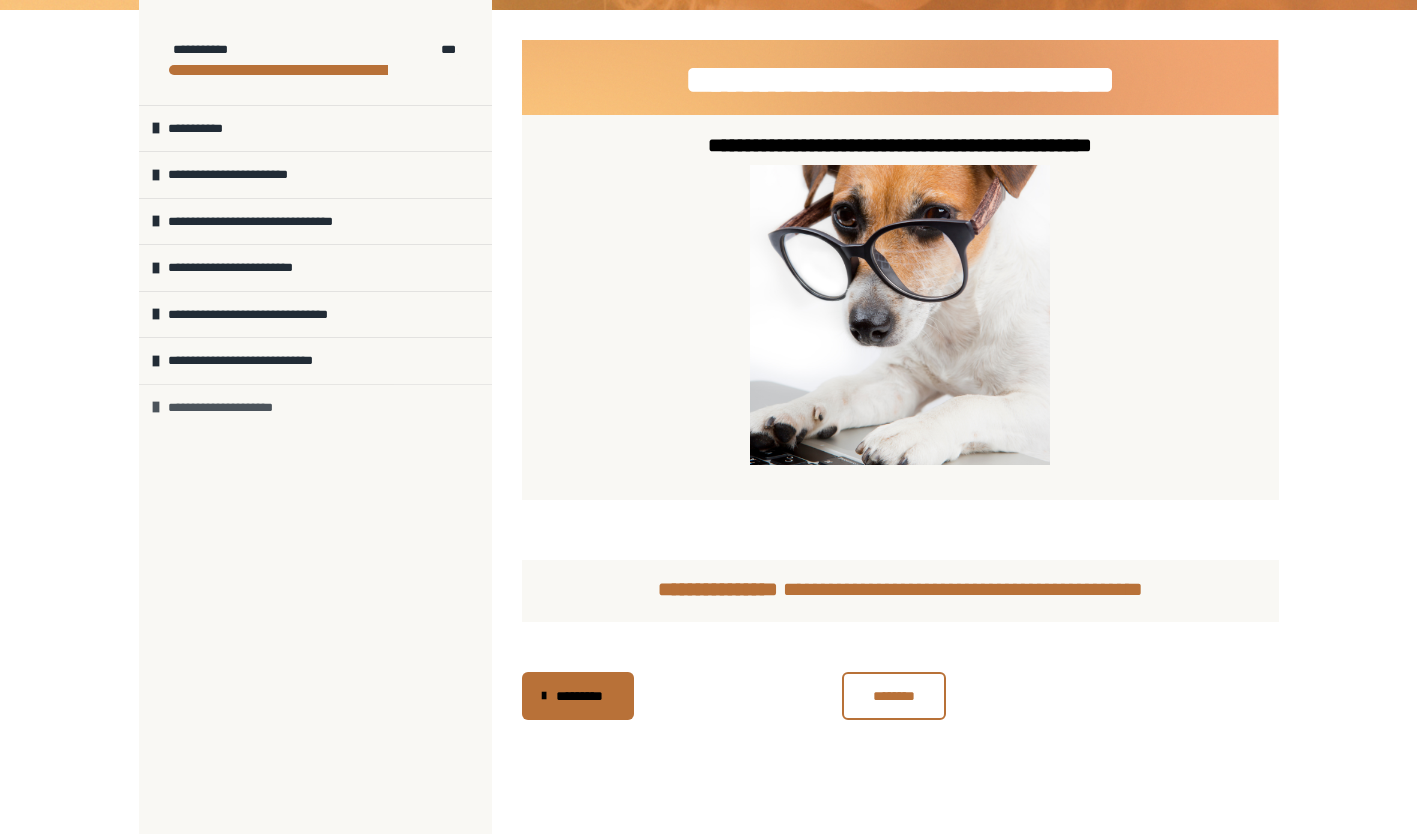 scroll, scrollTop: 0, scrollLeft: 0, axis: both 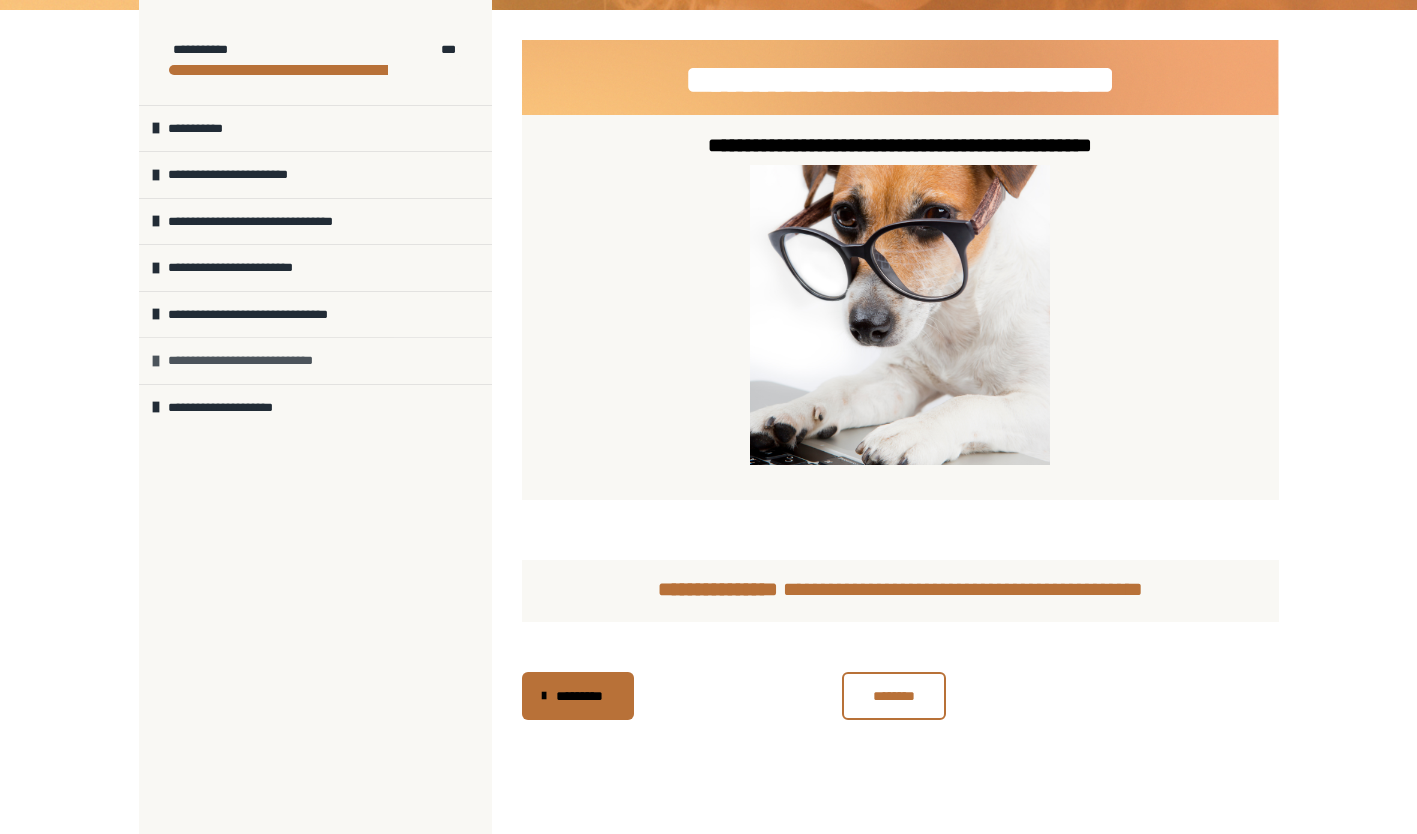click on "**********" at bounding box center (252, 361) 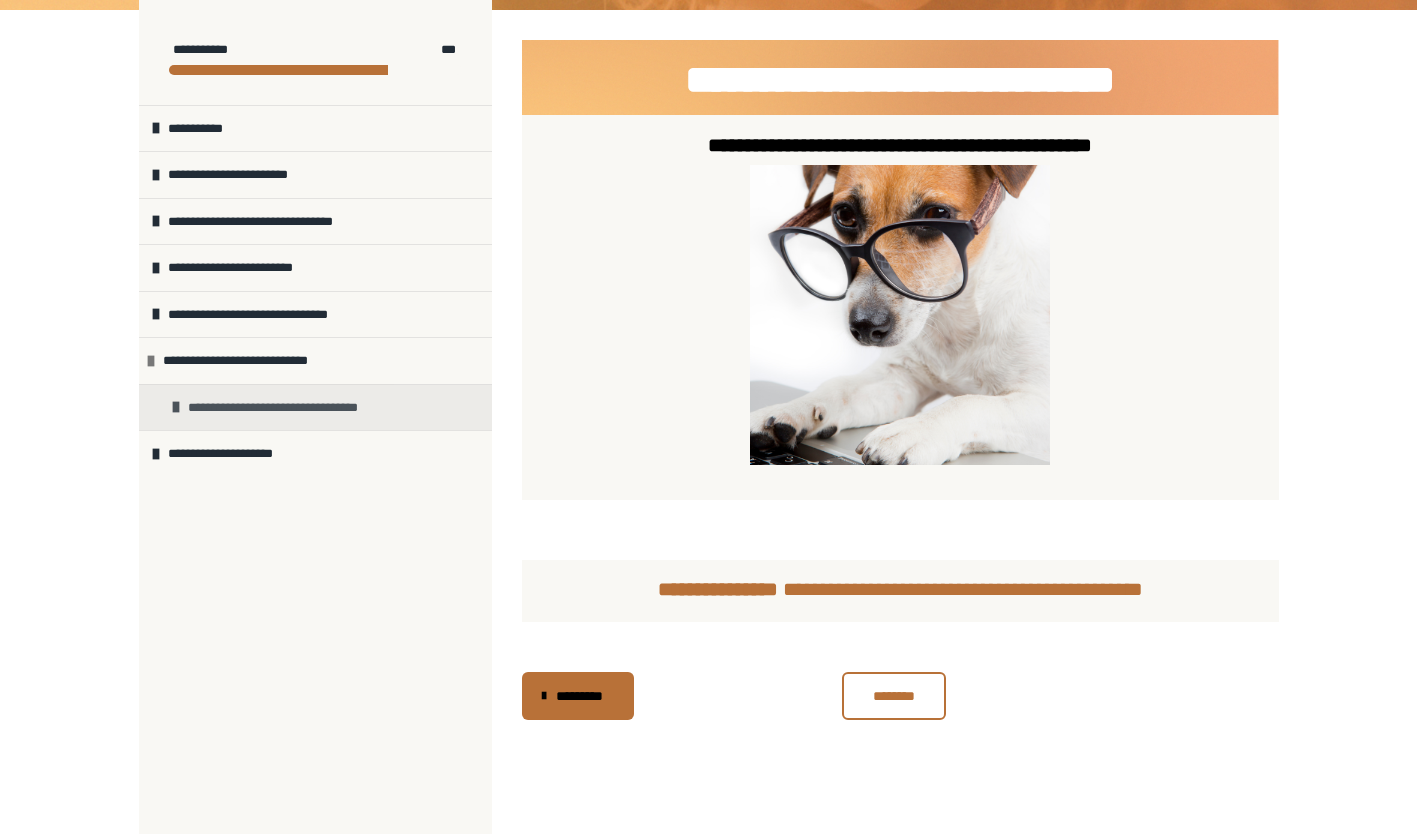 click on "**********" at bounding box center (285, 408) 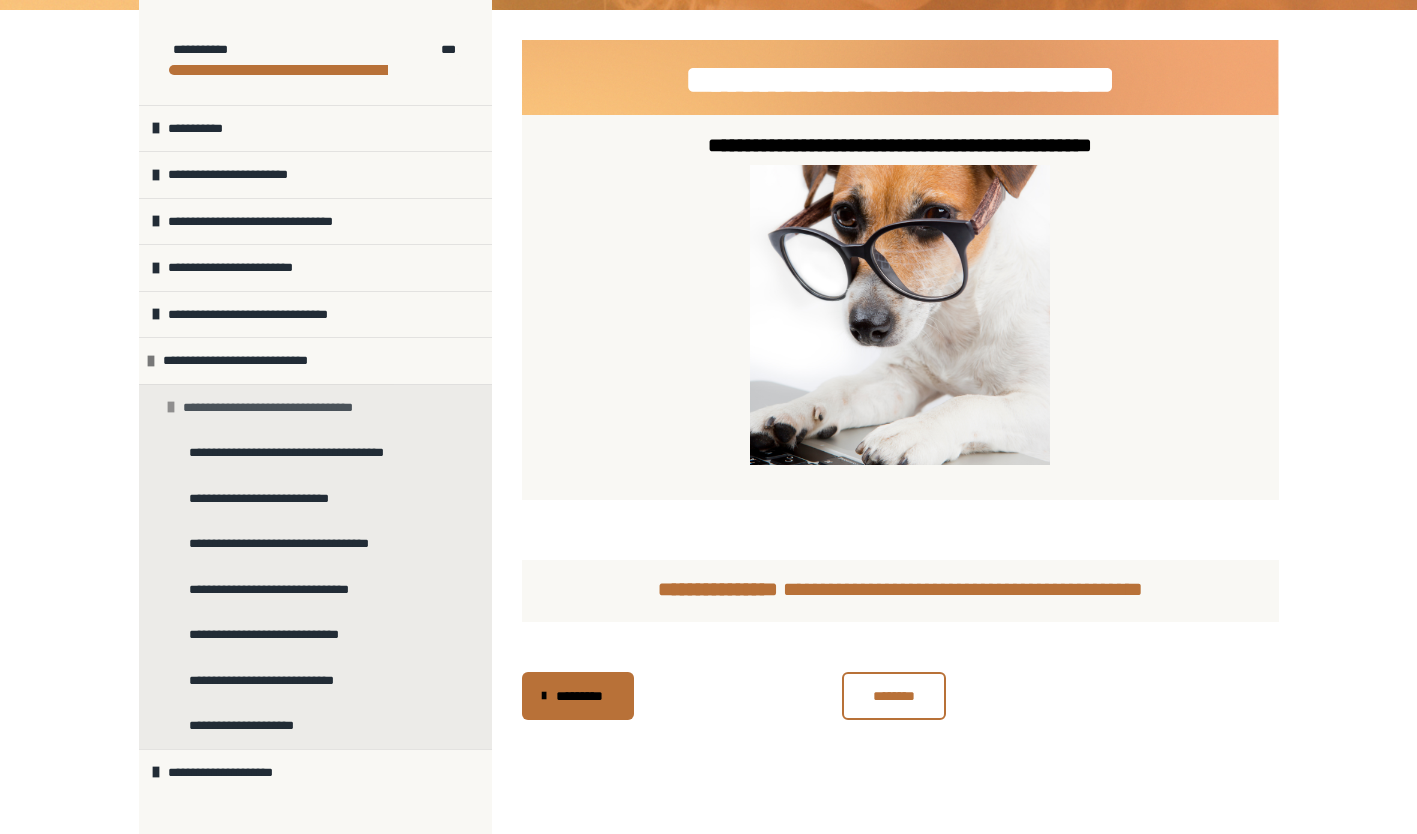 click on "**********" at bounding box center (280, 408) 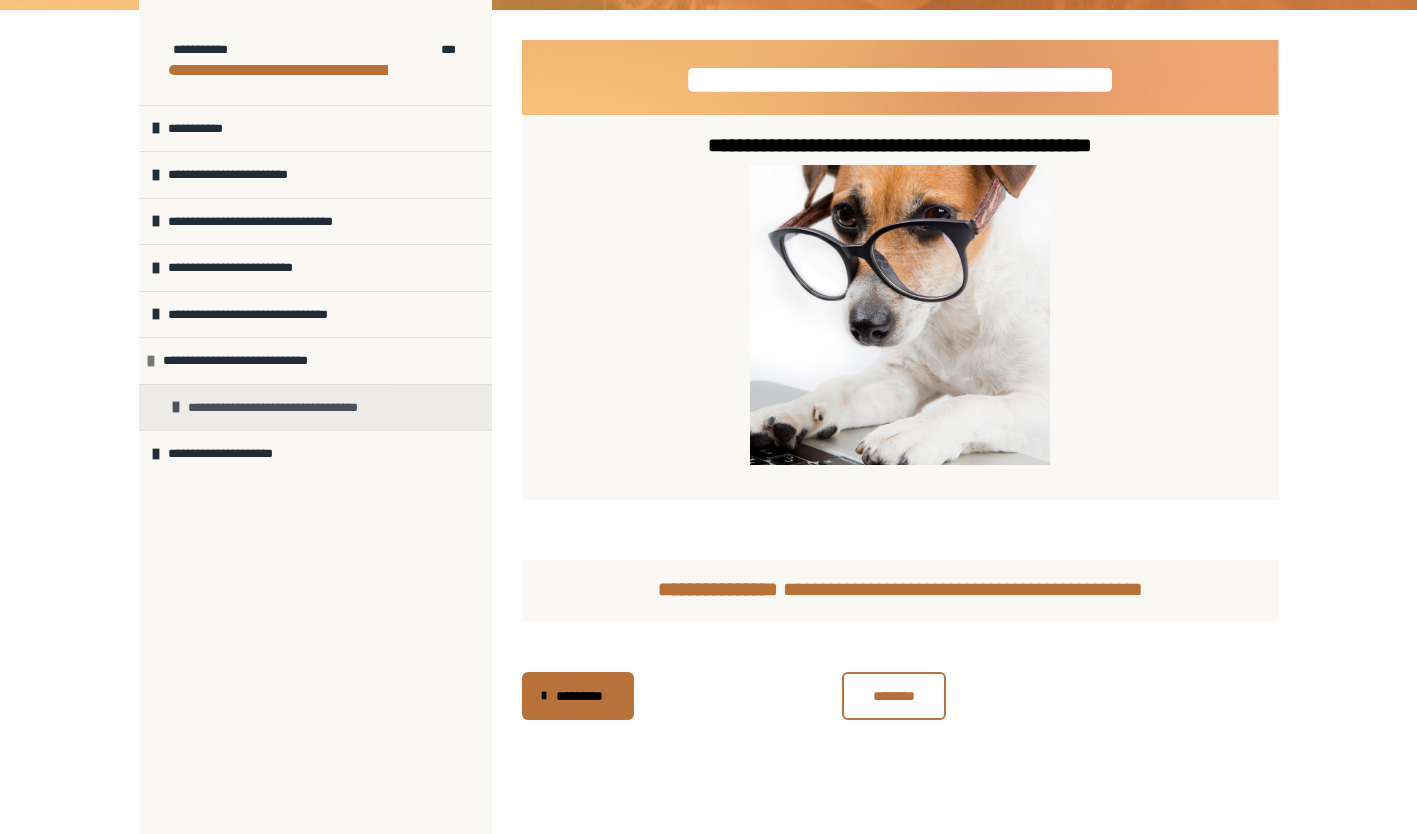 click on "**********" at bounding box center [285, 408] 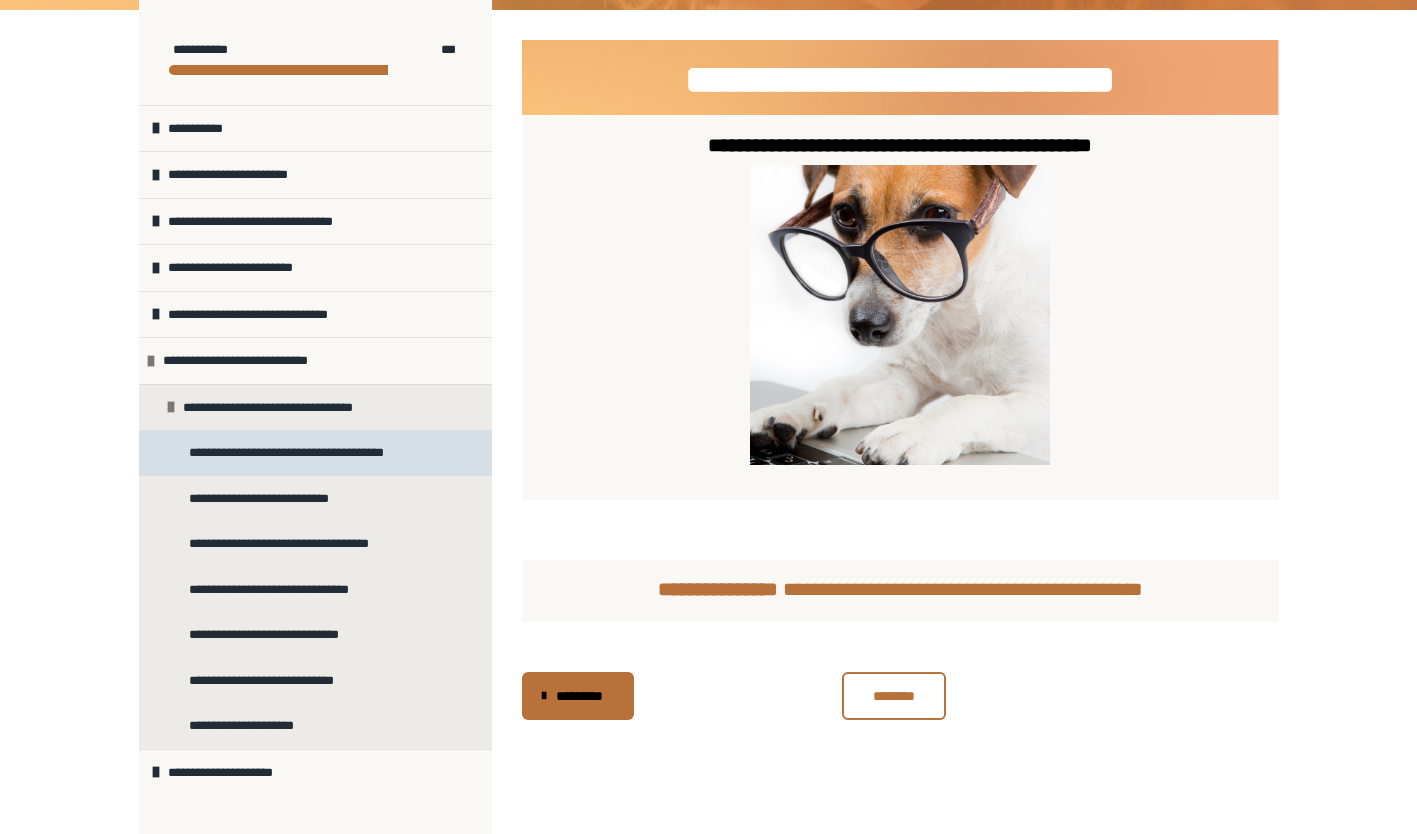 click on "**********" at bounding box center [300, 453] 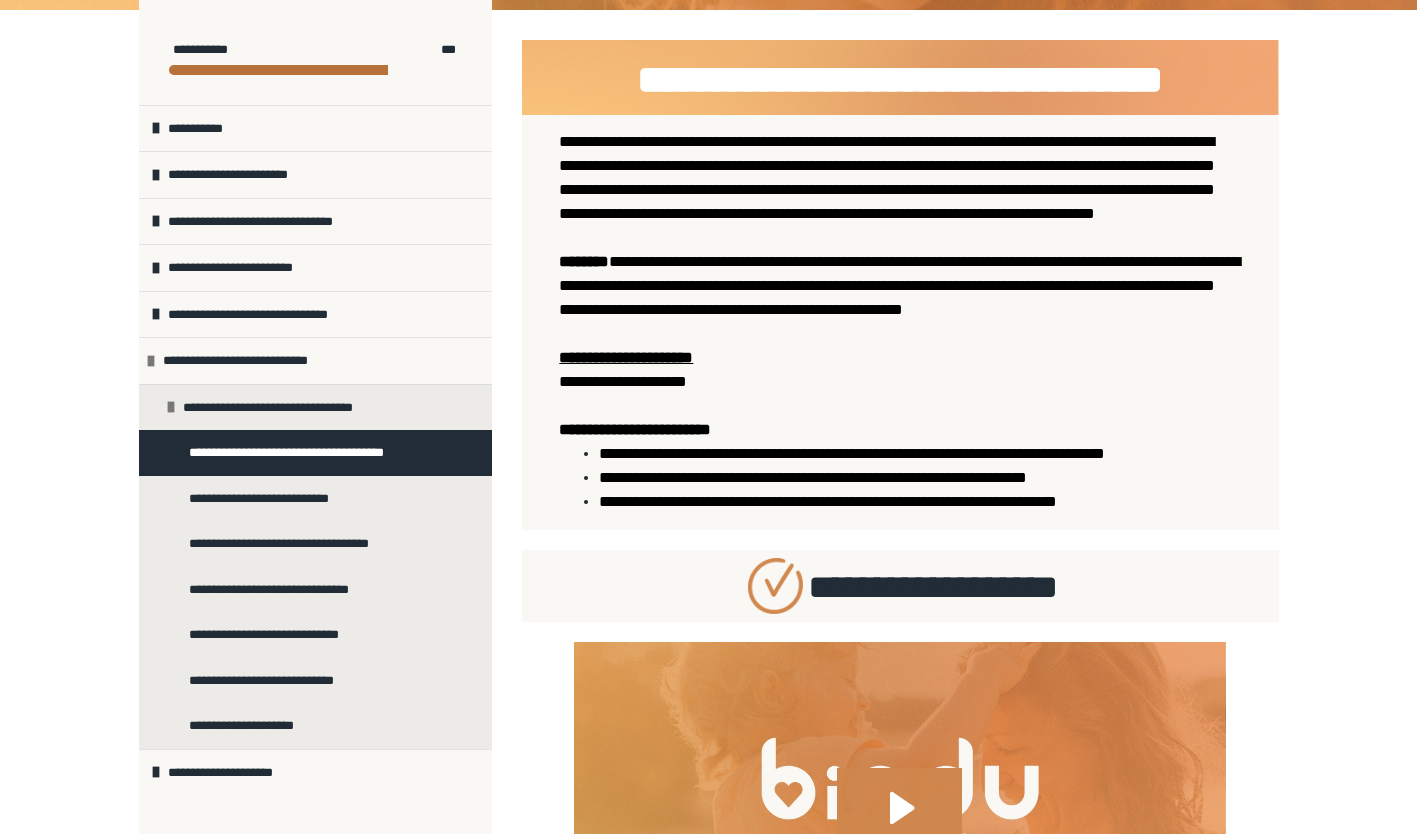 click on "**********" at bounding box center [708, 1083] 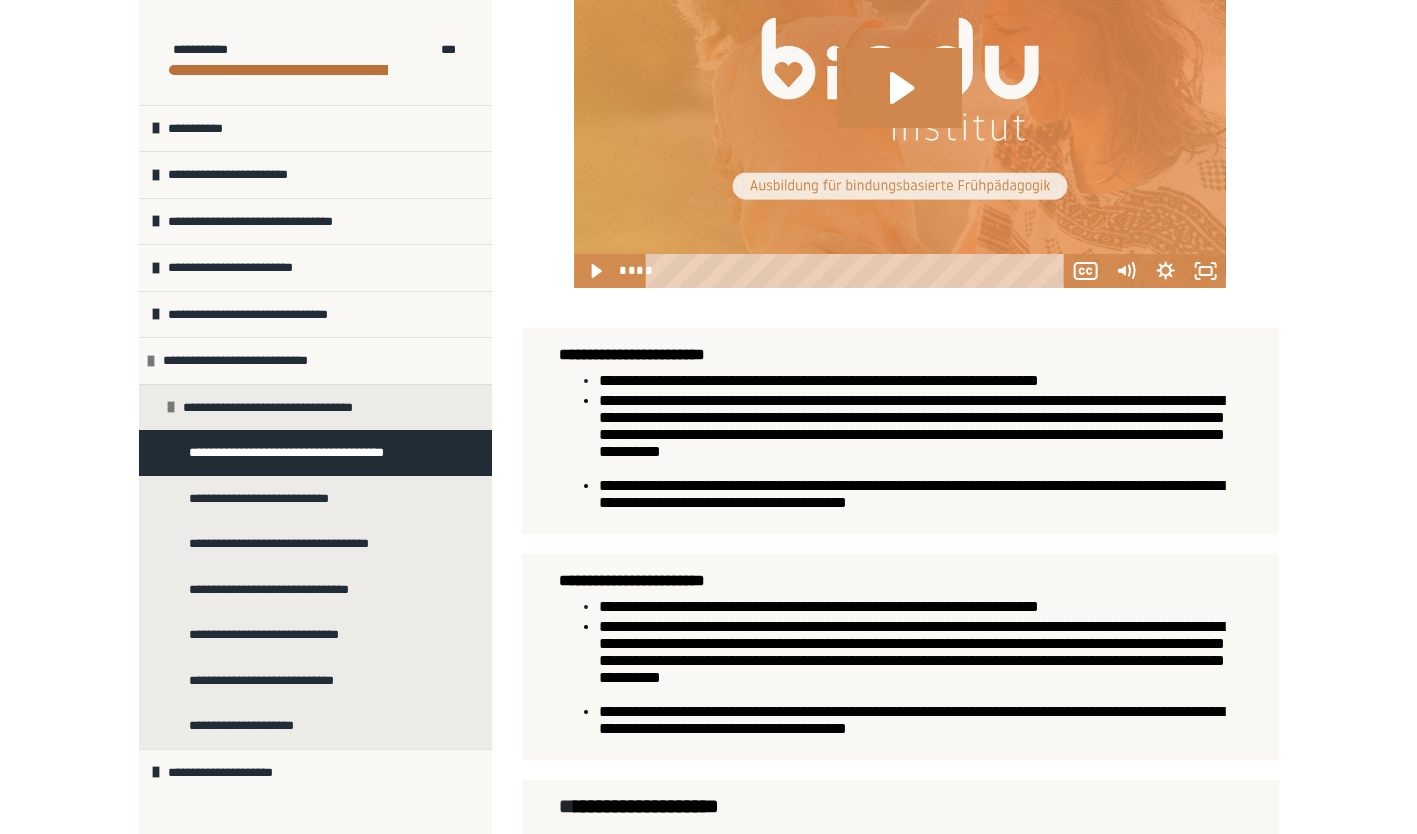 scroll, scrollTop: 1030, scrollLeft: 0, axis: vertical 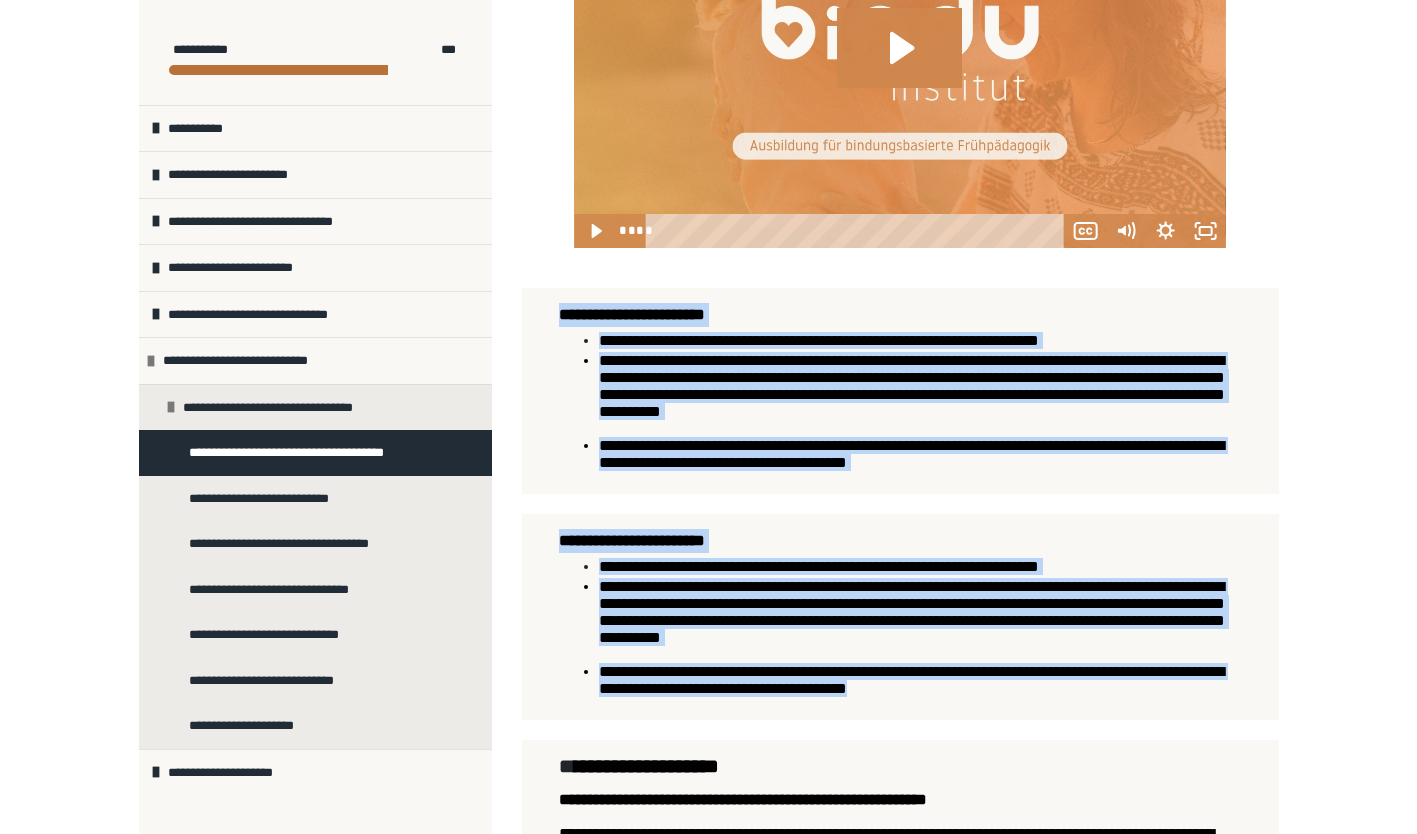 drag, startPoint x: 1124, startPoint y: 722, endPoint x: 558, endPoint y: 341, distance: 682.2881 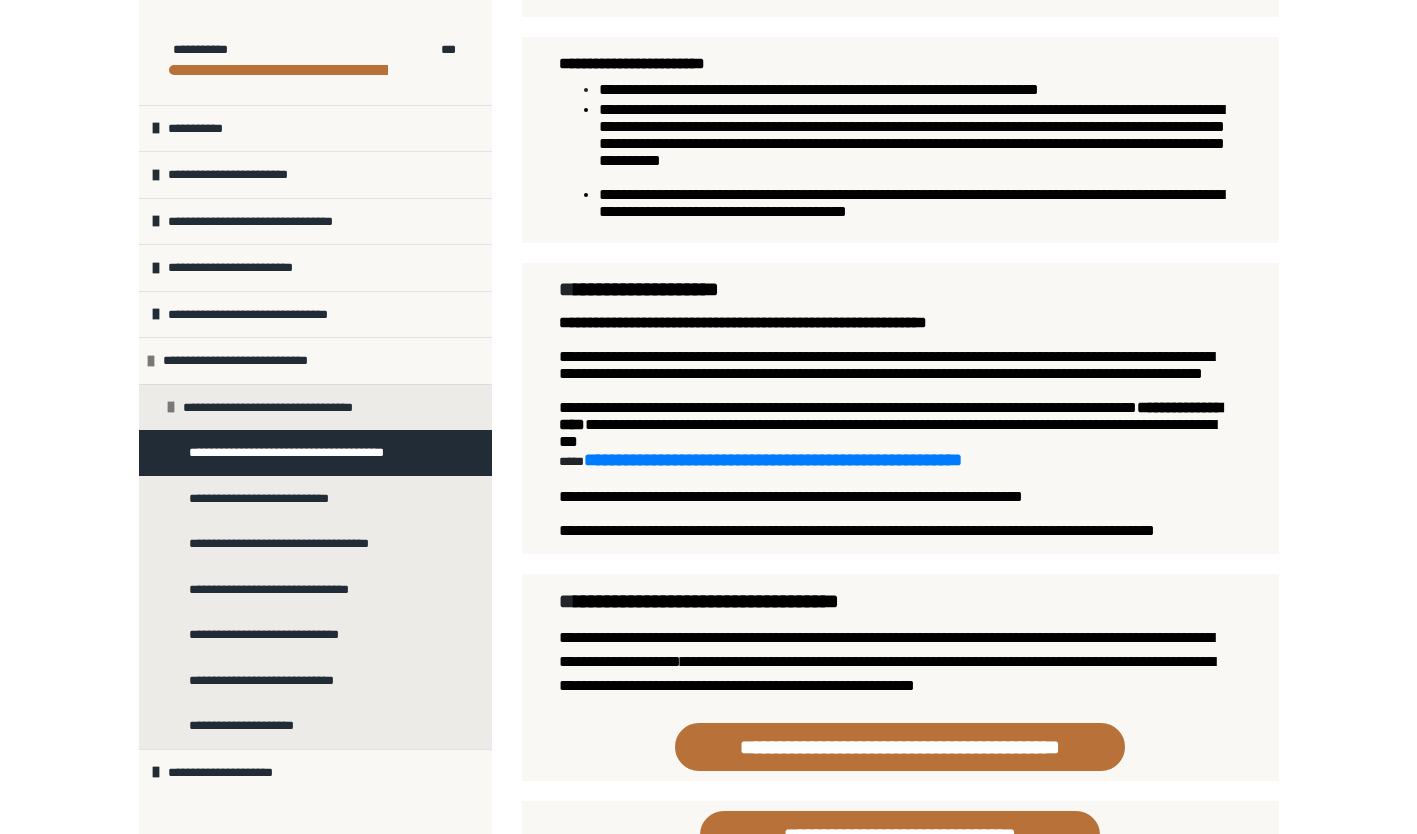 scroll, scrollTop: 1510, scrollLeft: 0, axis: vertical 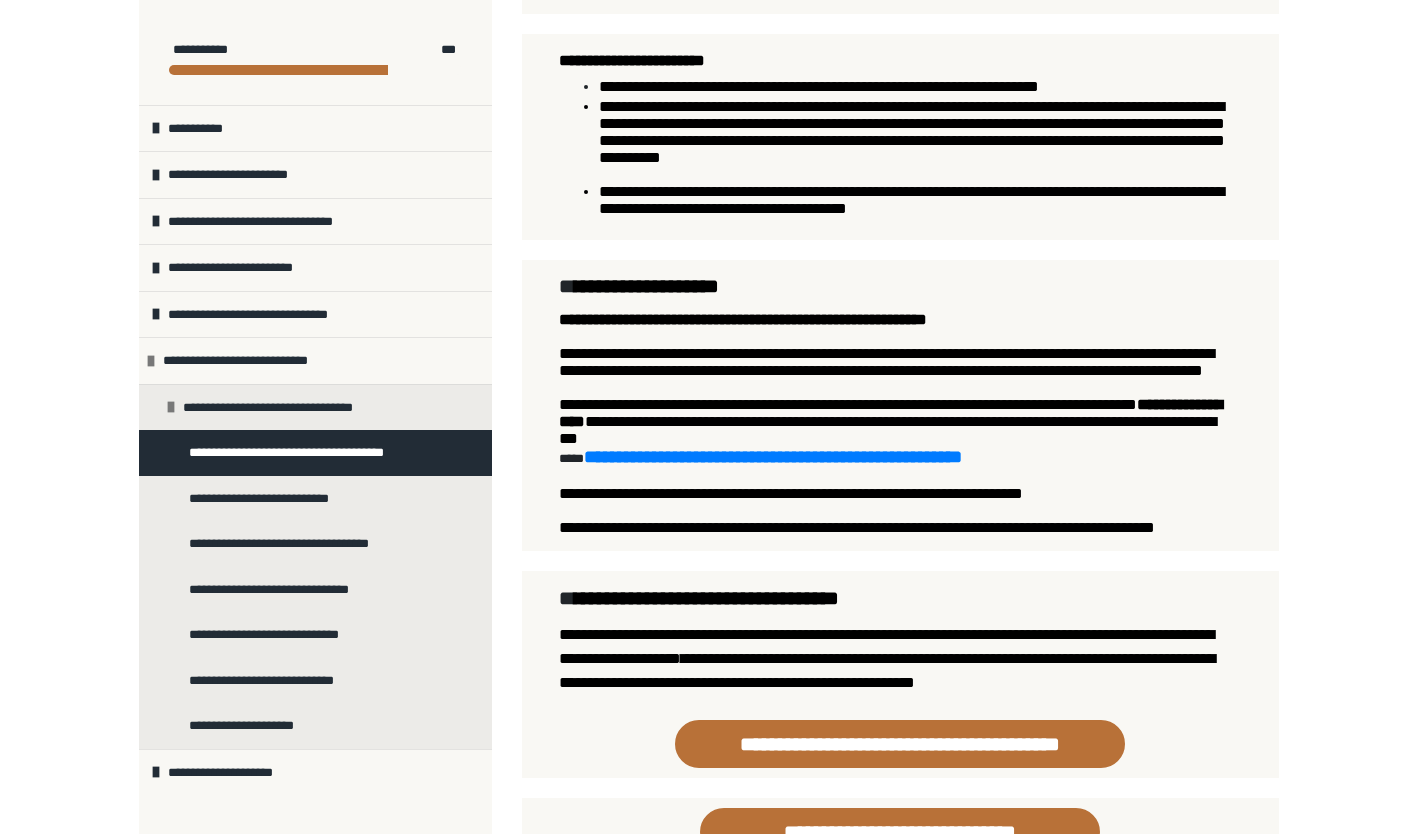 click on "**********" at bounding box center [899, 362] 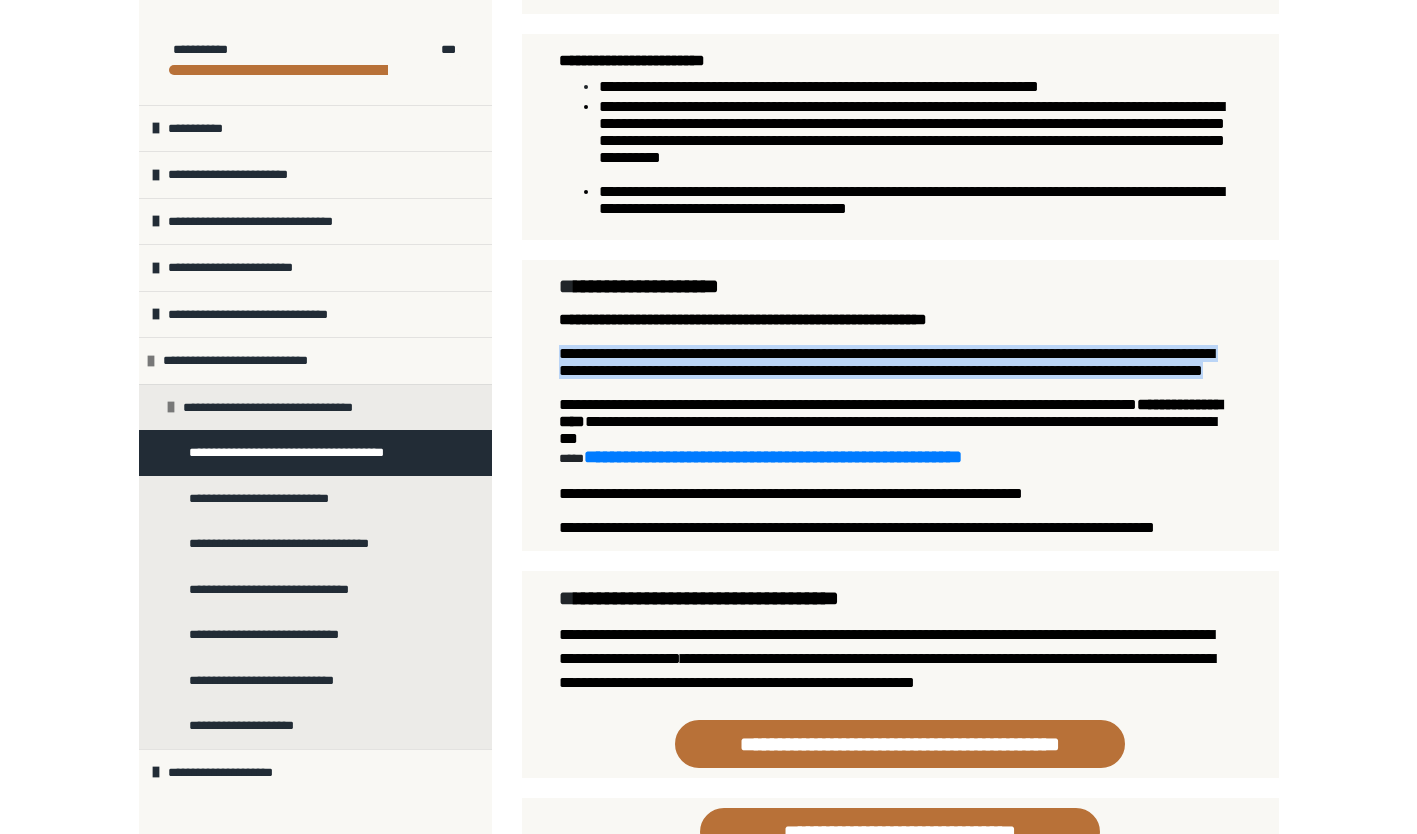 click on "**********" at bounding box center (899, 362) 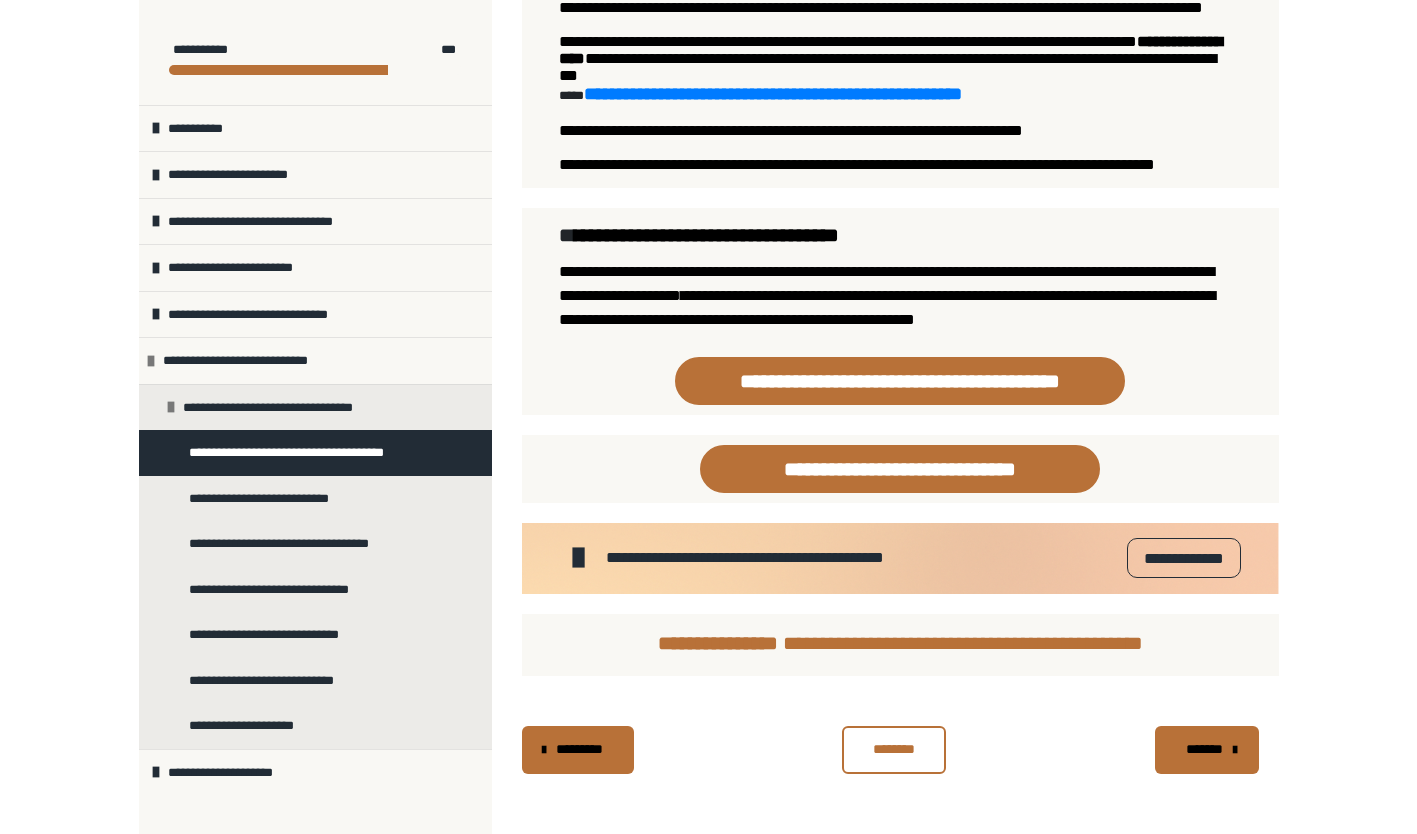 scroll, scrollTop: 2015, scrollLeft: 0, axis: vertical 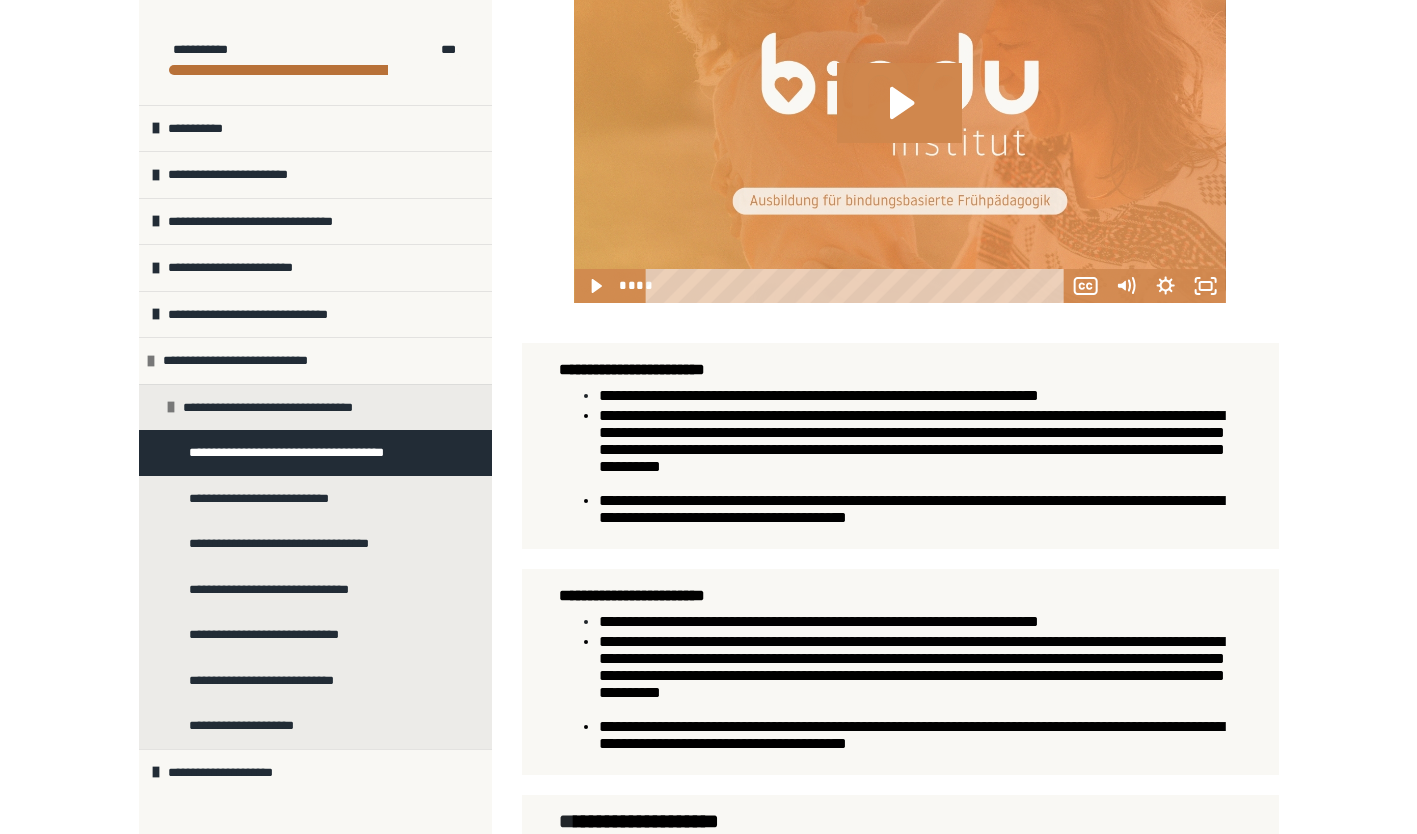 click on "**********" at bounding box center [708, 378] 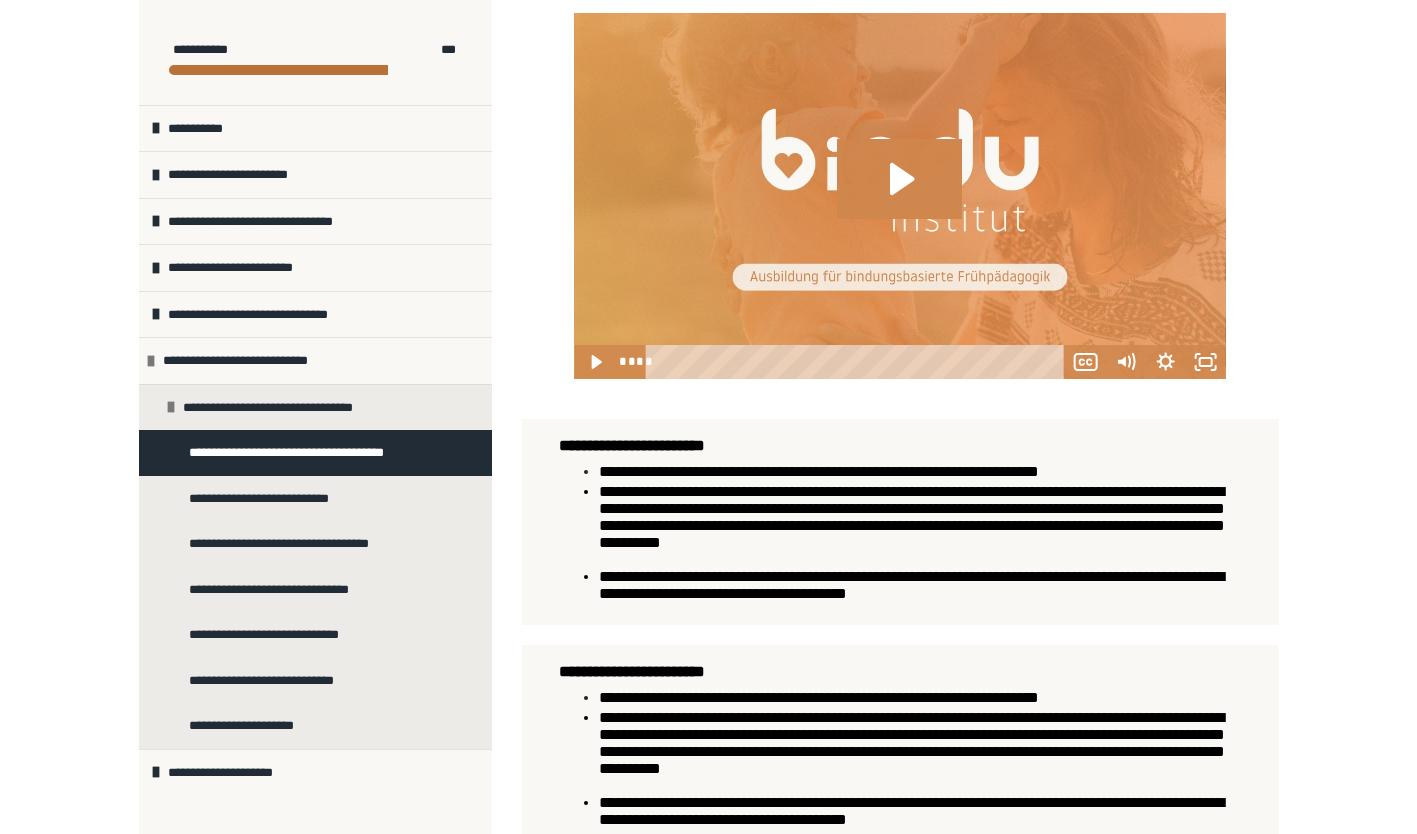 scroll, scrollTop: 895, scrollLeft: 0, axis: vertical 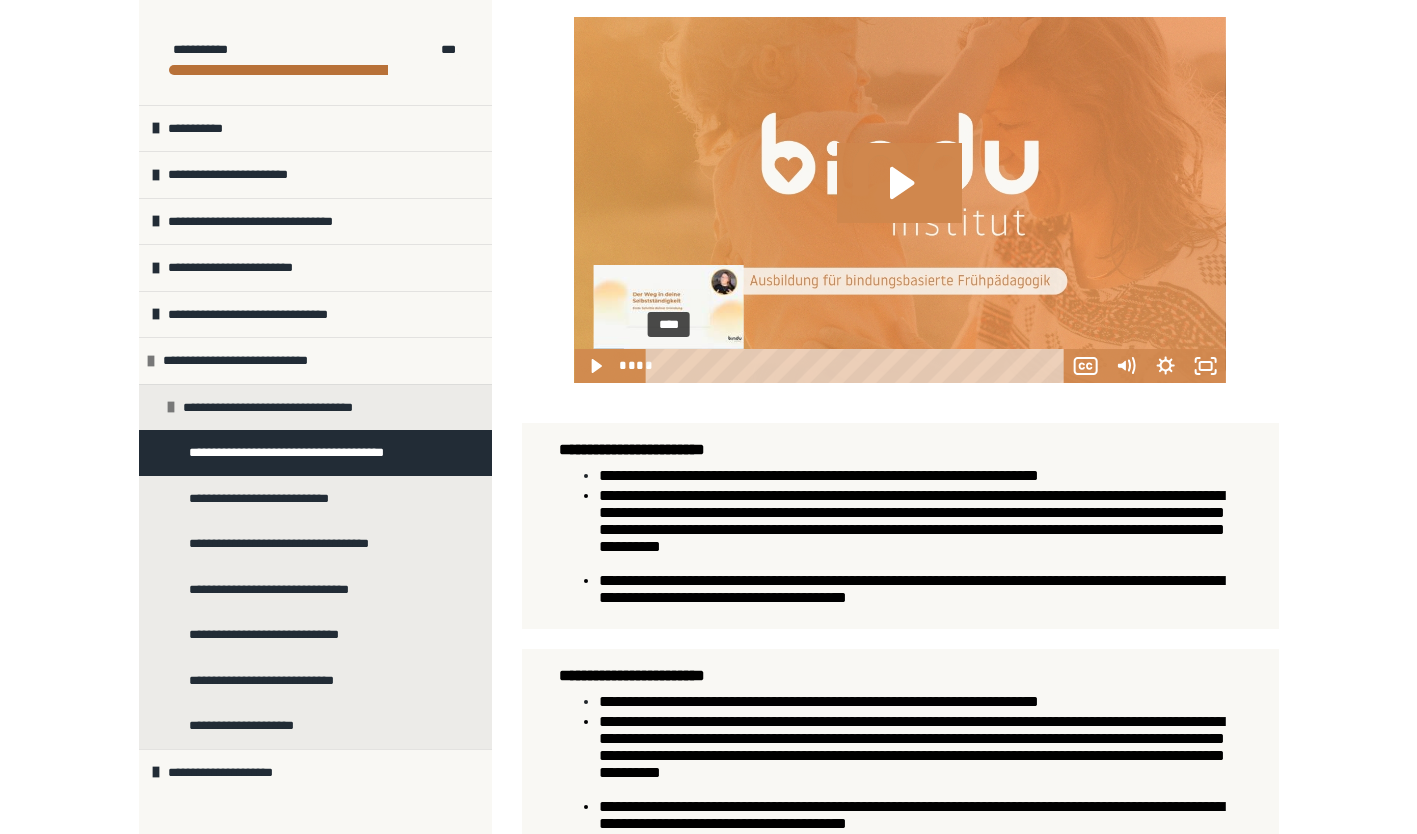 click on "****" at bounding box center [857, 366] 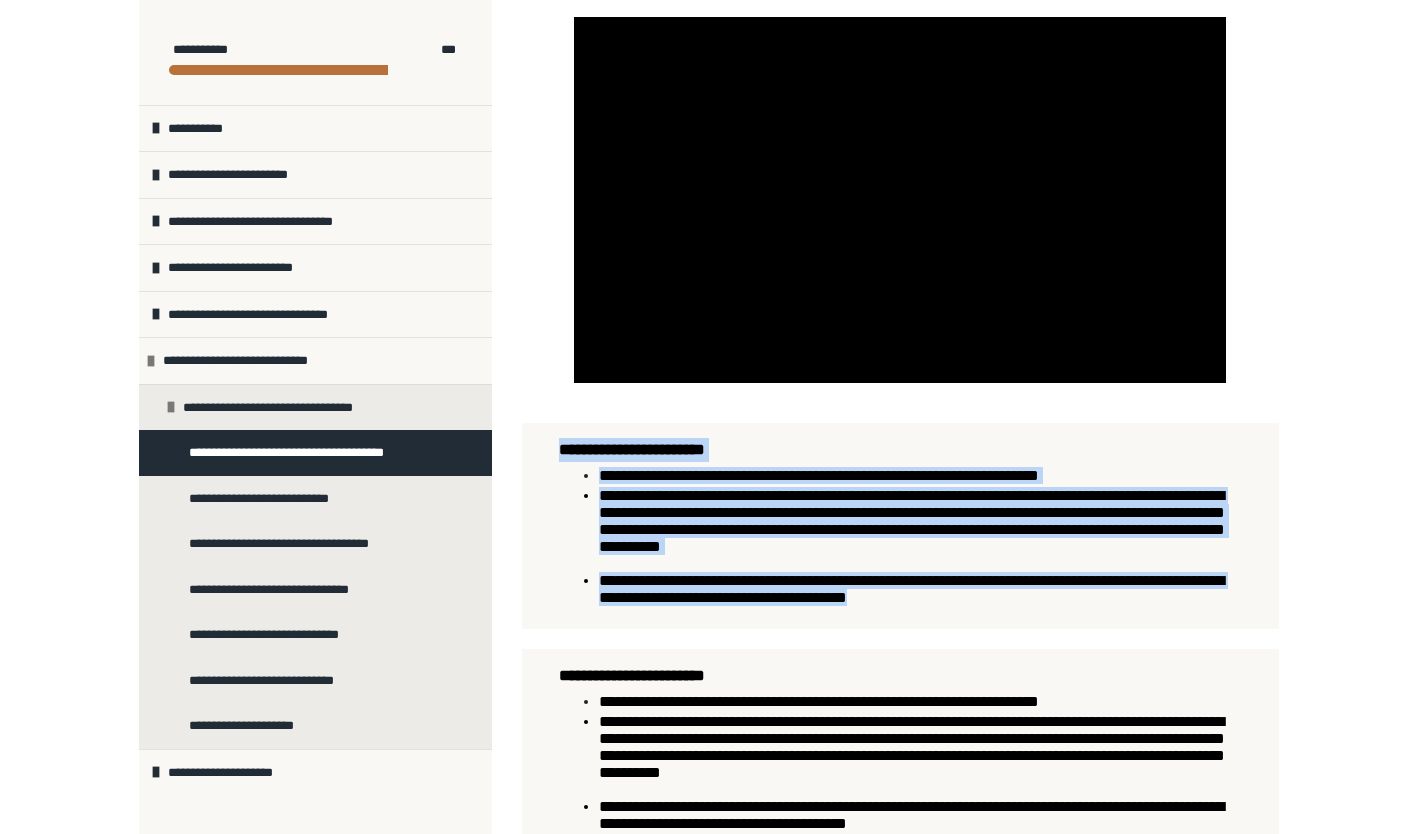 drag, startPoint x: 1118, startPoint y: 629, endPoint x: 560, endPoint y: 477, distance: 578.3321 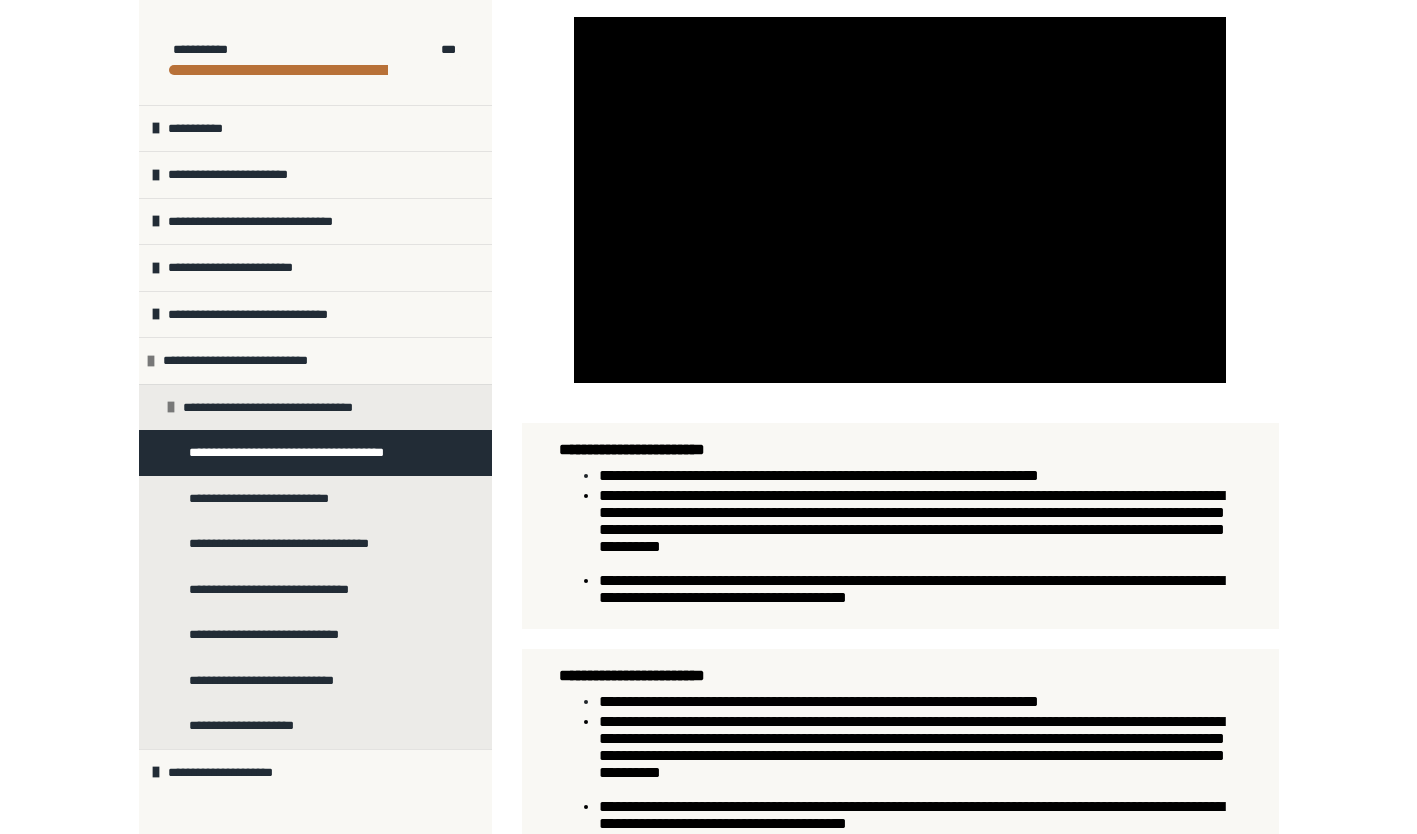 click on "**********" at bounding box center [708, 458] 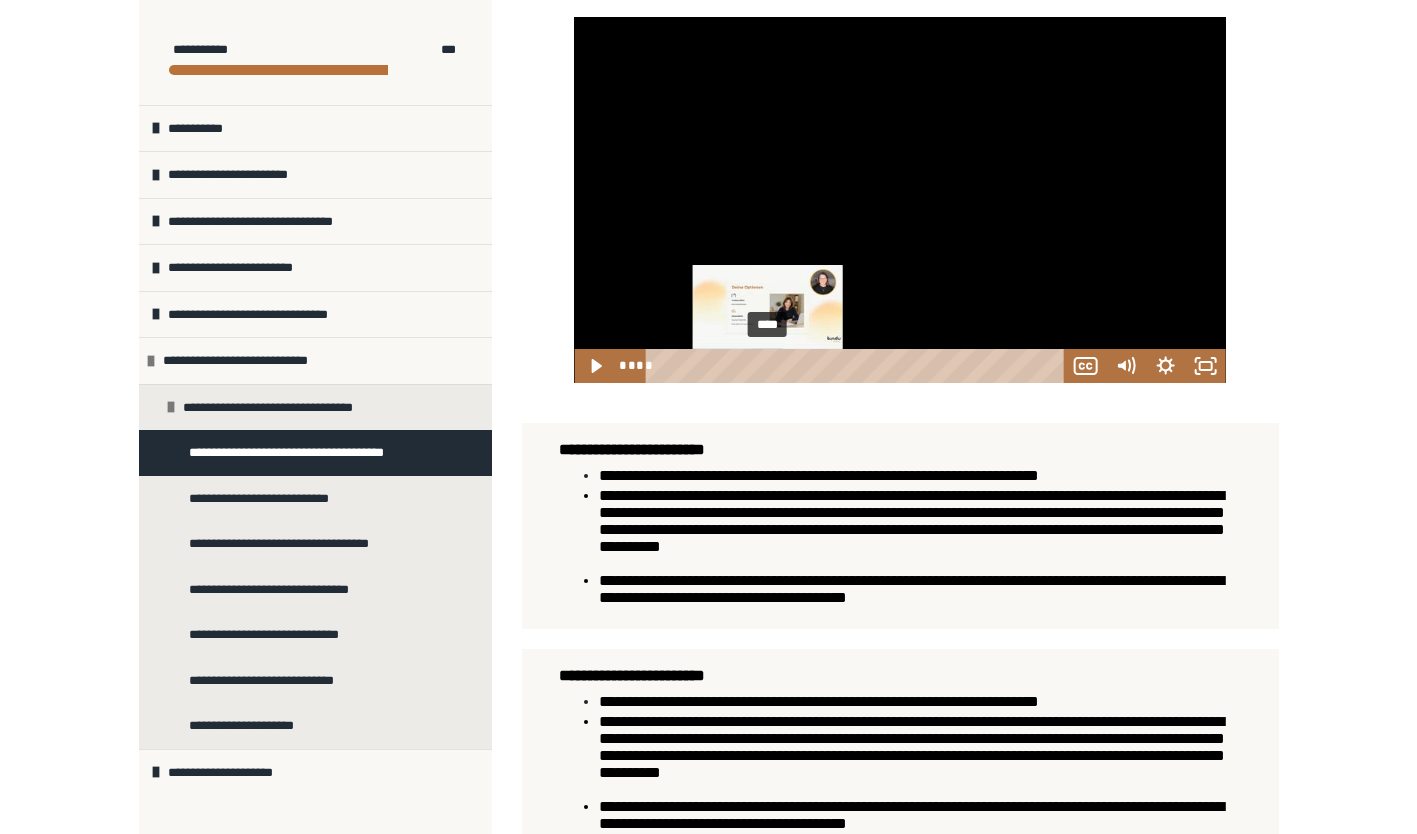 click on "****" at bounding box center (857, 366) 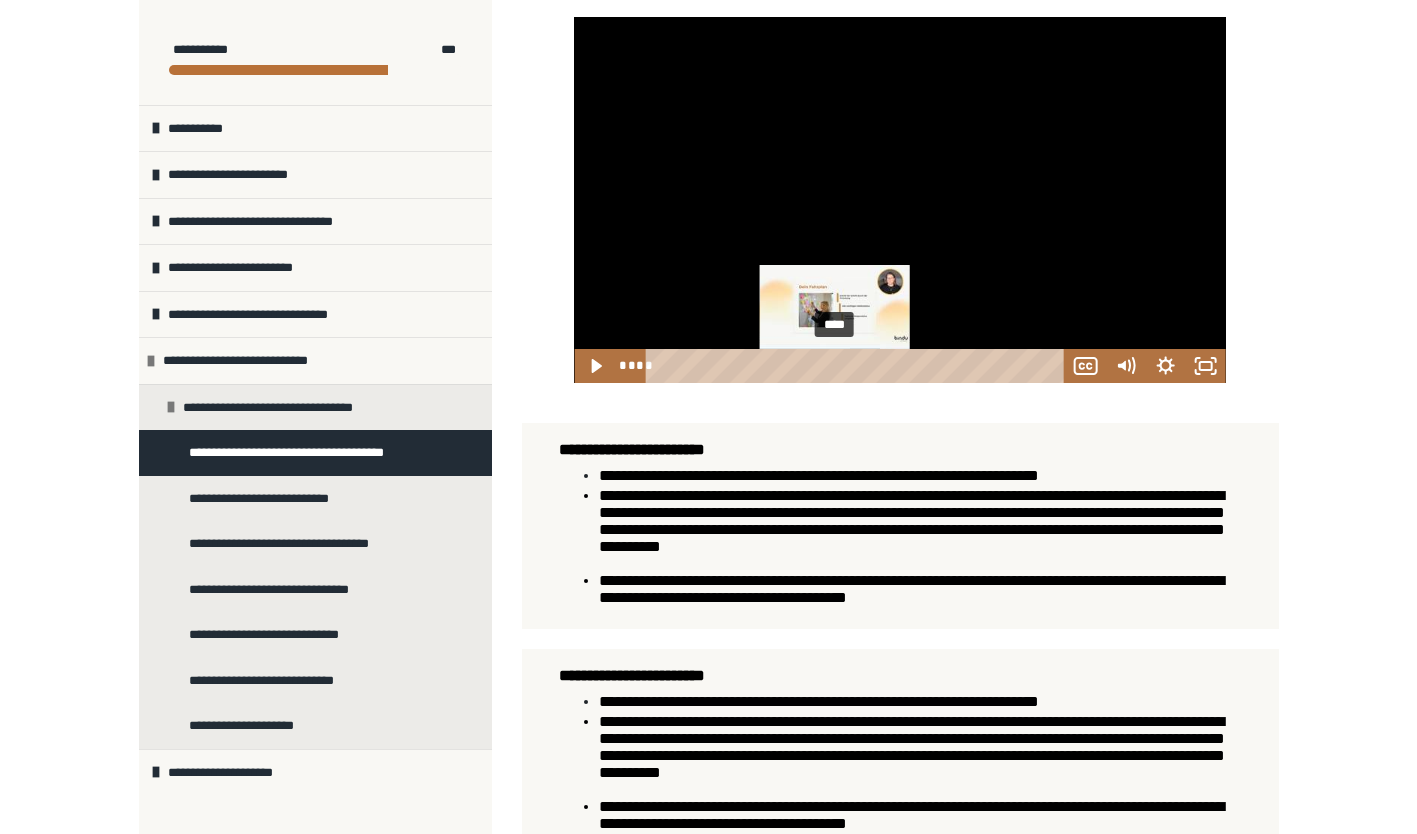 click on "****" at bounding box center [857, 366] 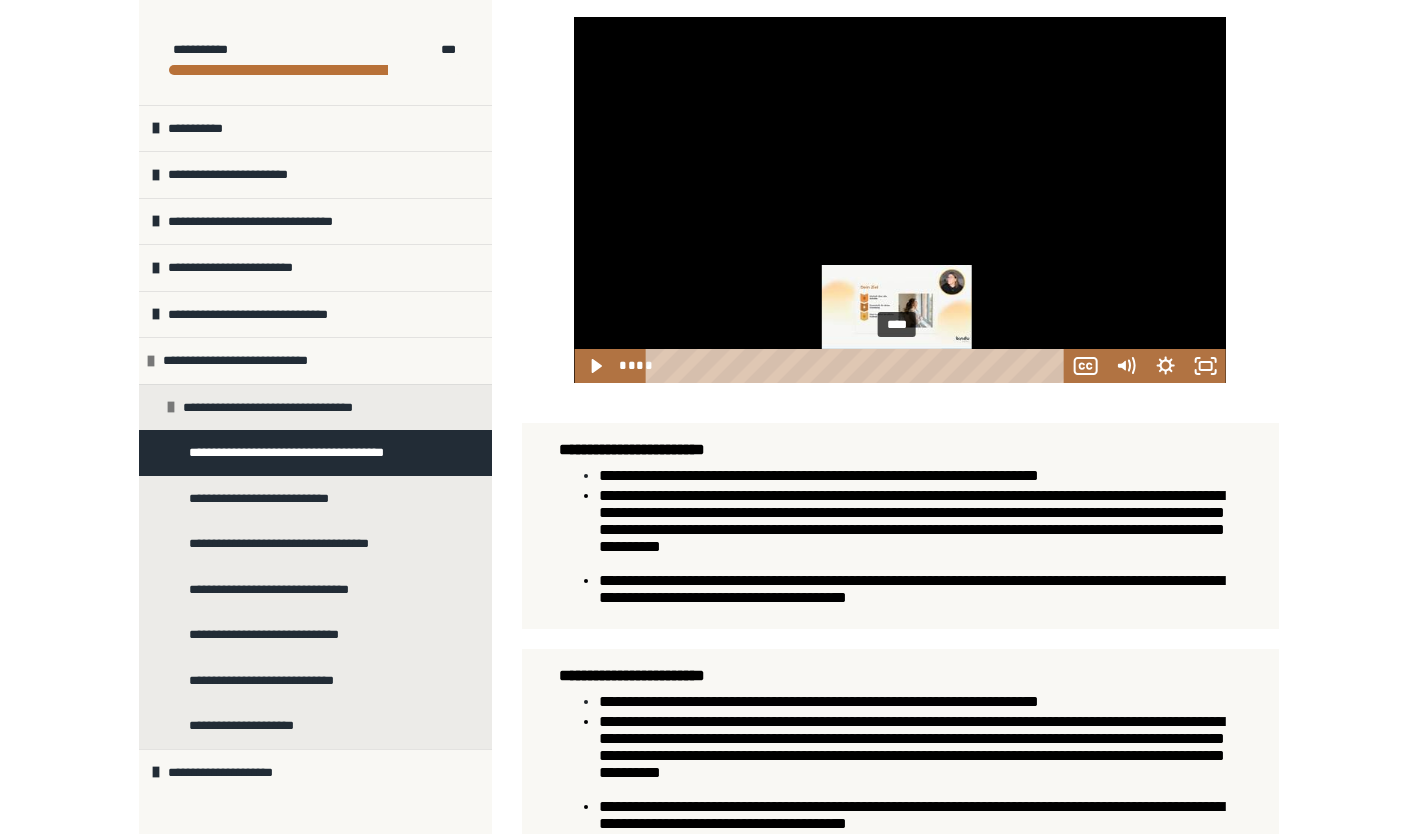 click on "****" at bounding box center (857, 366) 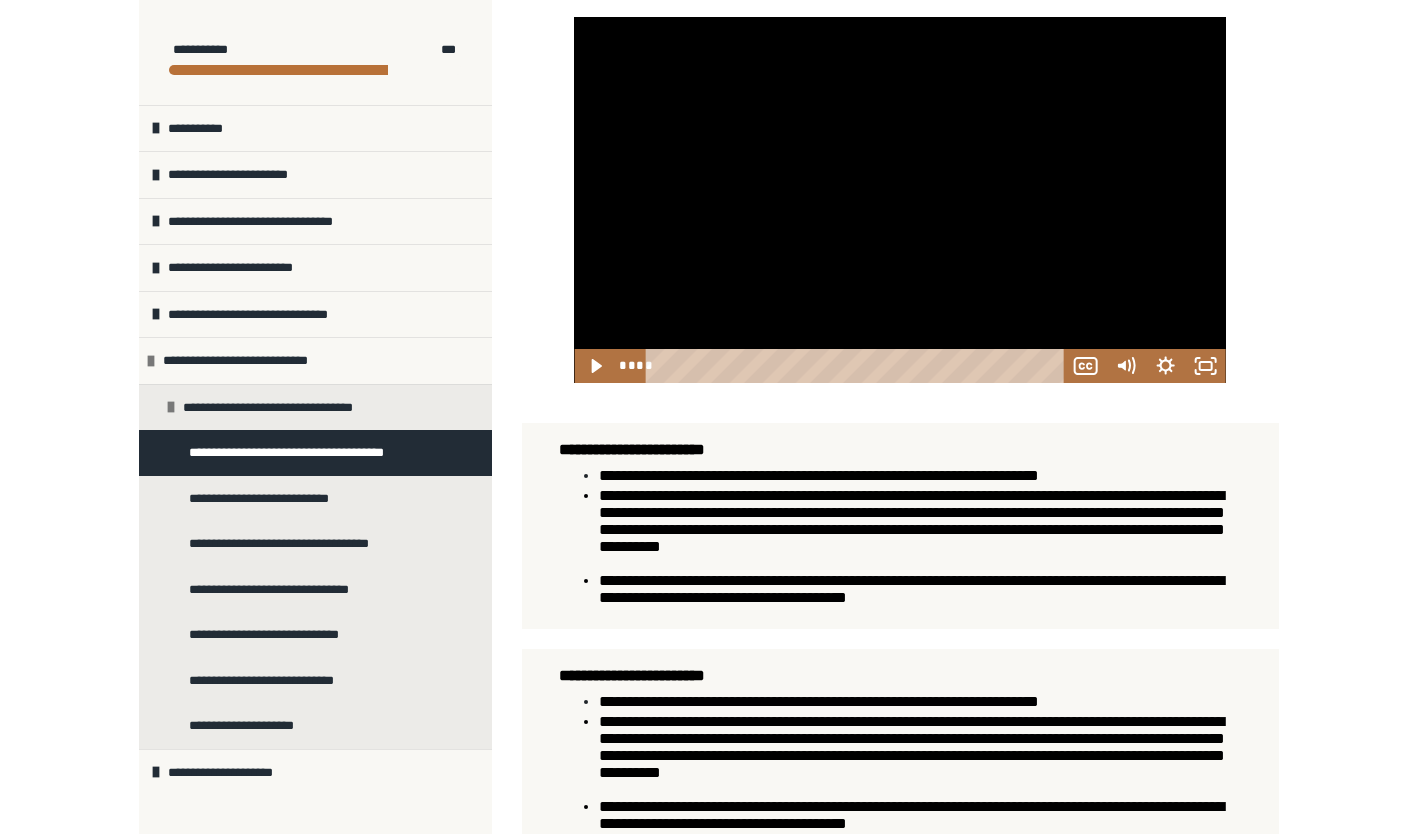 click at bounding box center (899, 200) 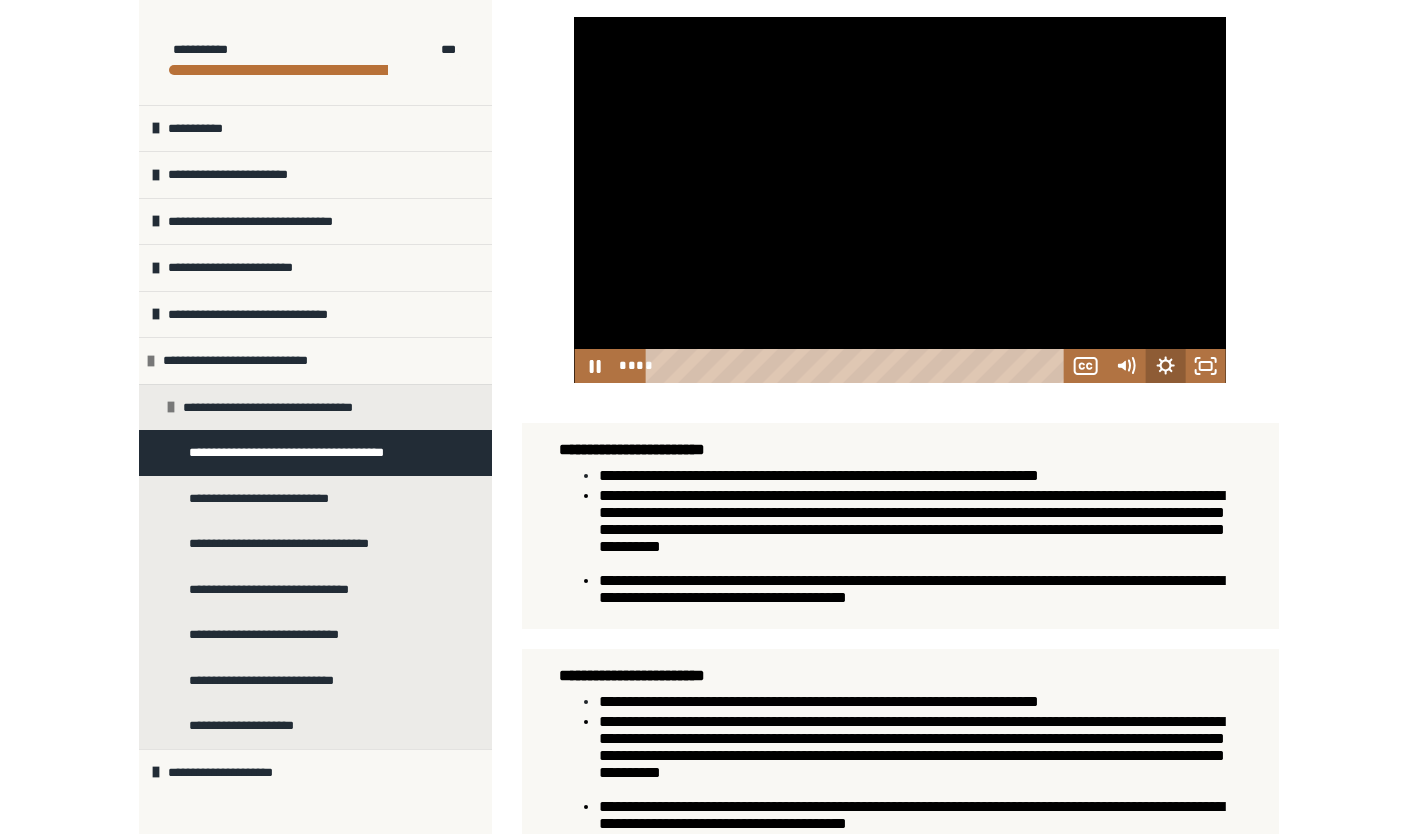 click 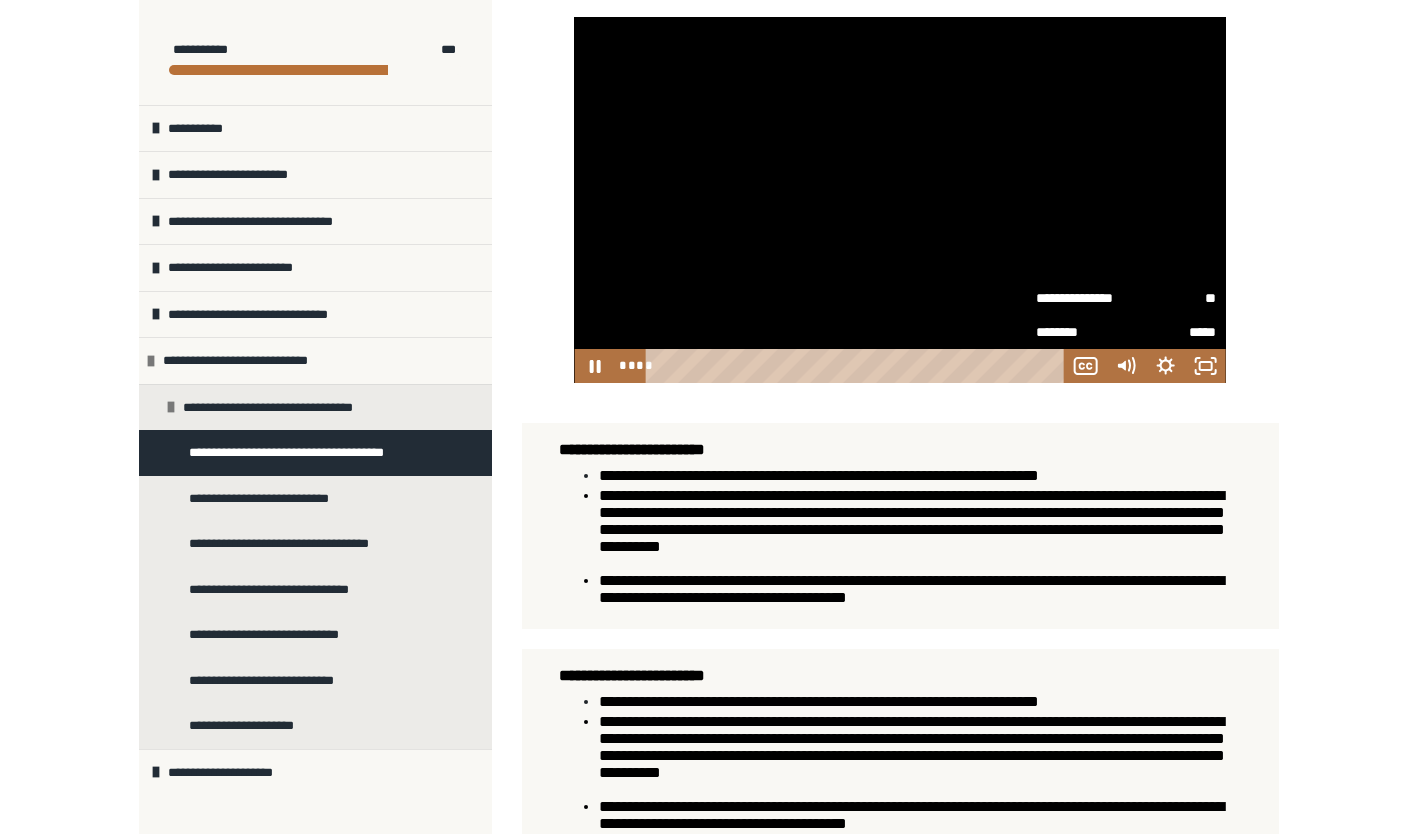 click on "**" at bounding box center [1171, 294] 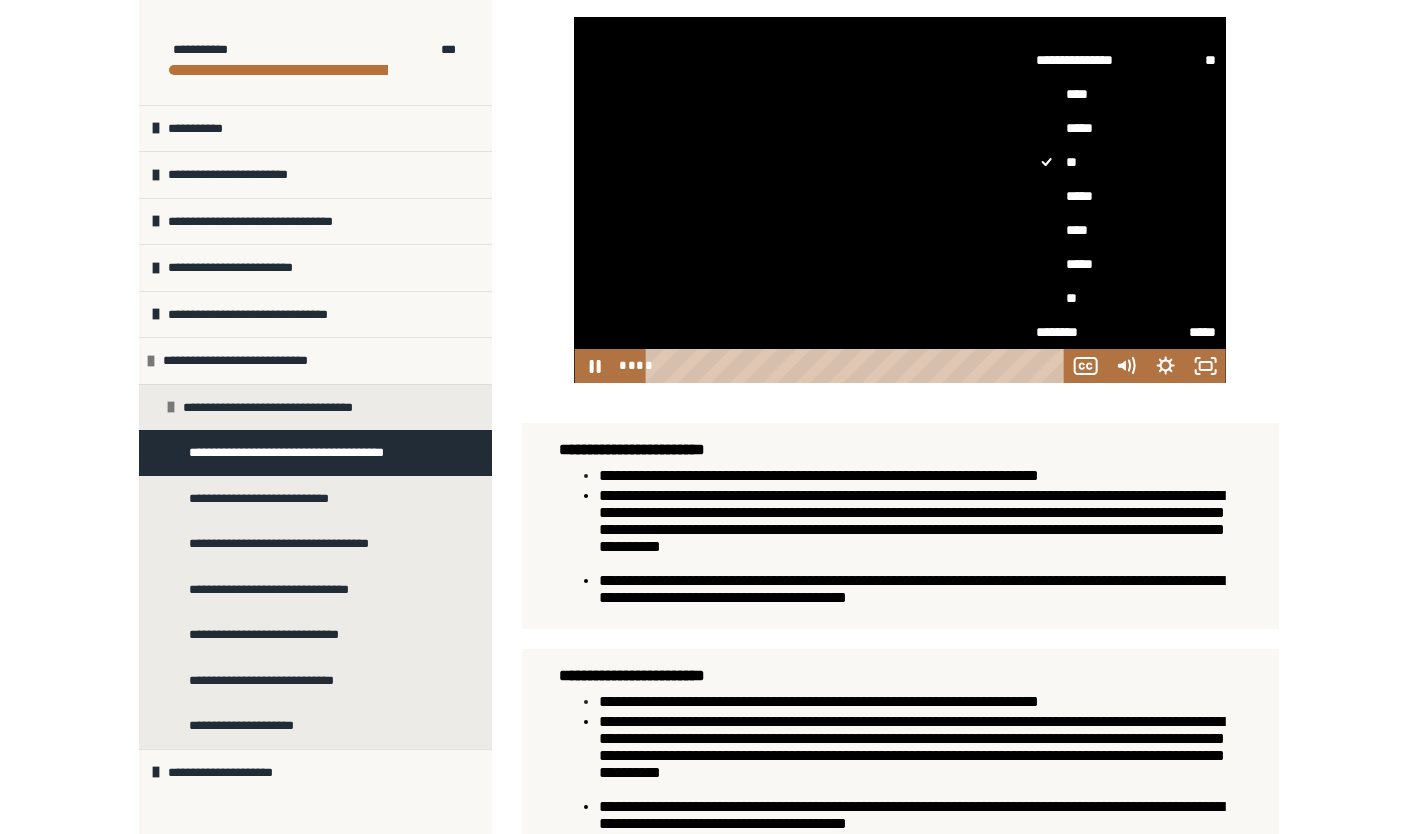click on "****" at bounding box center [1126, 230] 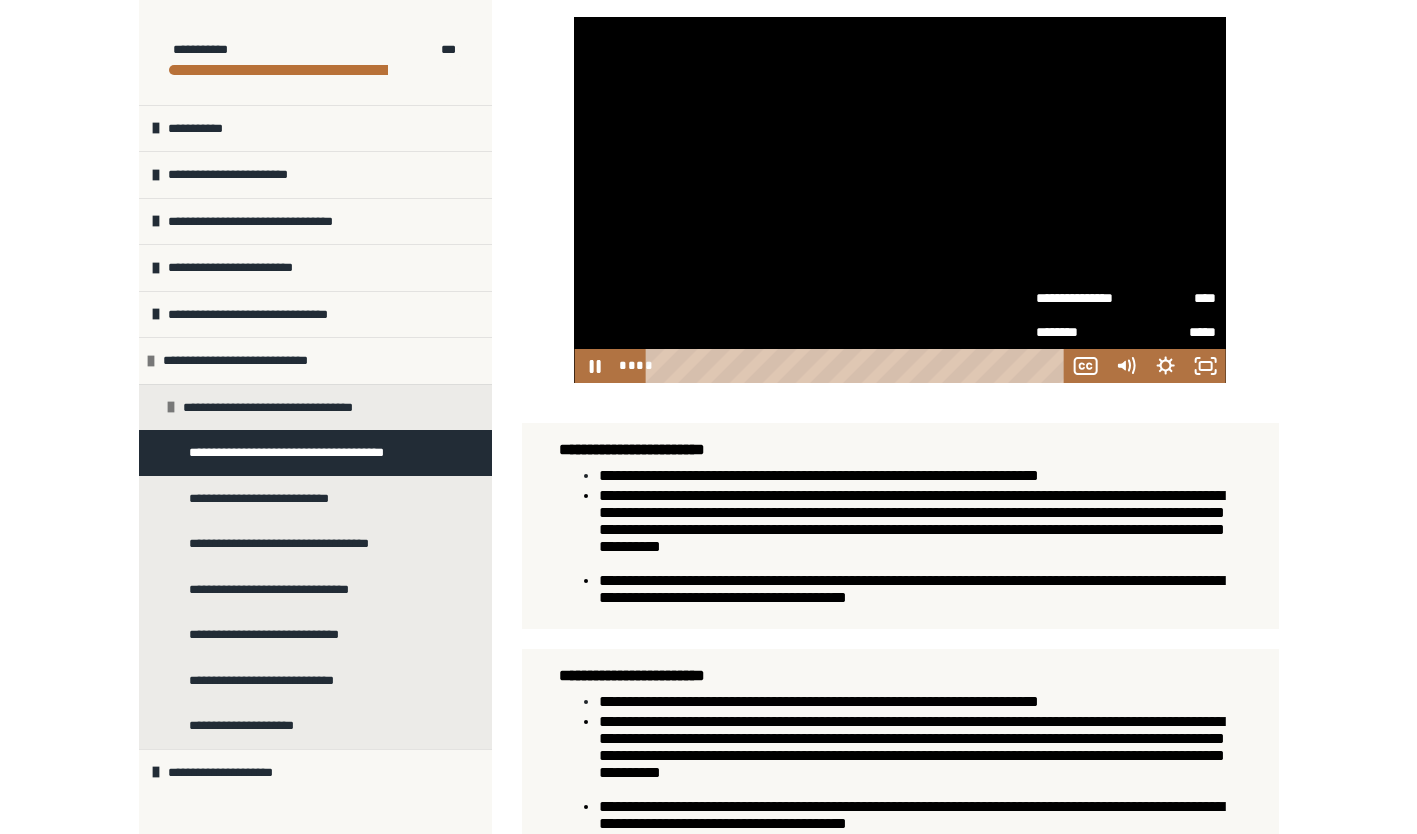 click on "****" at bounding box center (1171, 298) 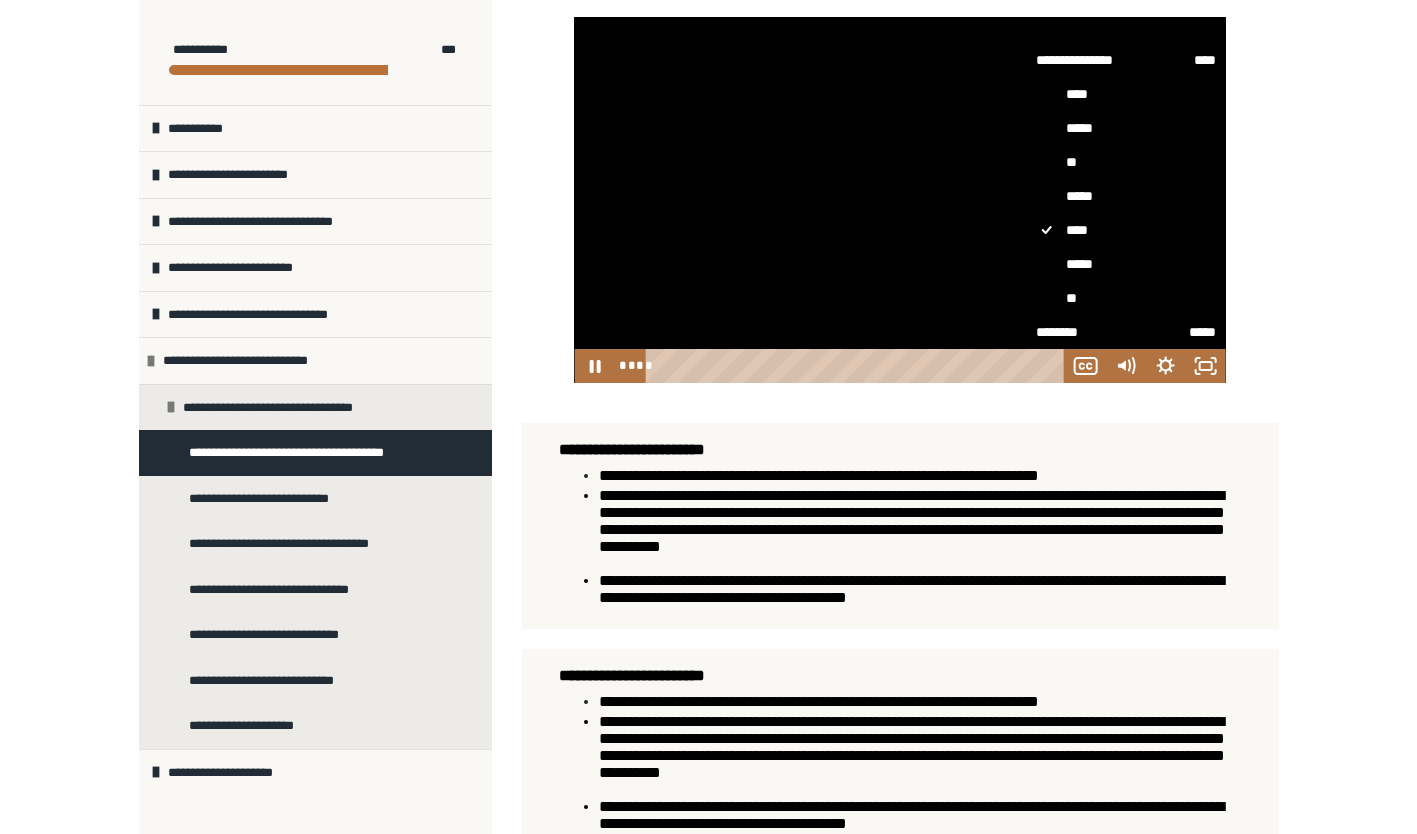 click on "*****" at bounding box center [1126, 196] 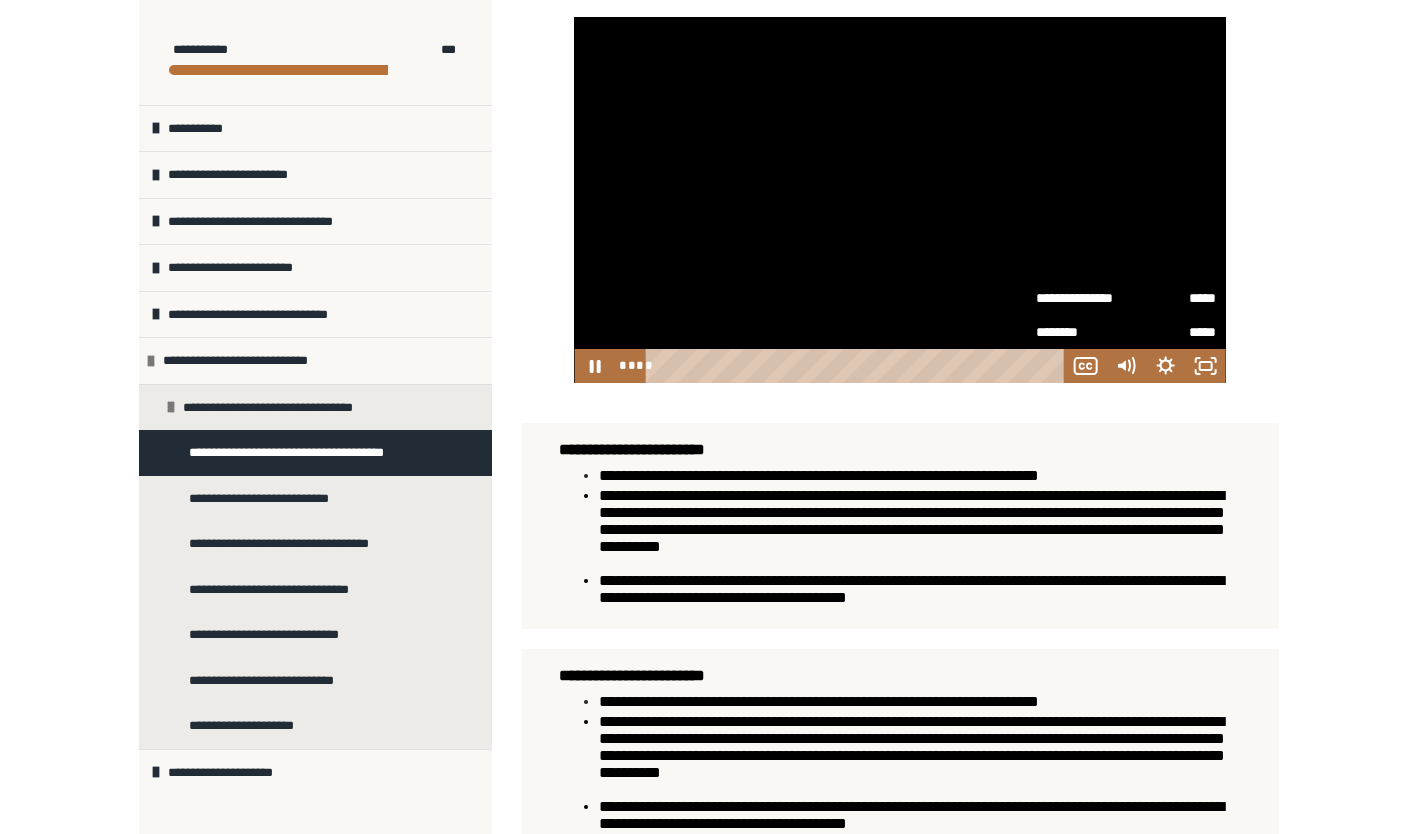 click on "**********" at bounding box center (708, 458) 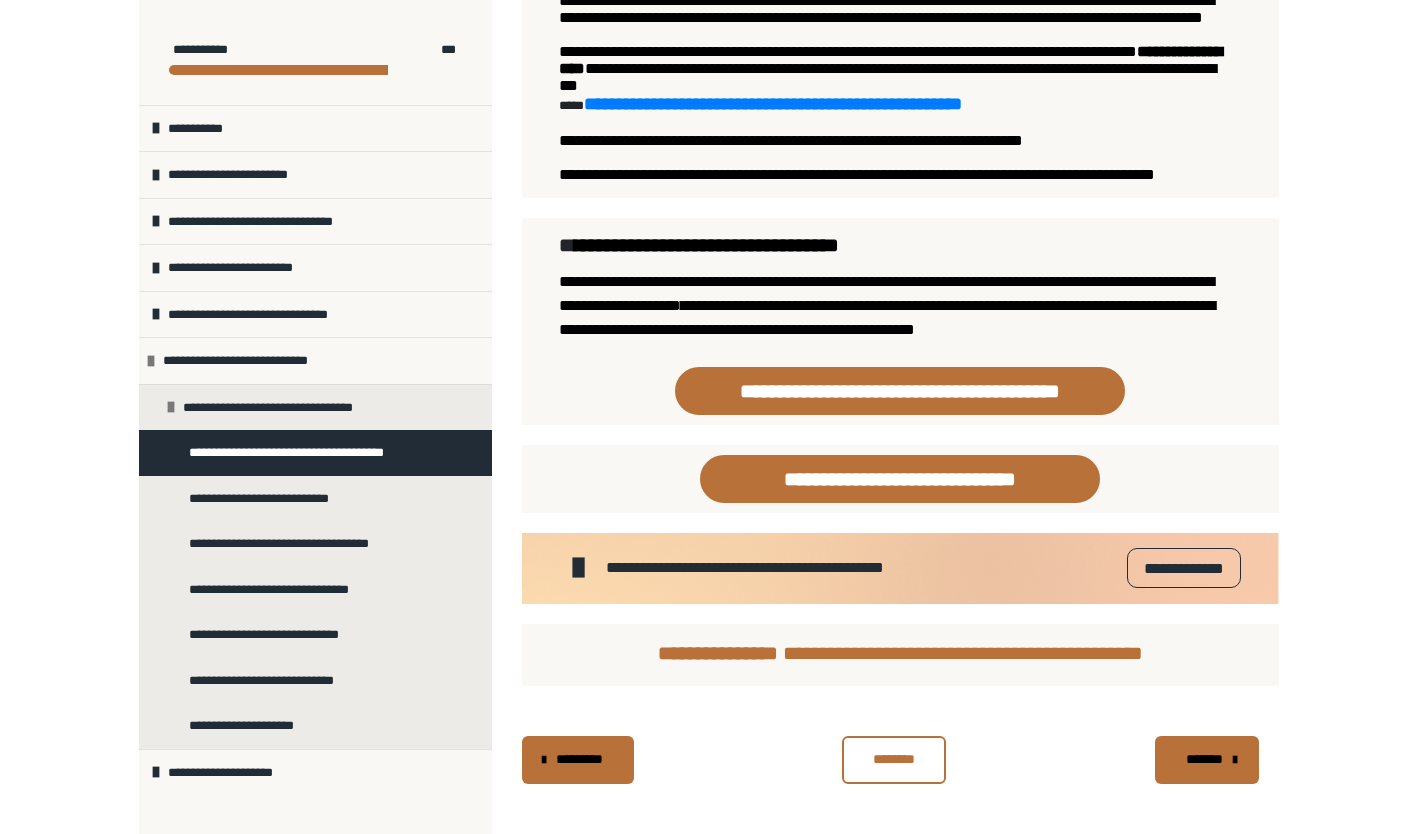 scroll, scrollTop: 1865, scrollLeft: 0, axis: vertical 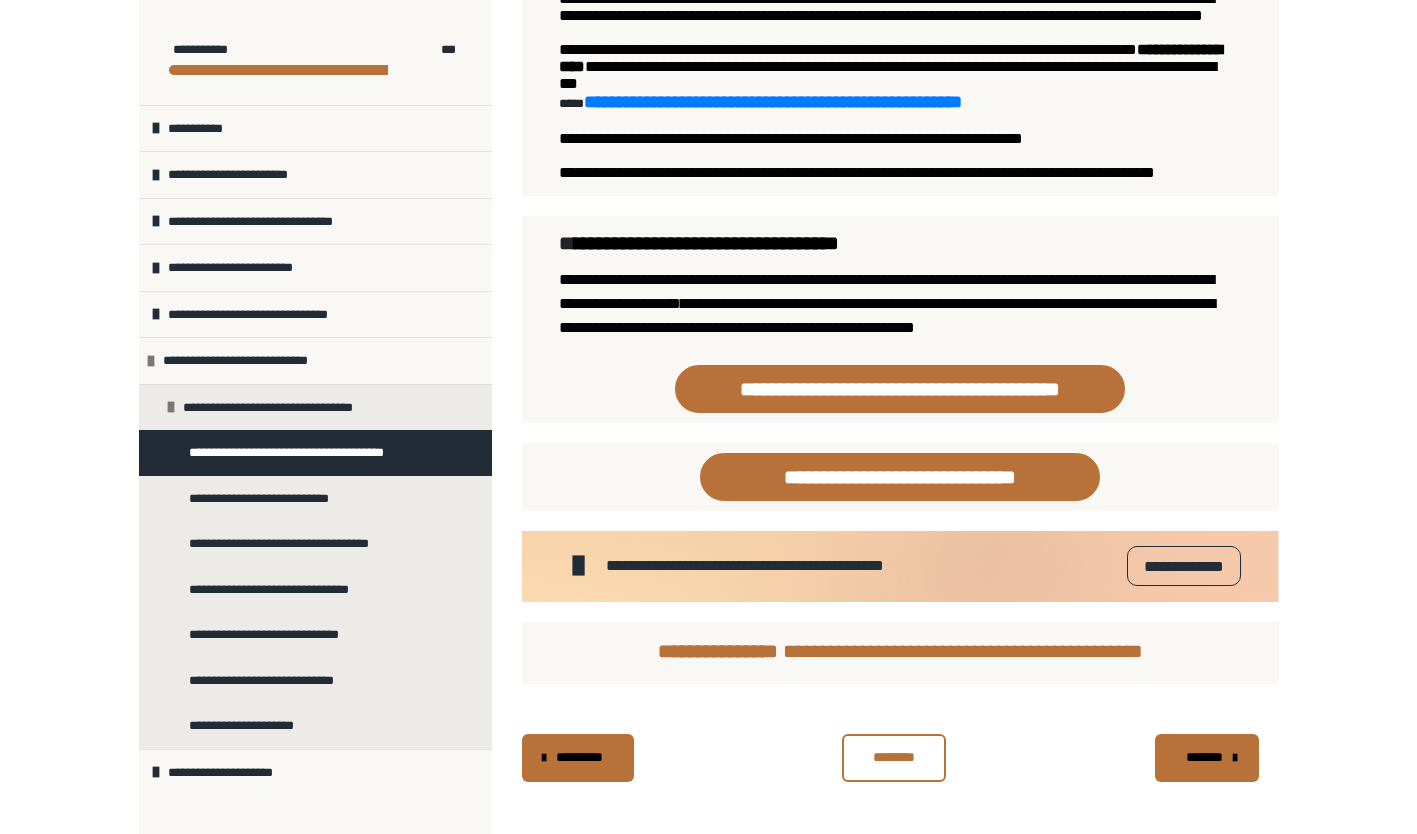 click on "**********" at bounding box center [1183, 566] 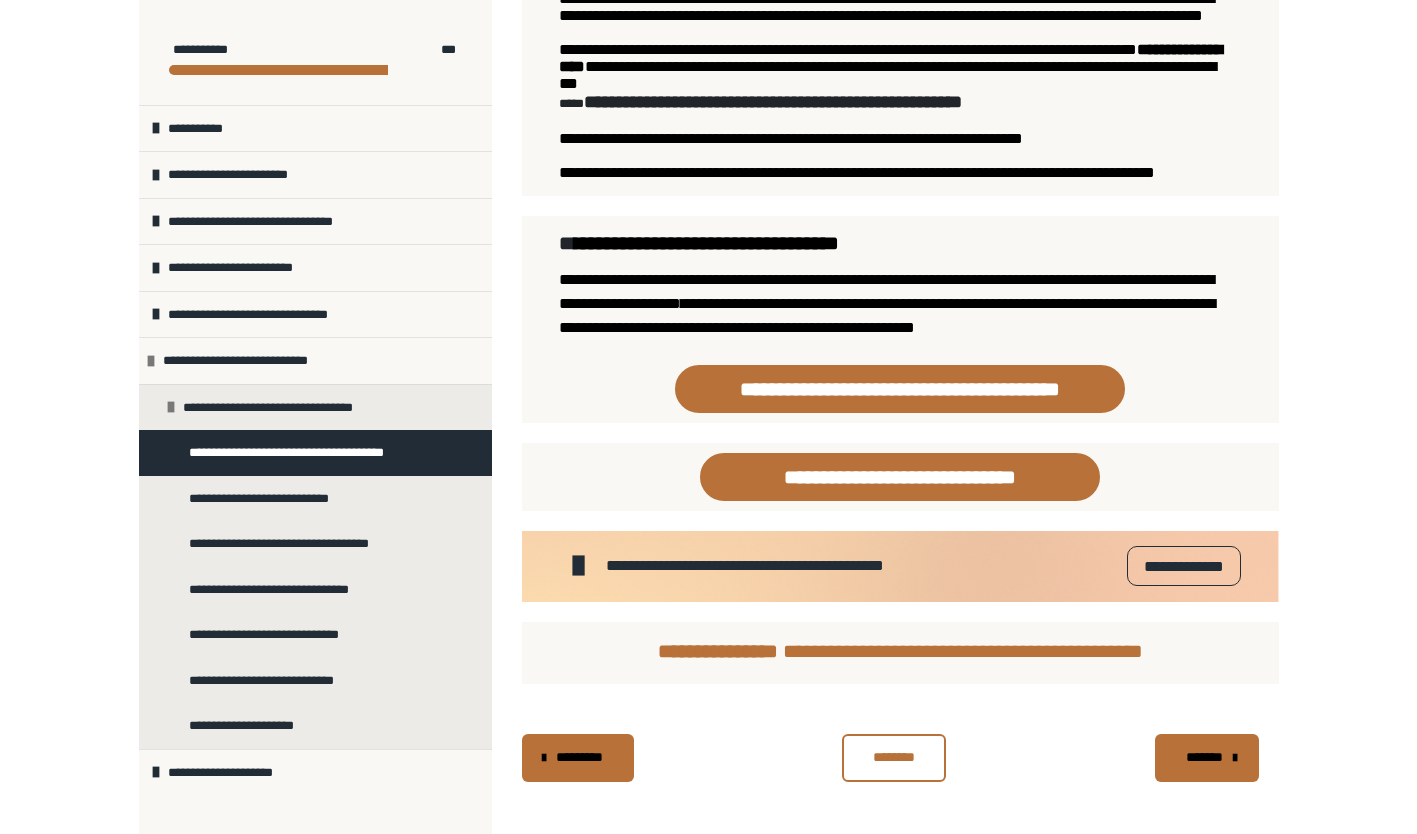 click on "**********" at bounding box center [699, 102] 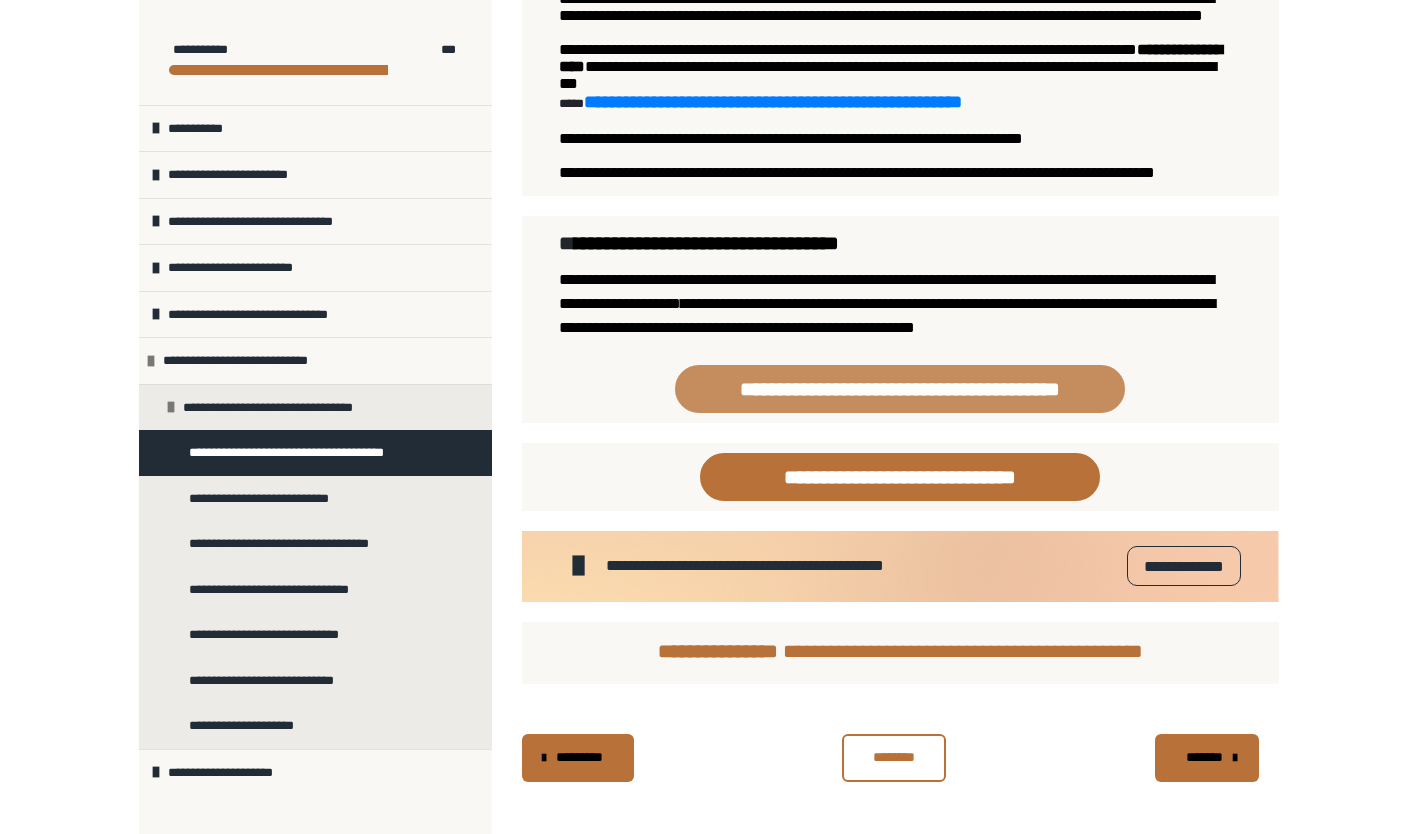 click on "**********" at bounding box center (900, 389) 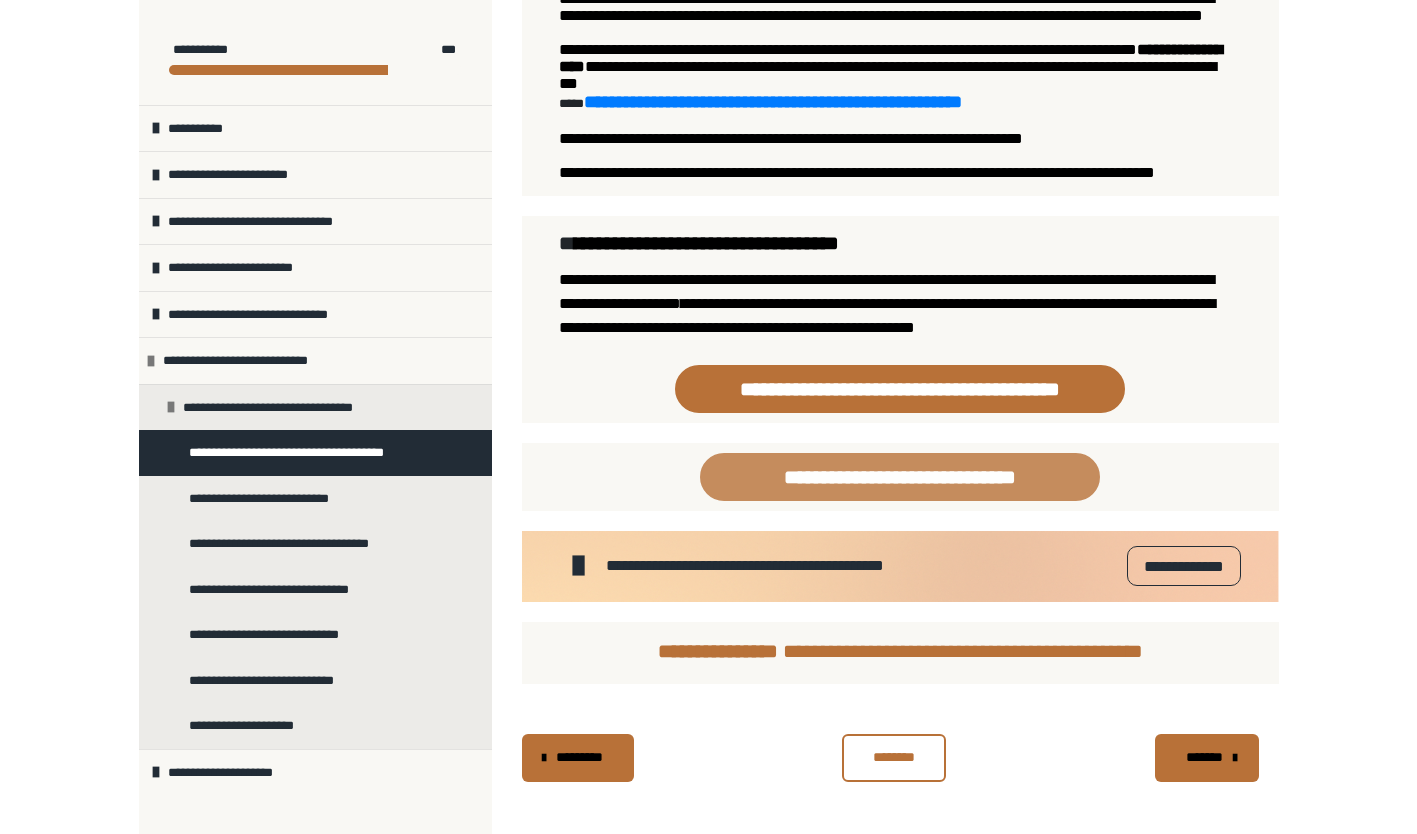 click on "**********" at bounding box center [900, 477] 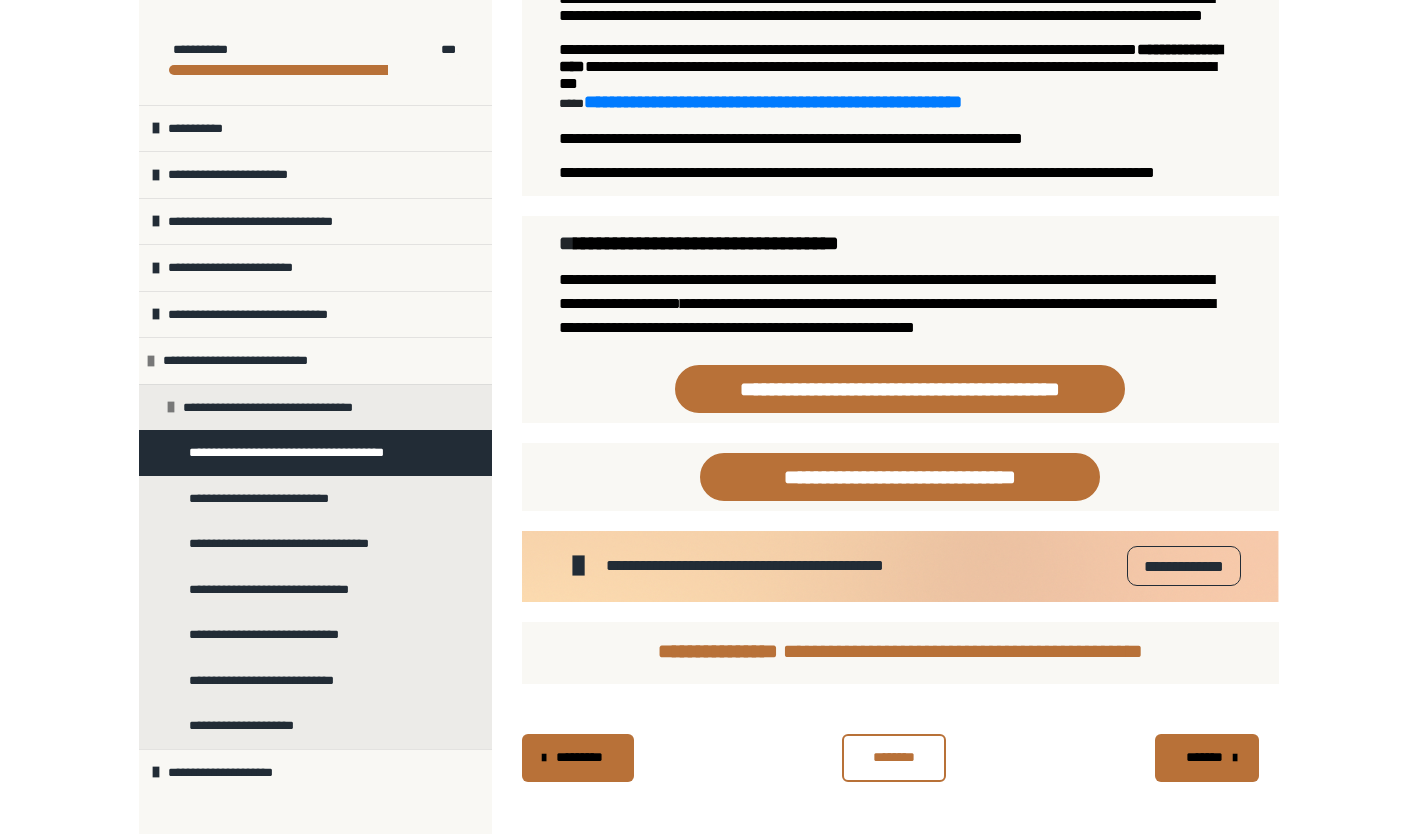 click on "**********" at bounding box center [708, -512] 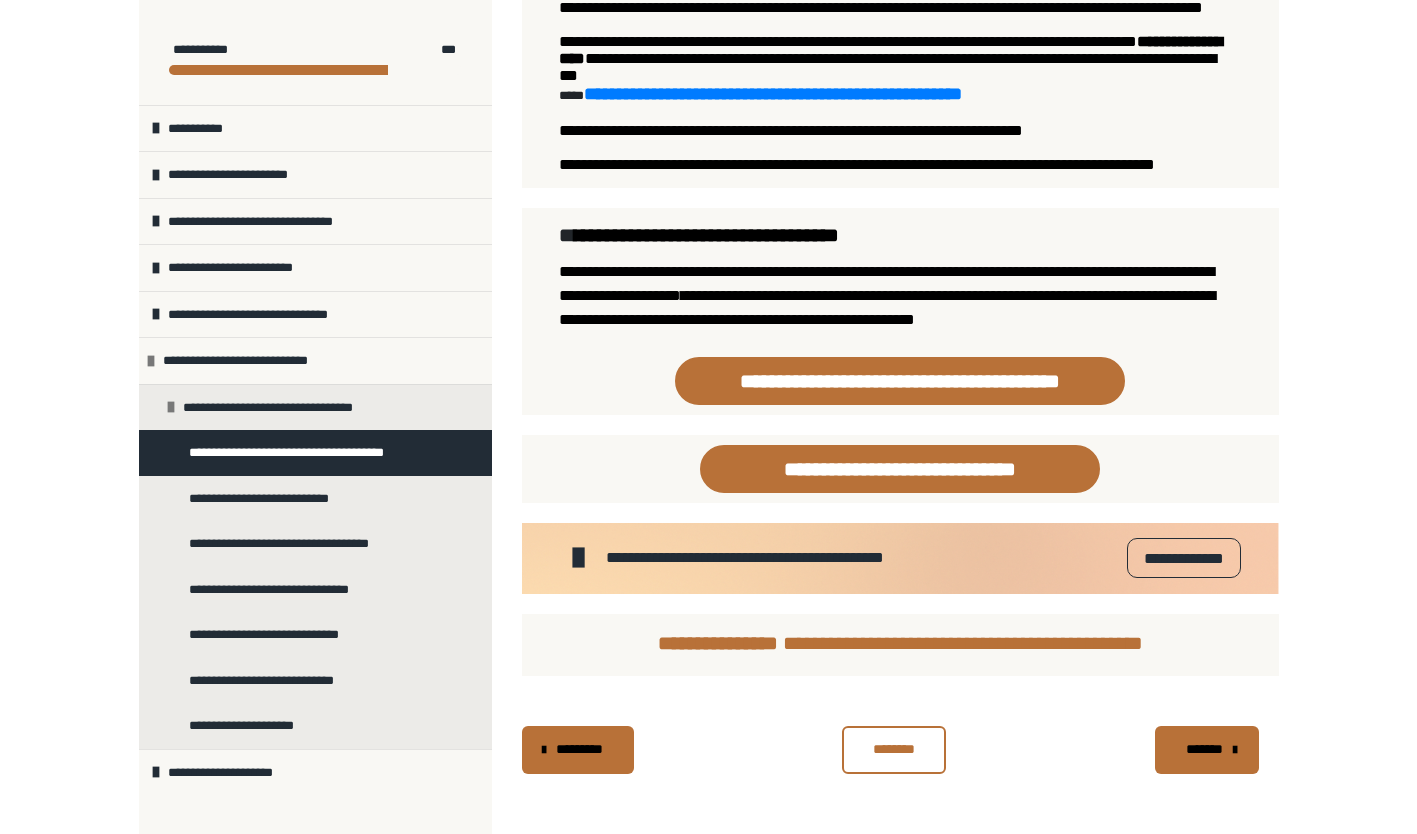 scroll, scrollTop: 2015, scrollLeft: 0, axis: vertical 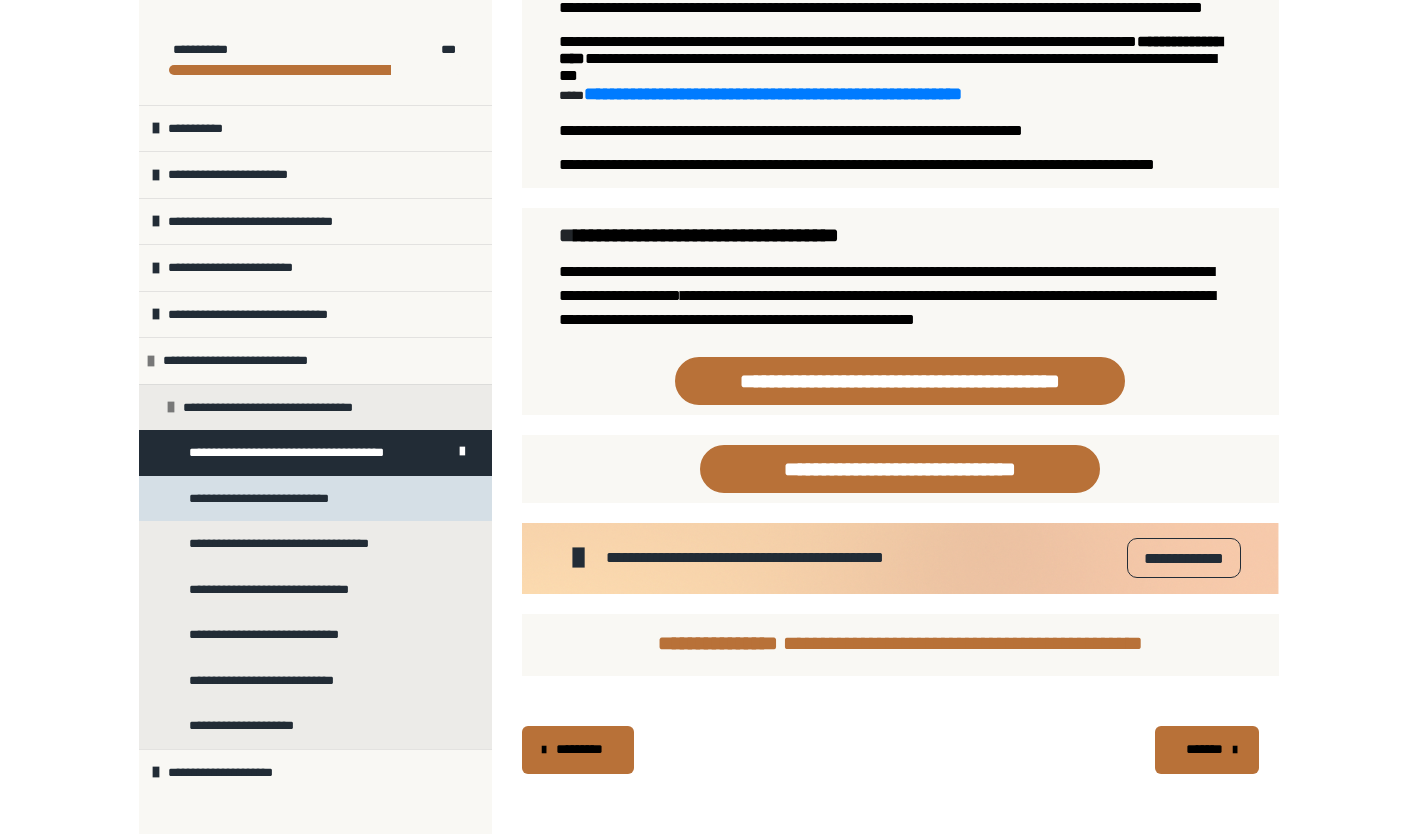 click on "**********" at bounding box center (268, 499) 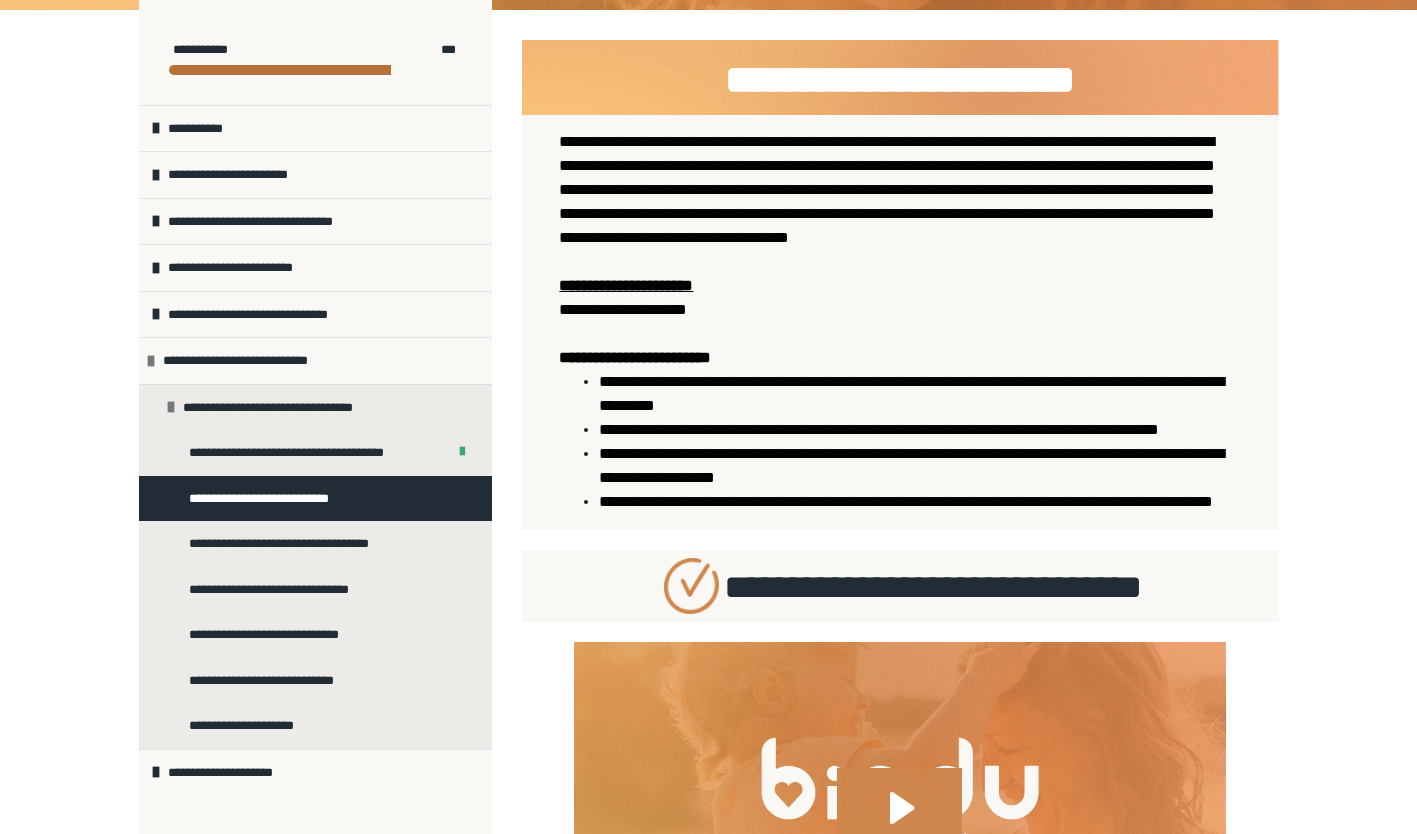 click on "**********" at bounding box center (708, 697) 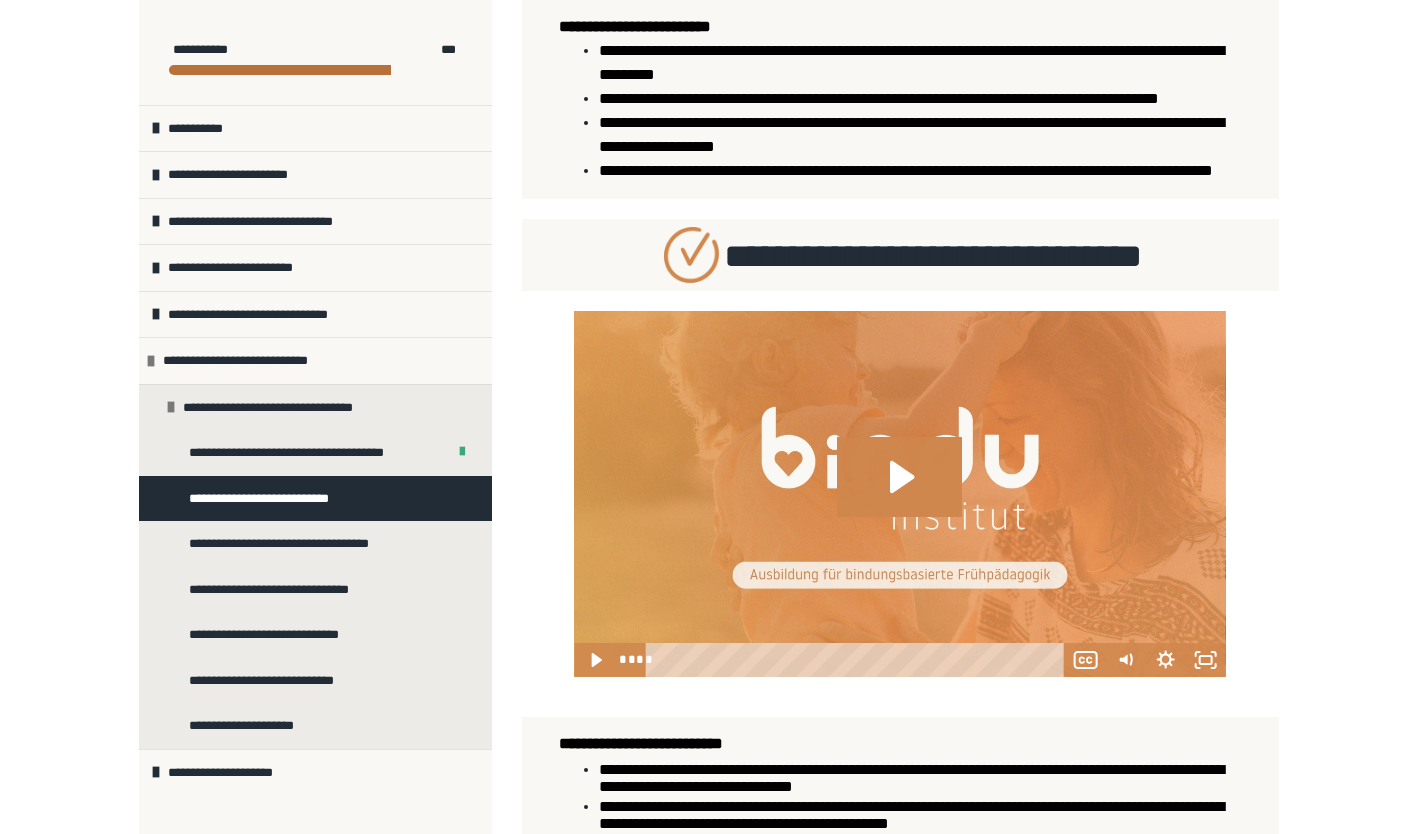 scroll, scrollTop: 602, scrollLeft: 0, axis: vertical 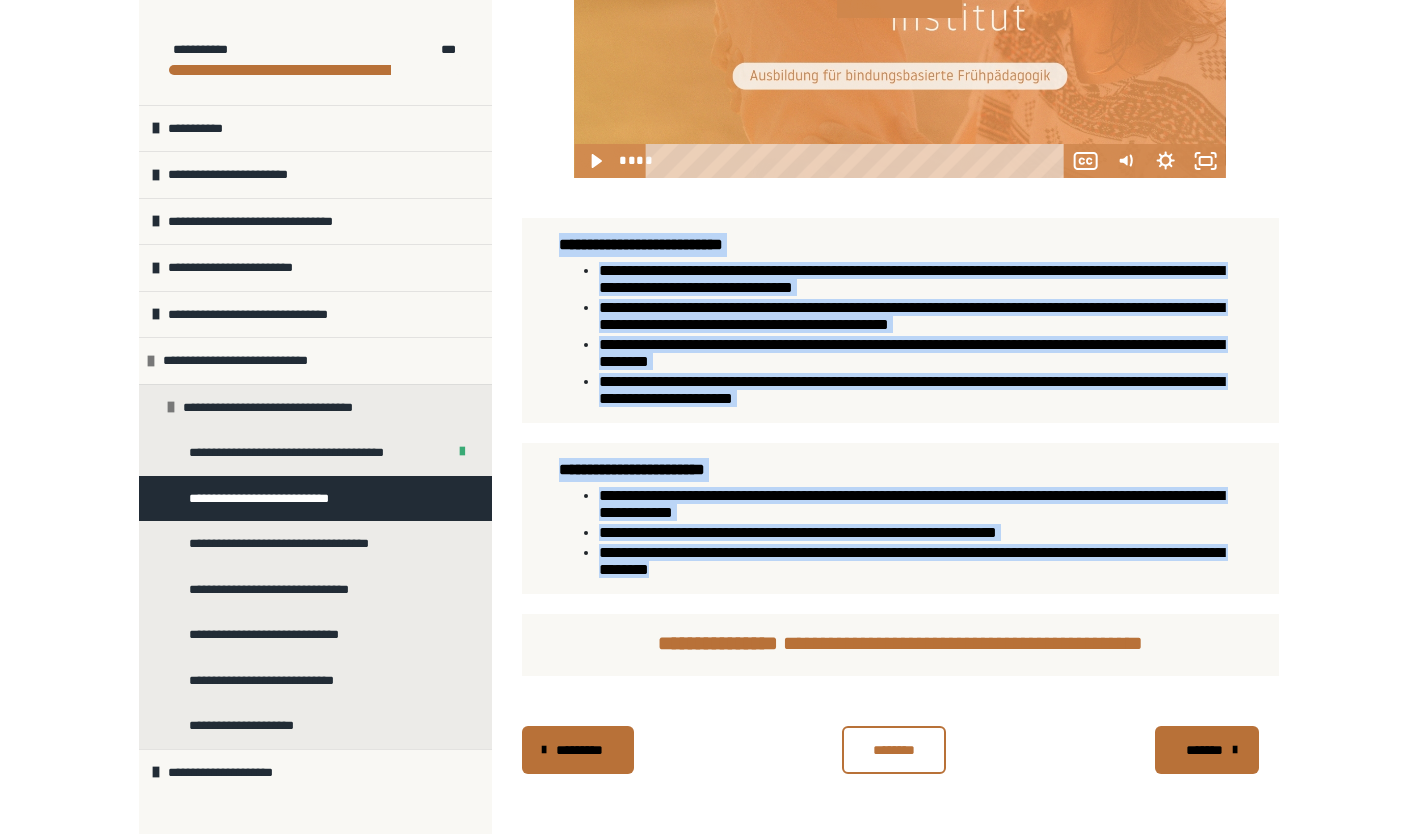 drag, startPoint x: 881, startPoint y: 672, endPoint x: 550, endPoint y: 292, distance: 503.94543 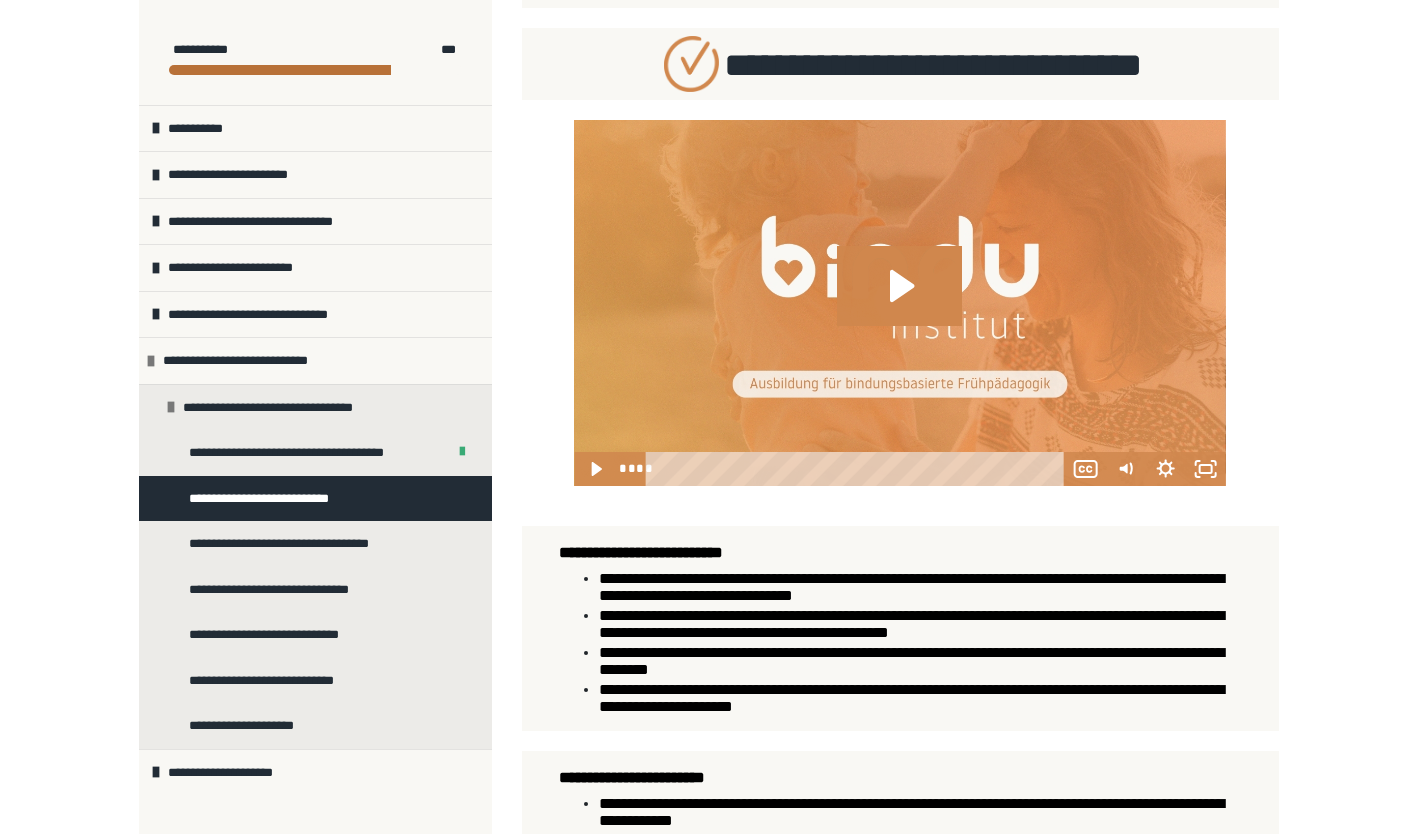 scroll, scrollTop: 794, scrollLeft: 0, axis: vertical 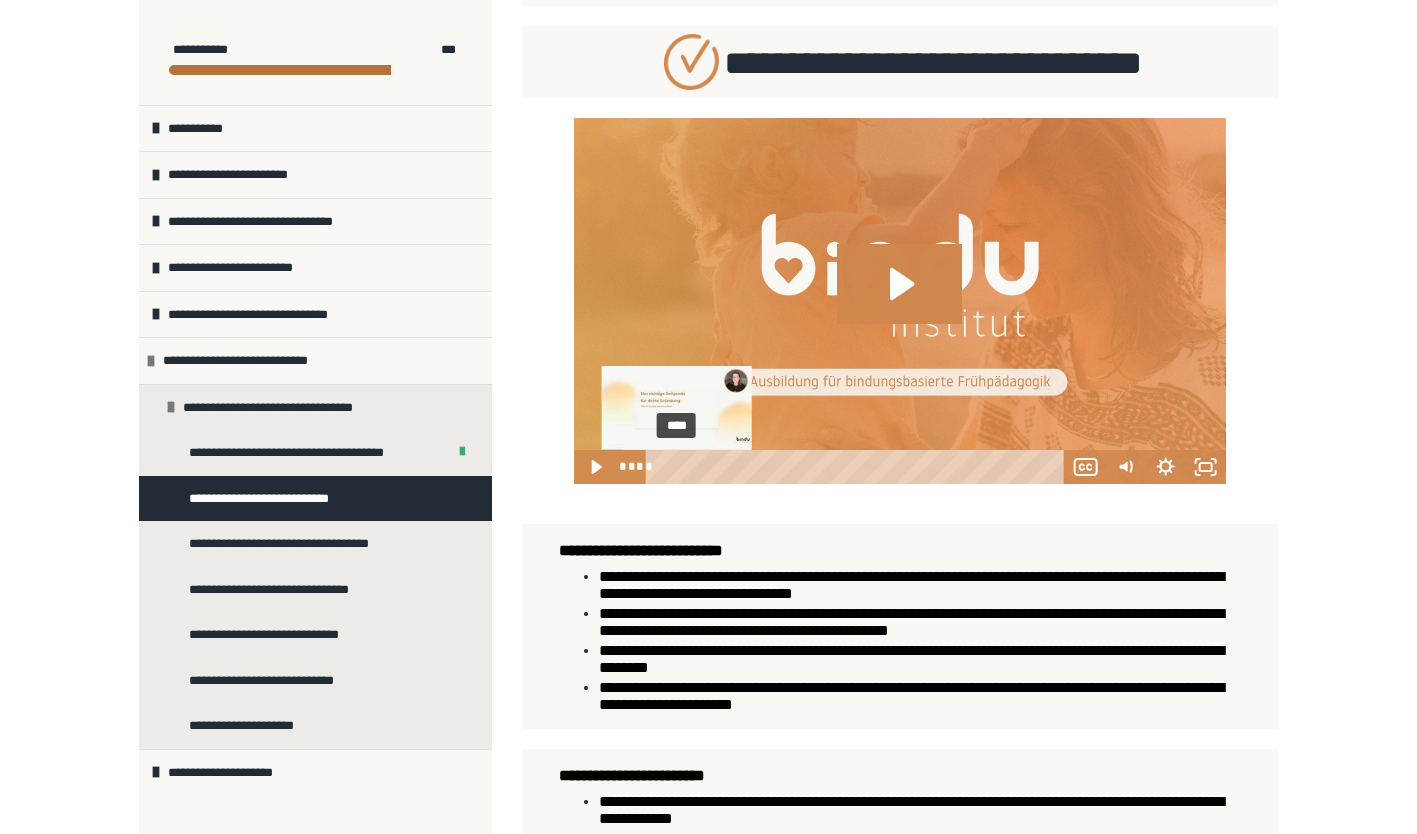 click on "****" at bounding box center [857, 467] 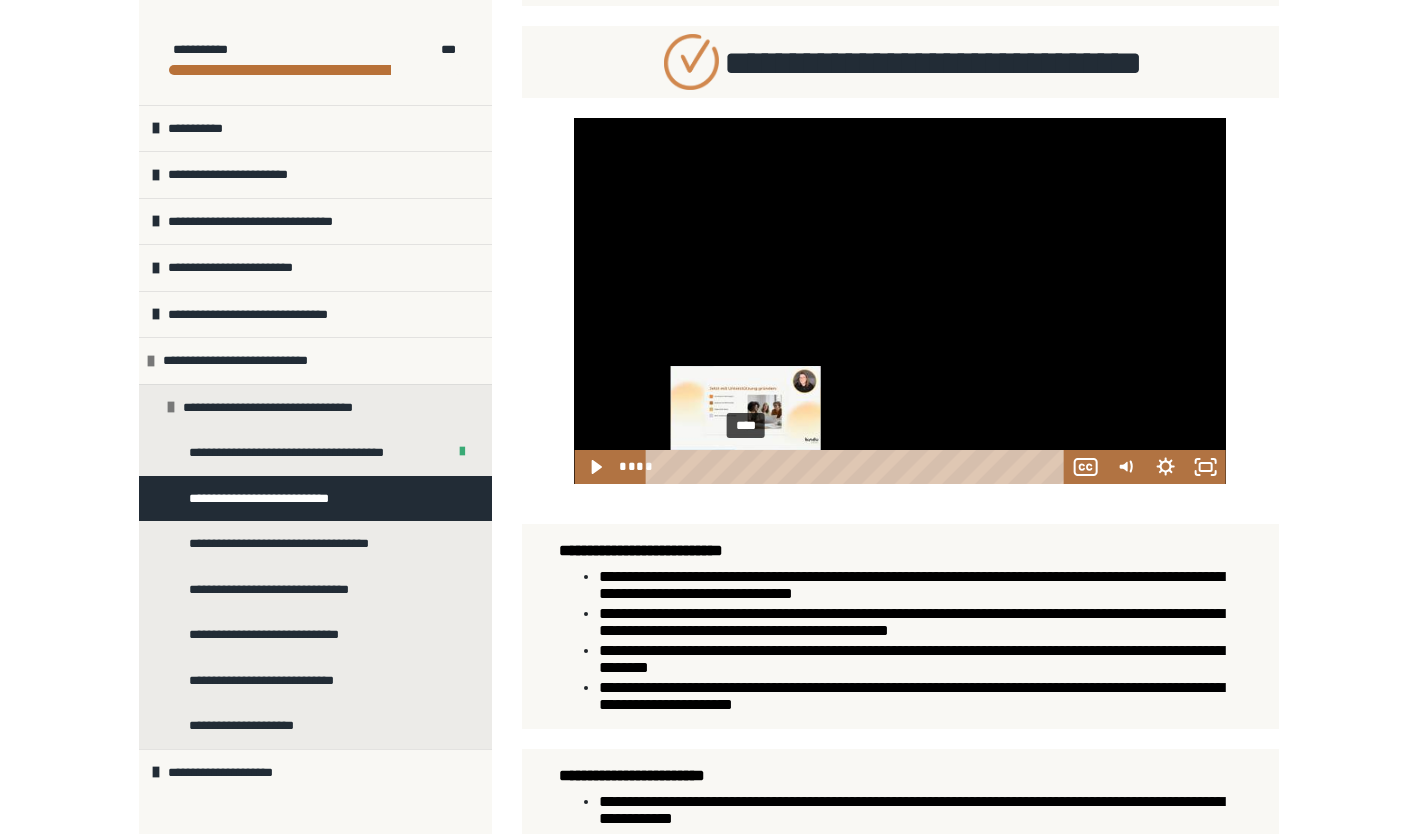 click on "****" at bounding box center (857, 467) 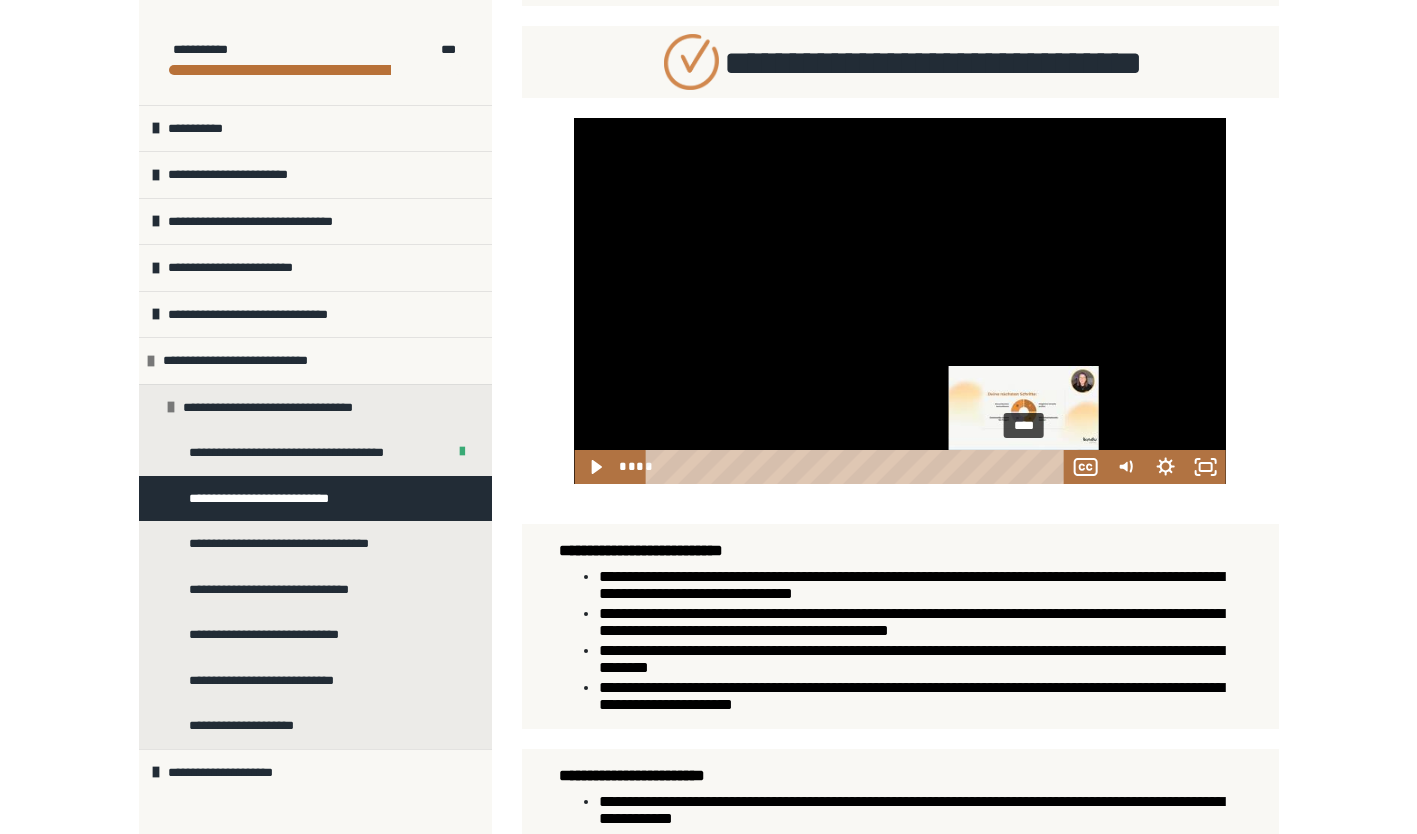 click on "****" at bounding box center (857, 467) 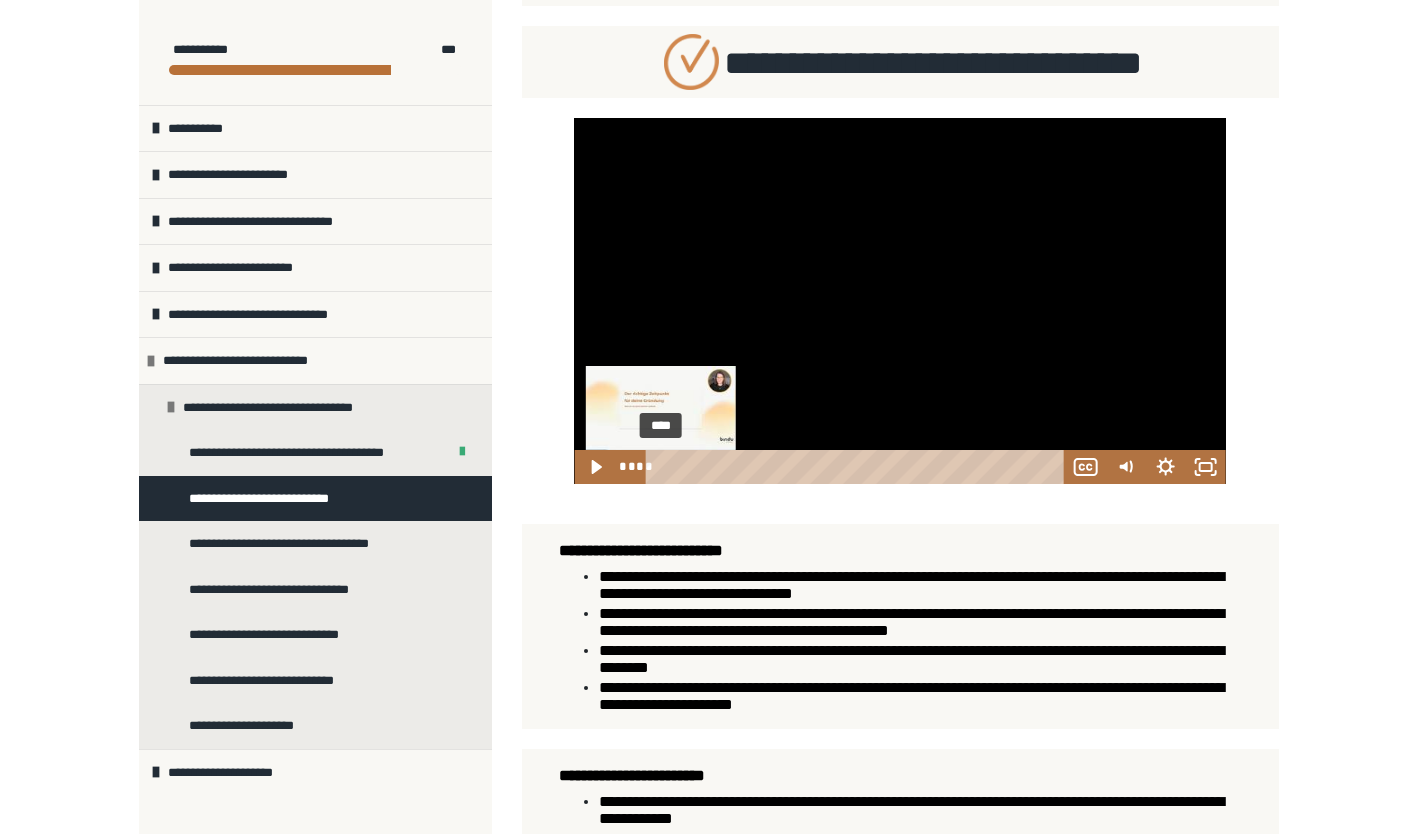 click on "****" at bounding box center (857, 467) 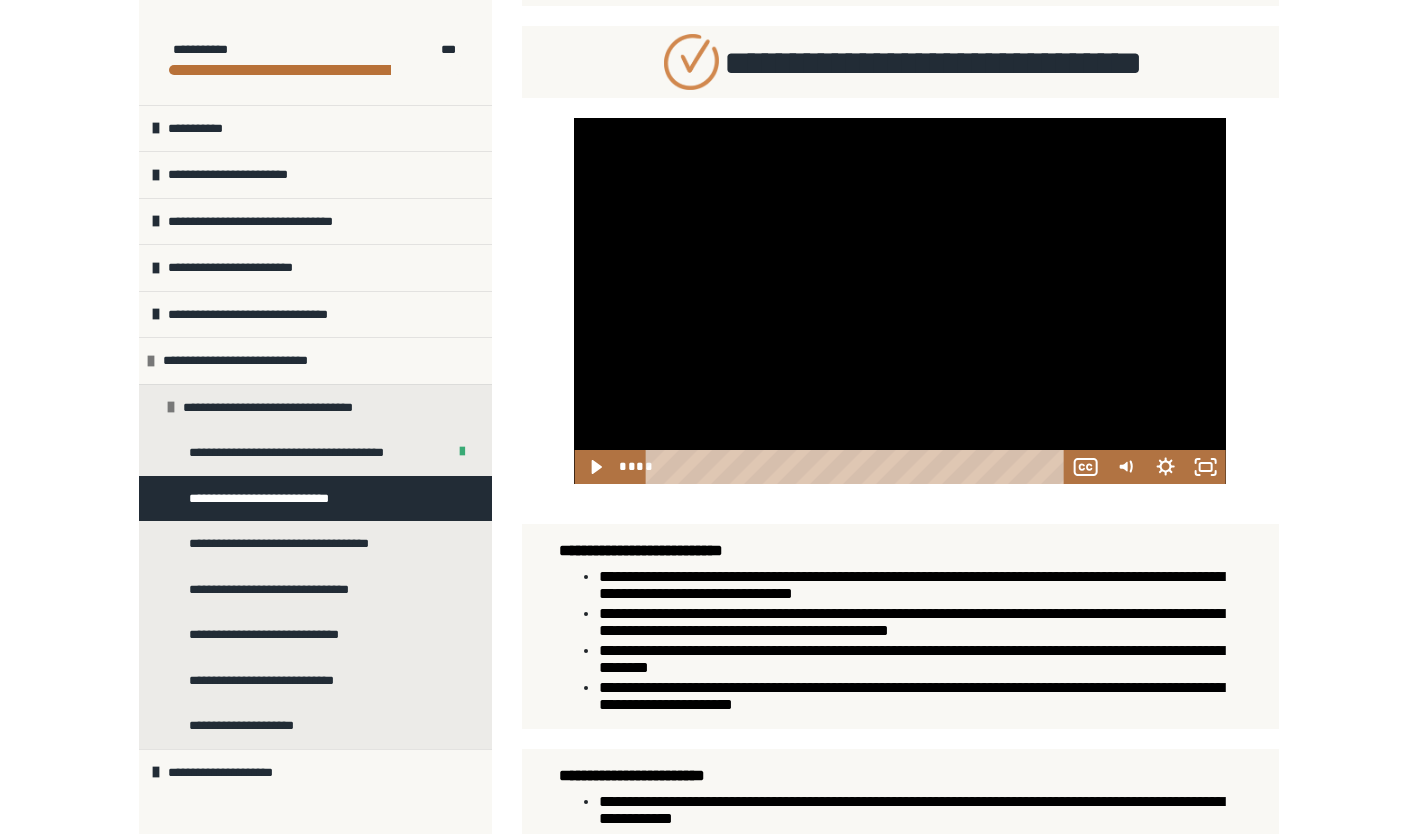 click at bounding box center (899, 301) 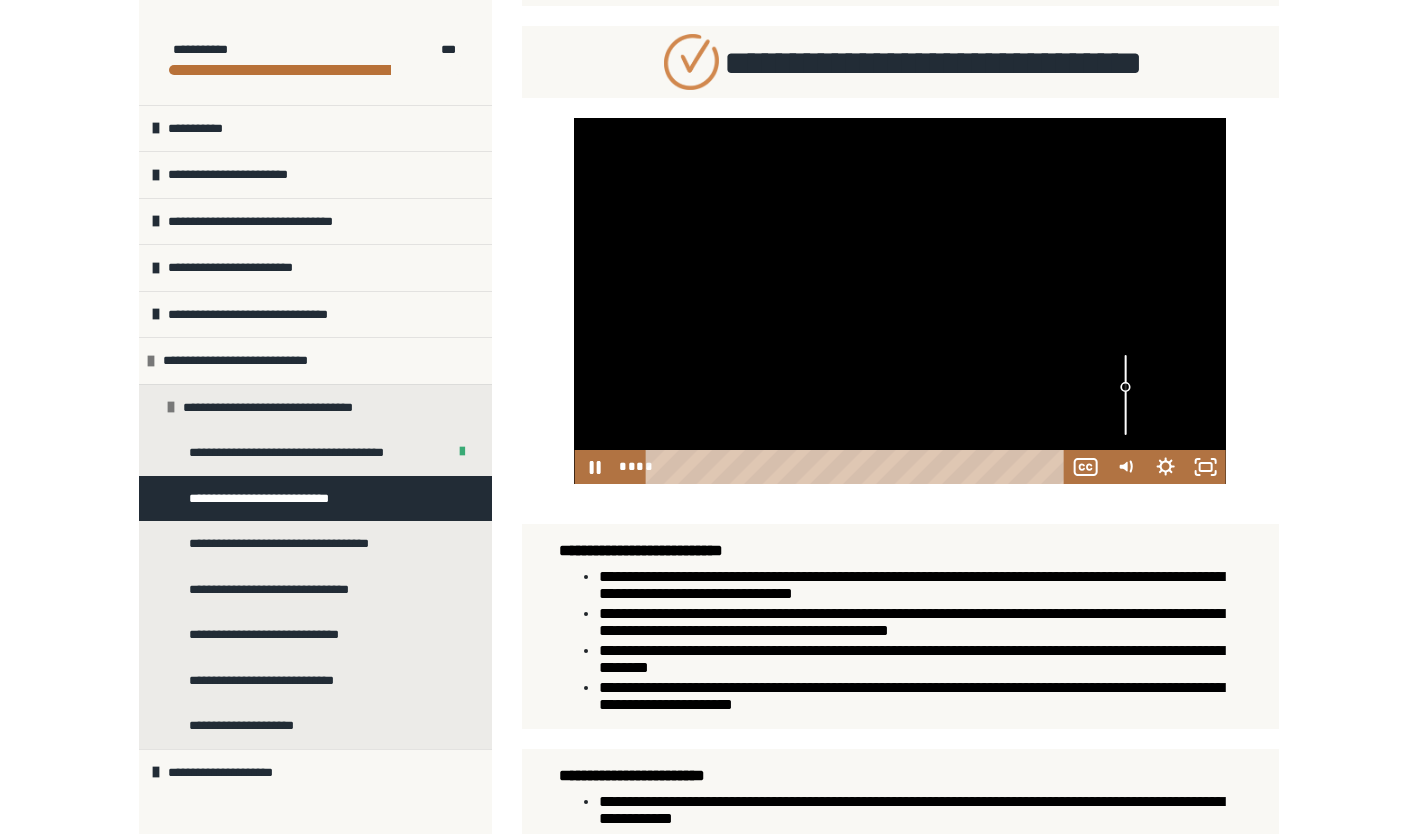 click at bounding box center [1126, 395] 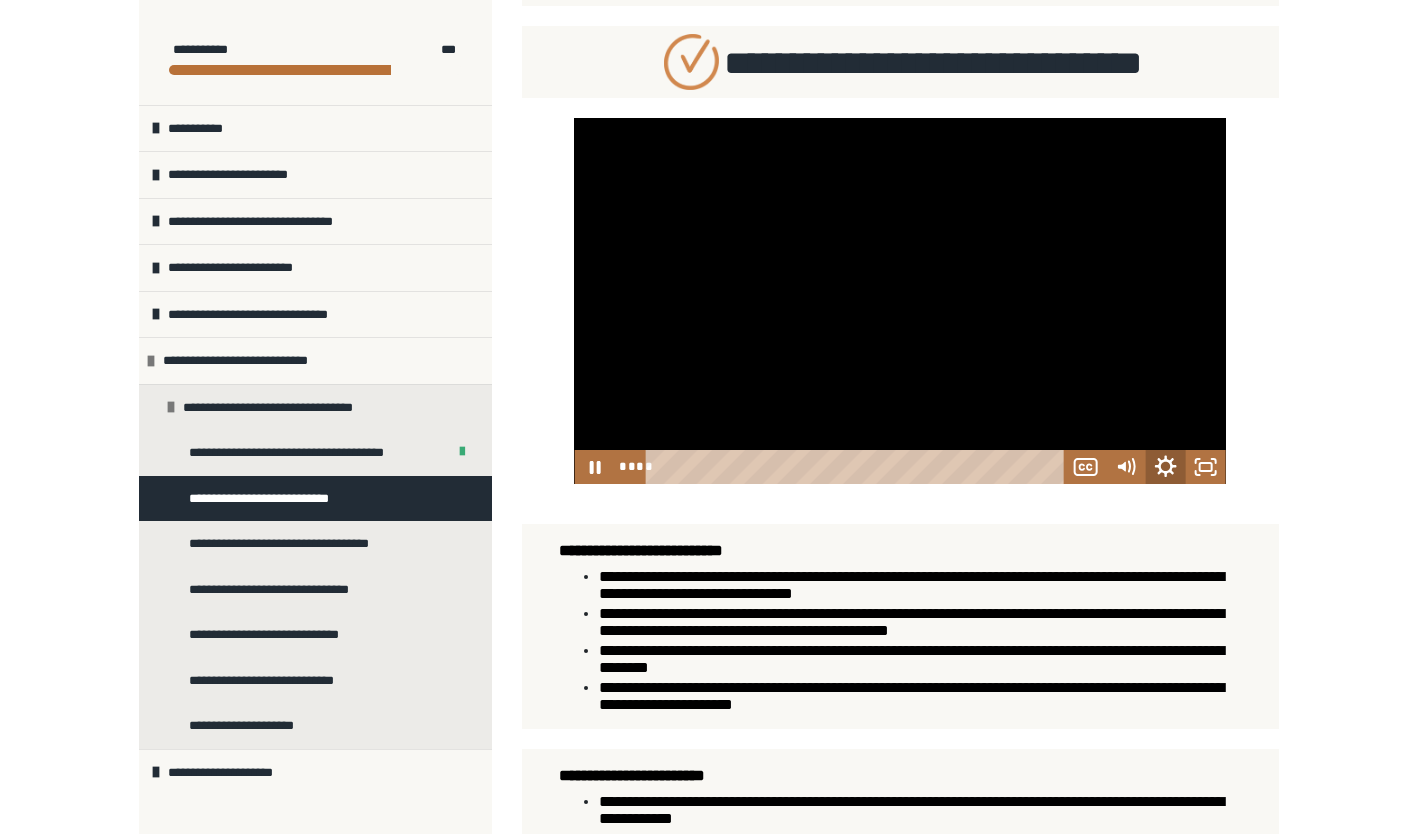 click 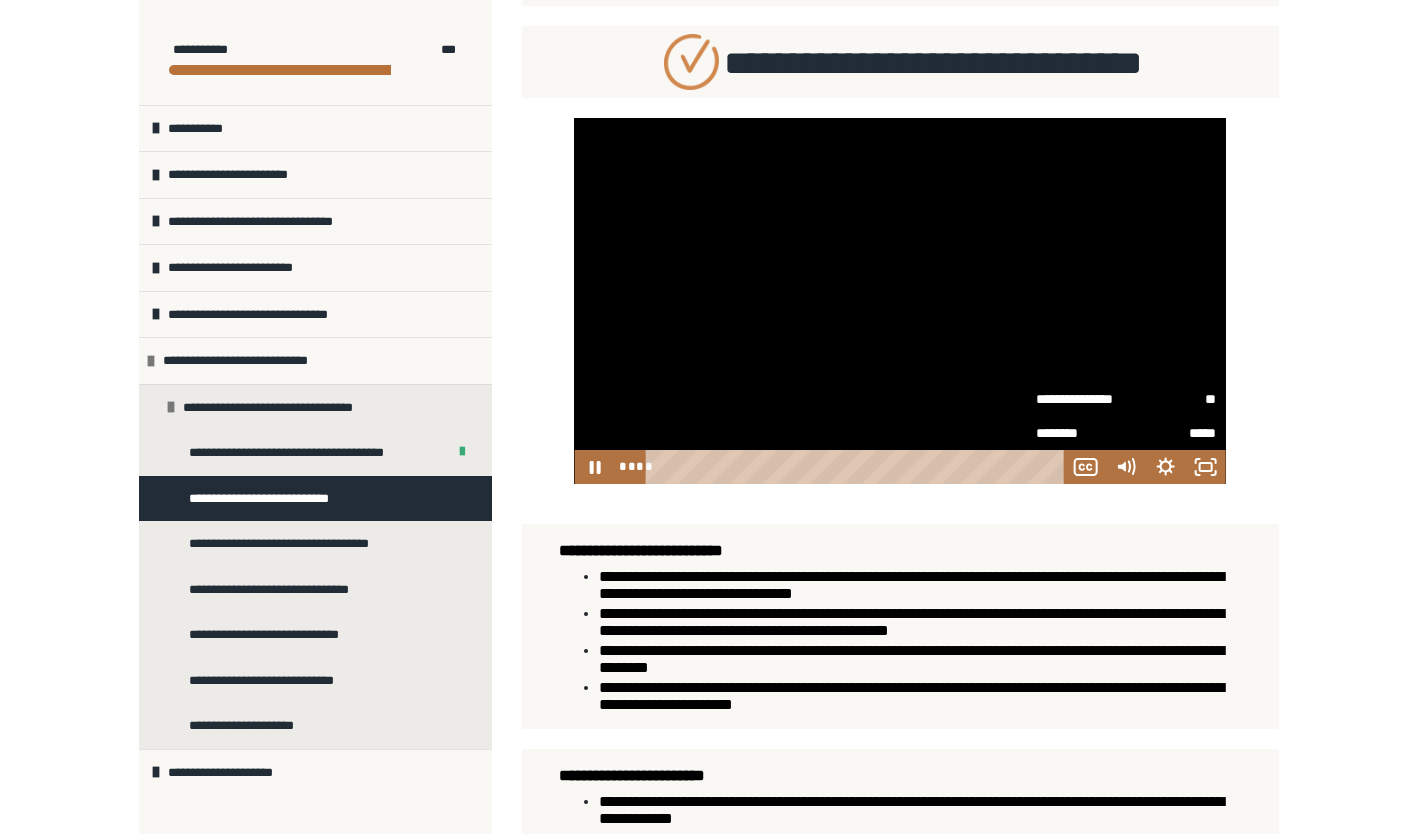 click on "**" at bounding box center (1171, 399) 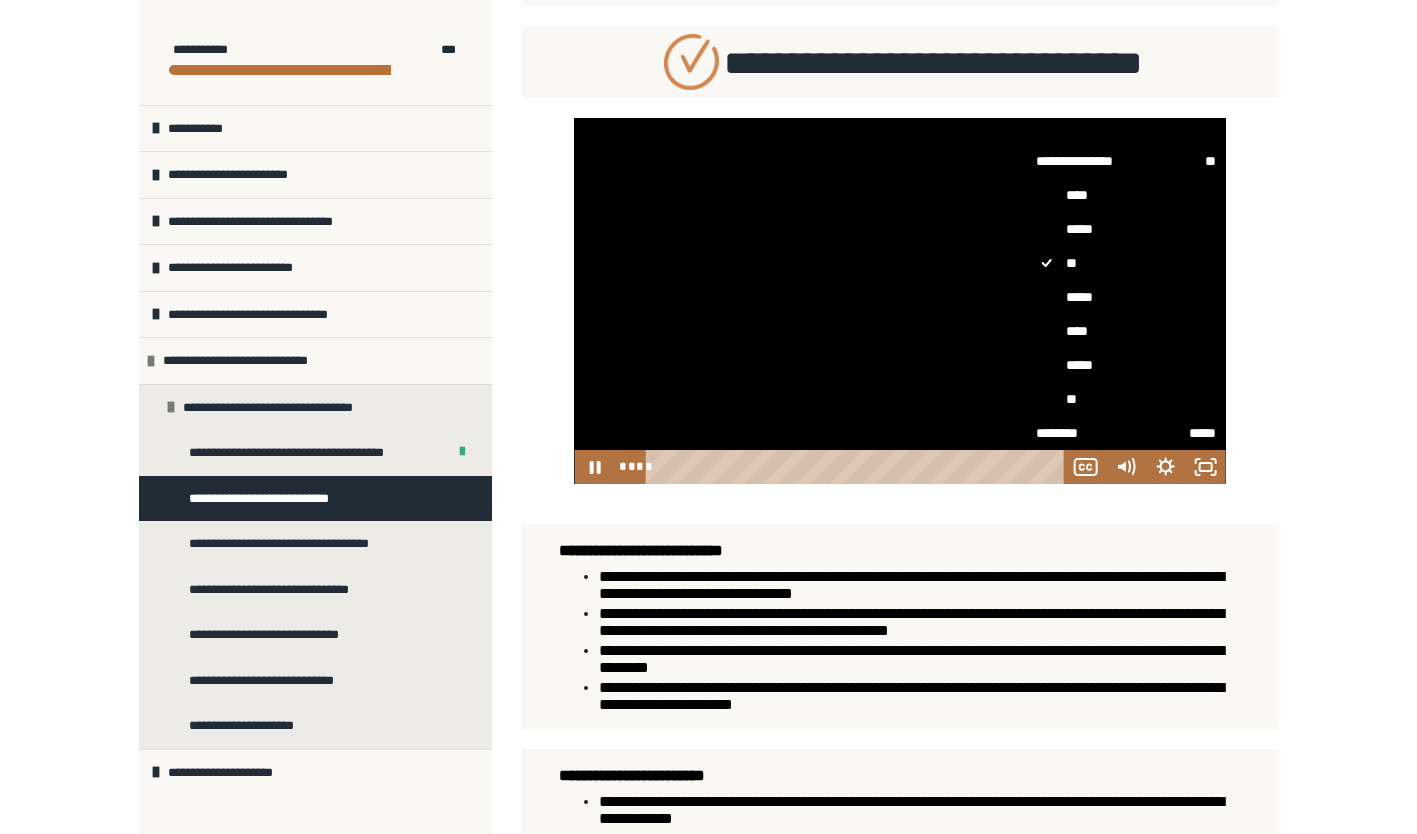 click on "*****" at bounding box center (1126, 297) 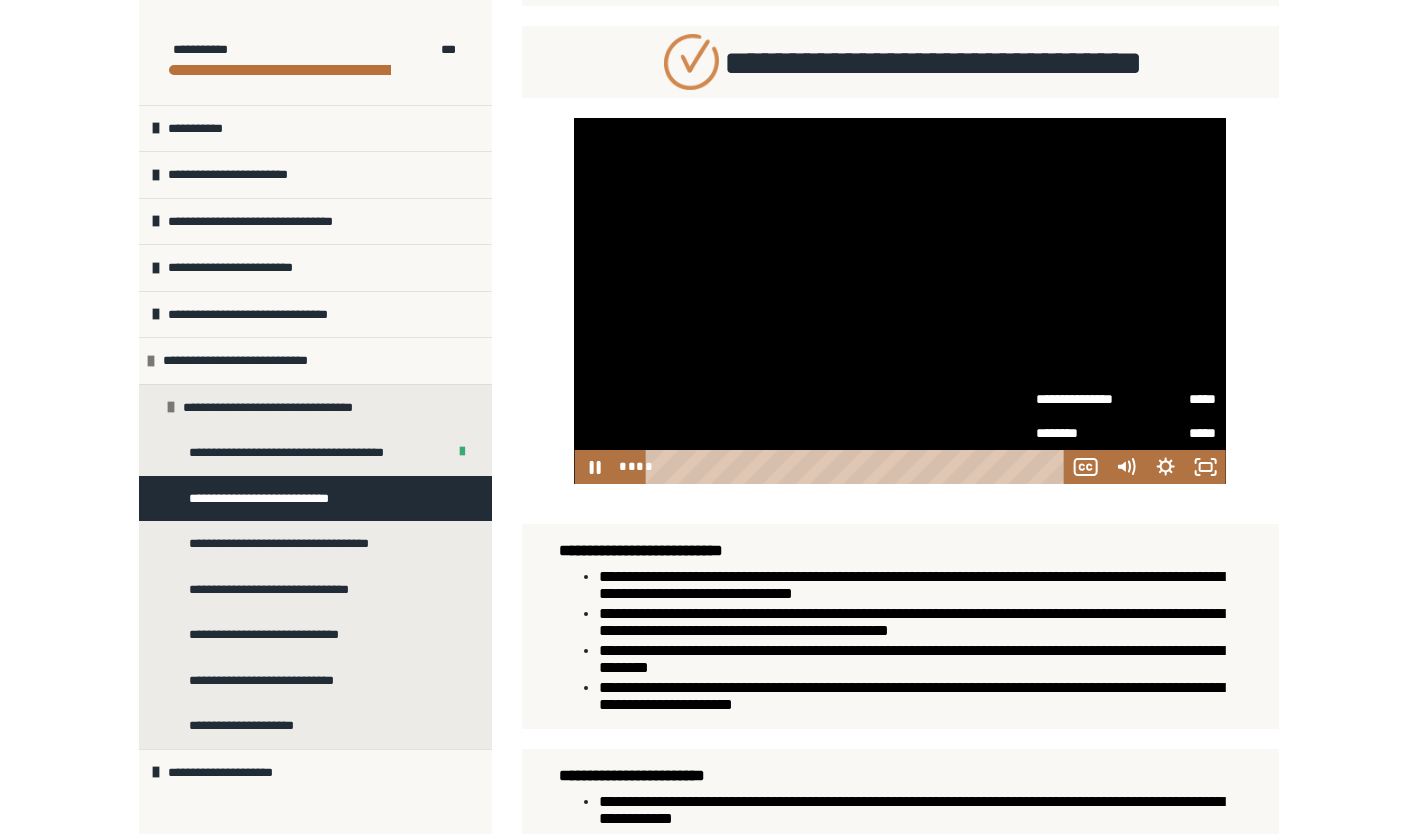click on "**********" at bounding box center (708, 173) 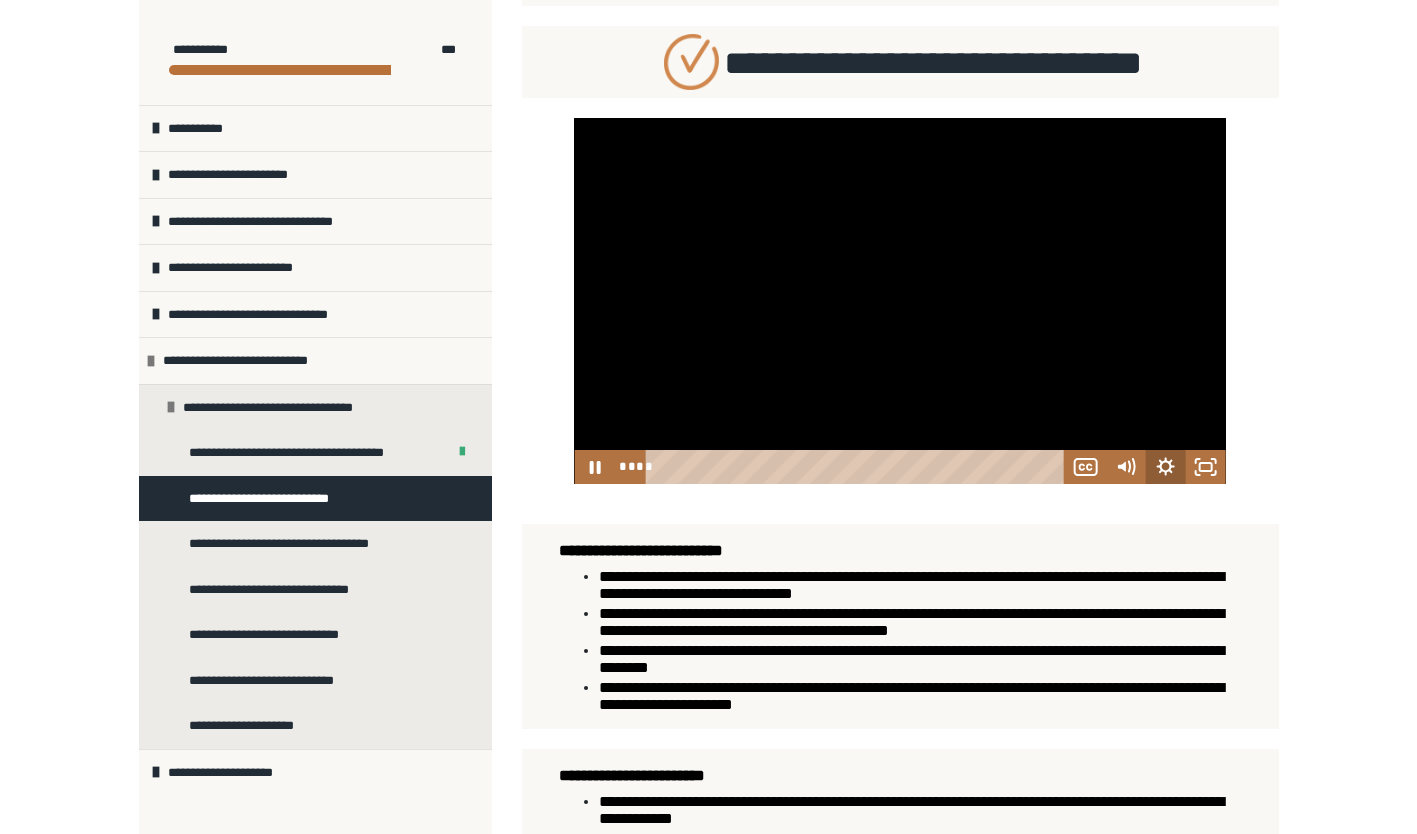click 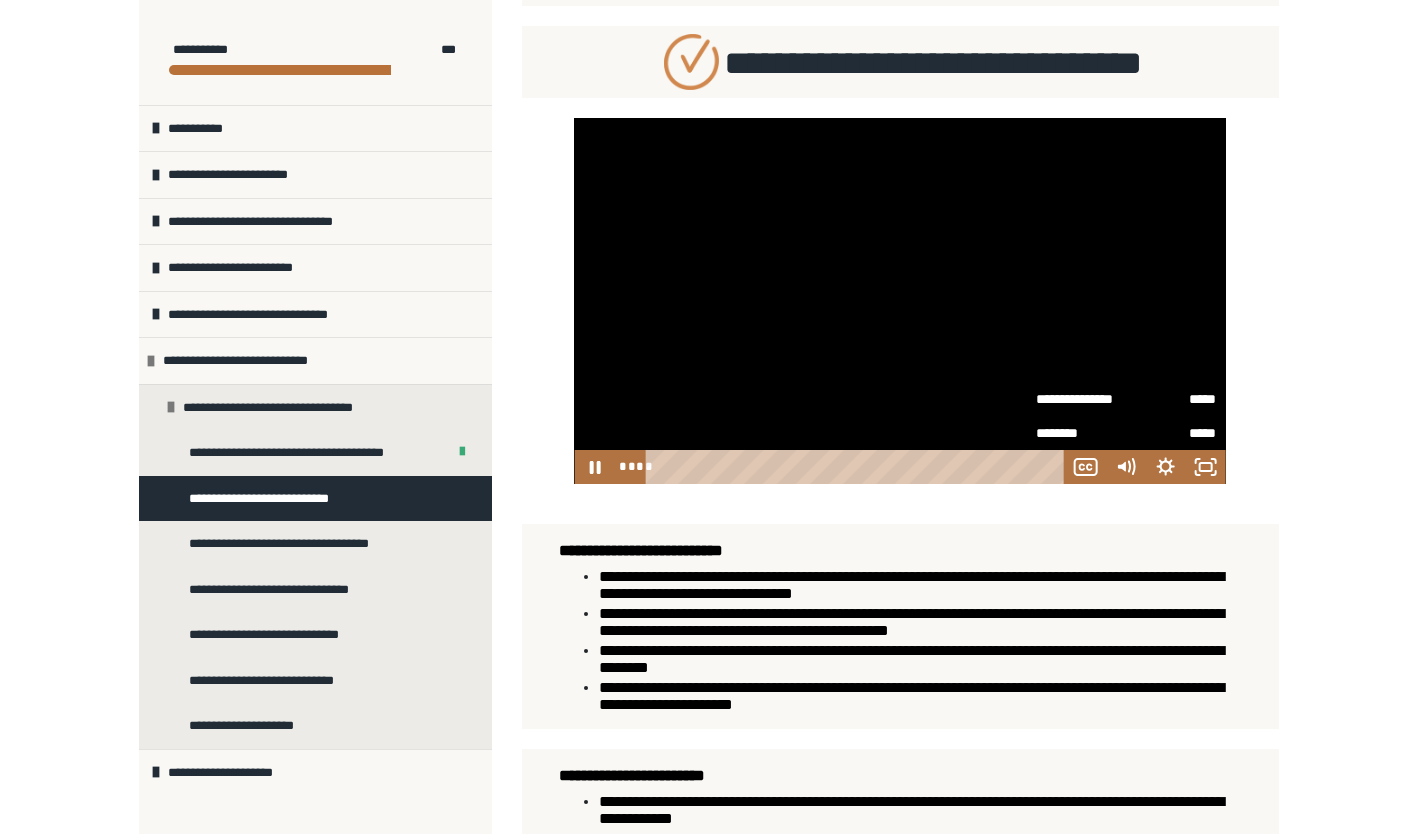 click on "**********" at bounding box center [708, 173] 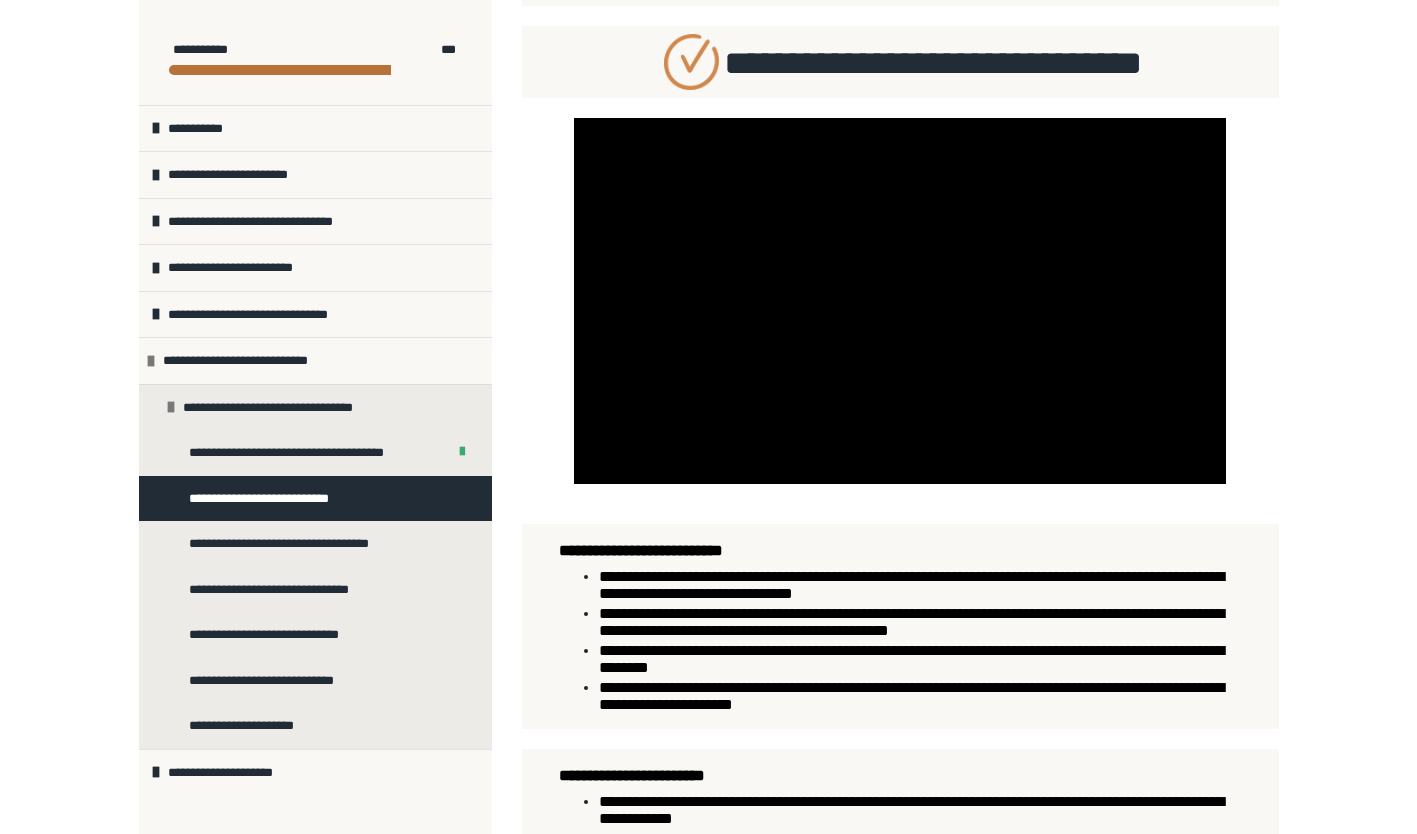 click at bounding box center (899, 301) 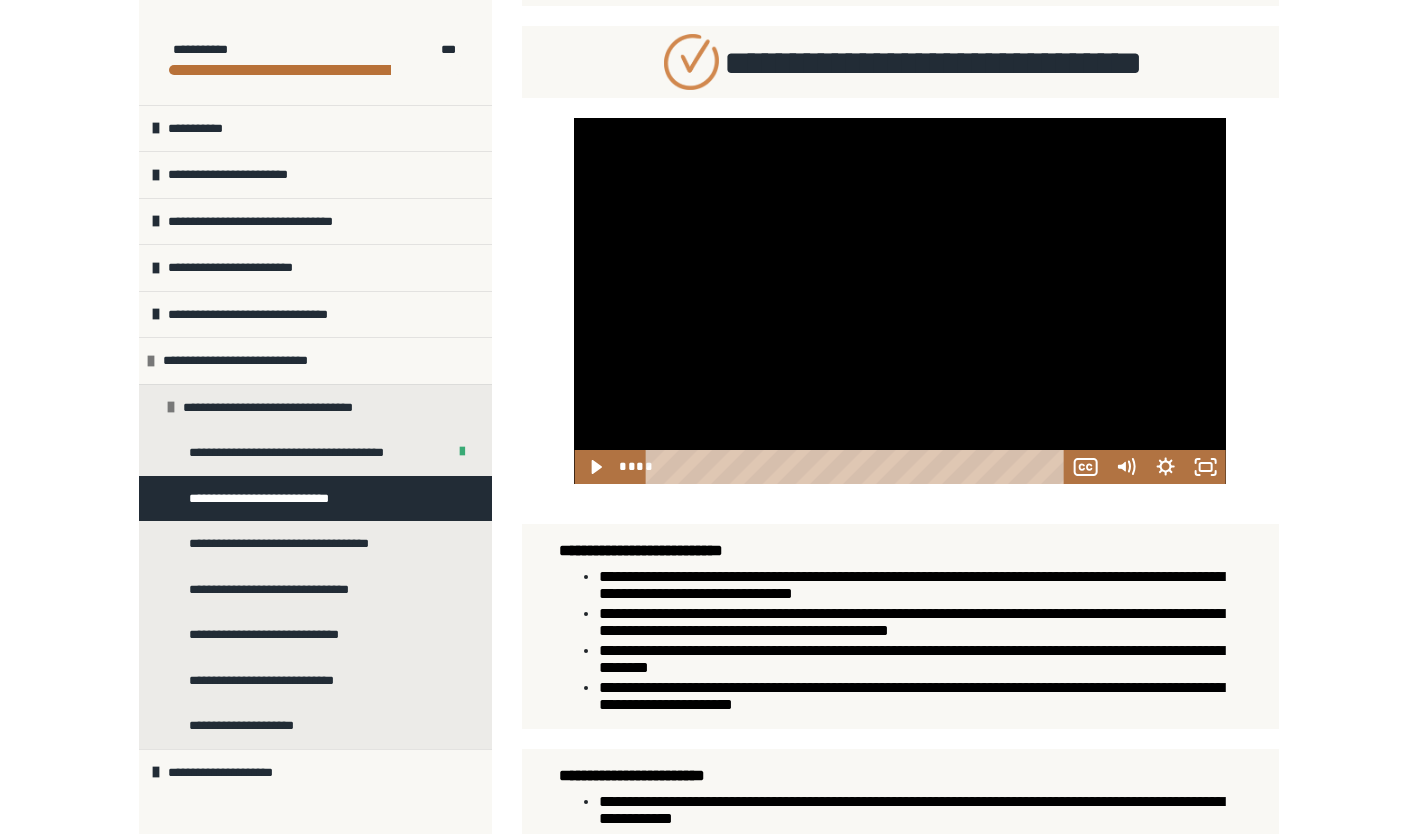 click at bounding box center (899, 301) 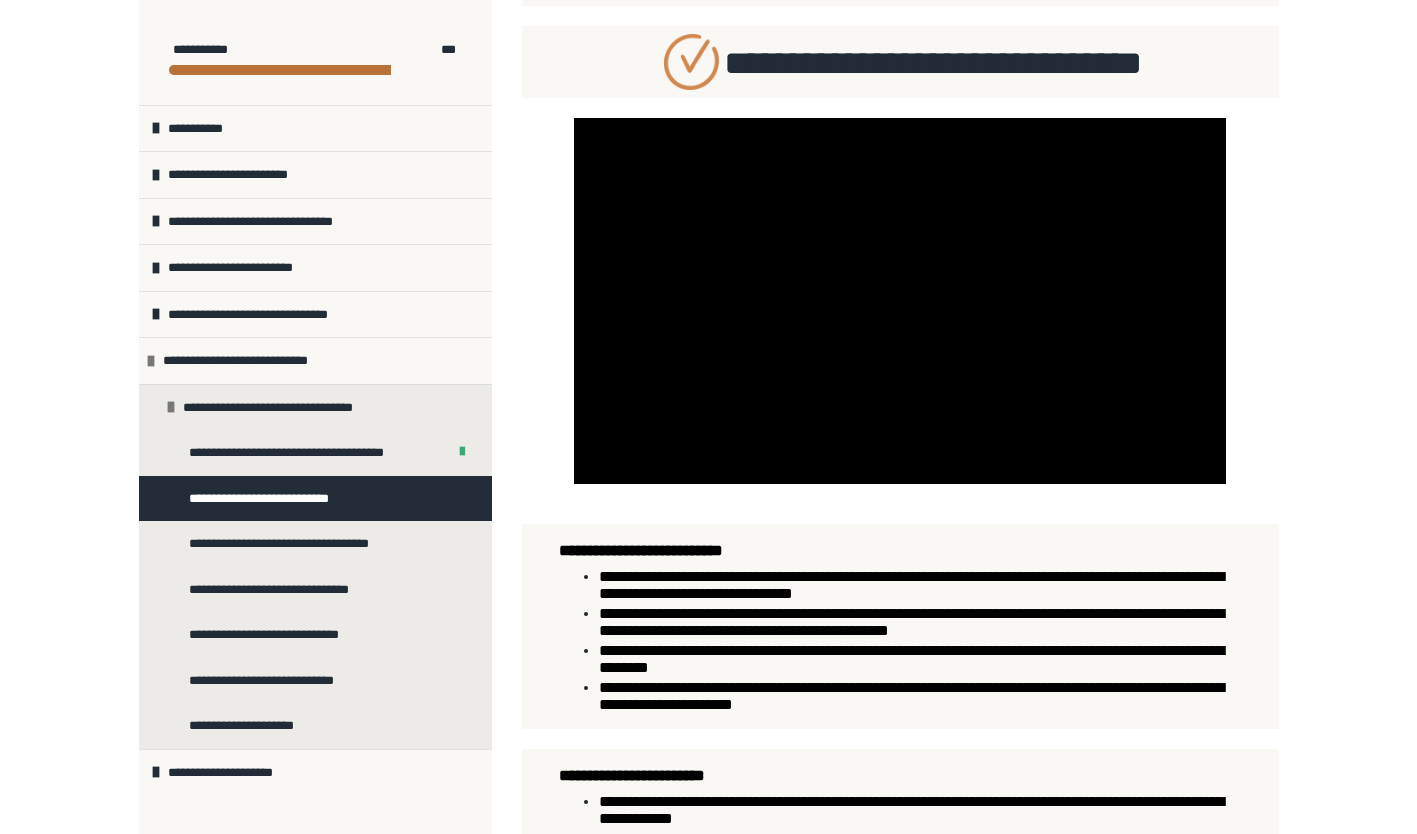type 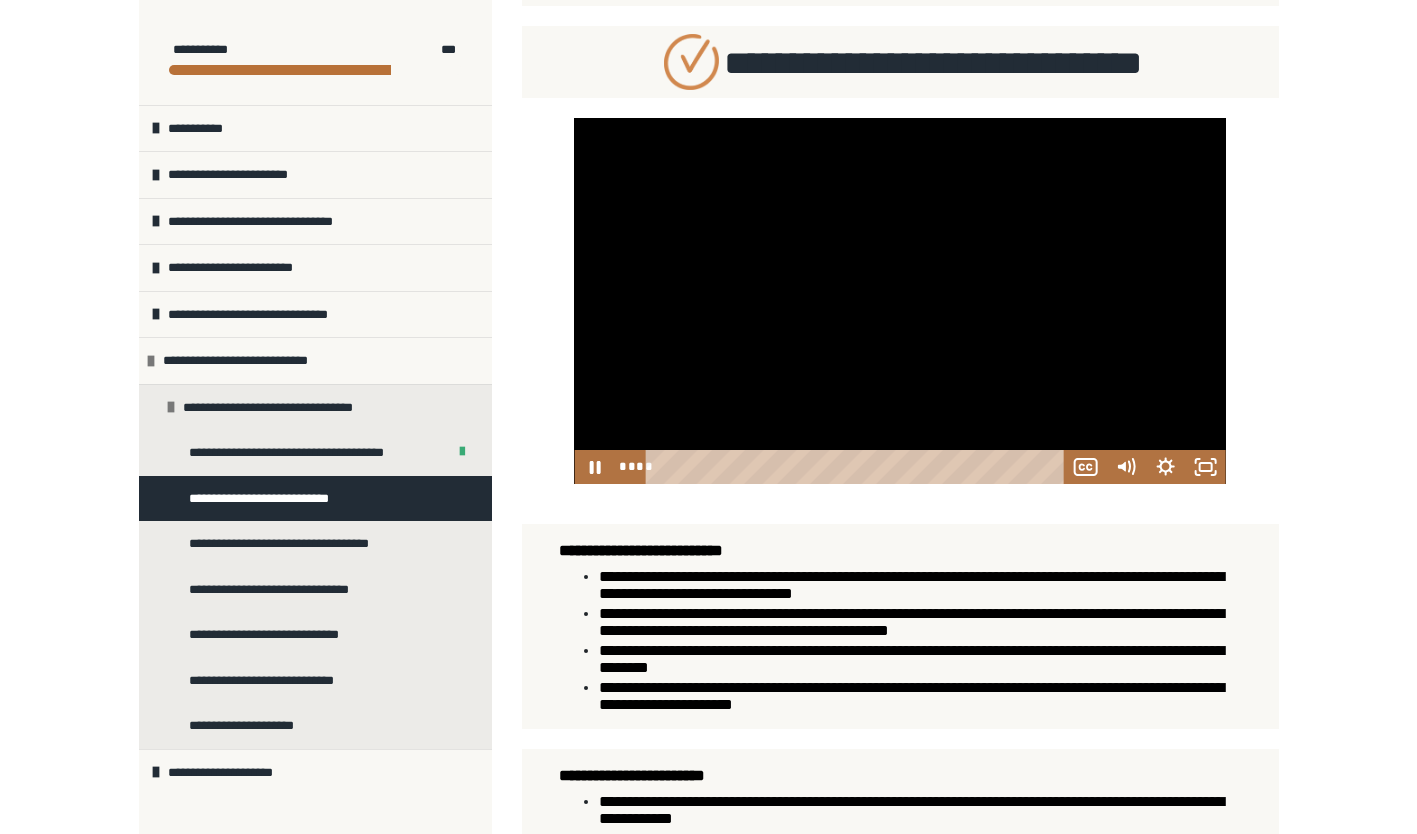click at bounding box center [899, 301] 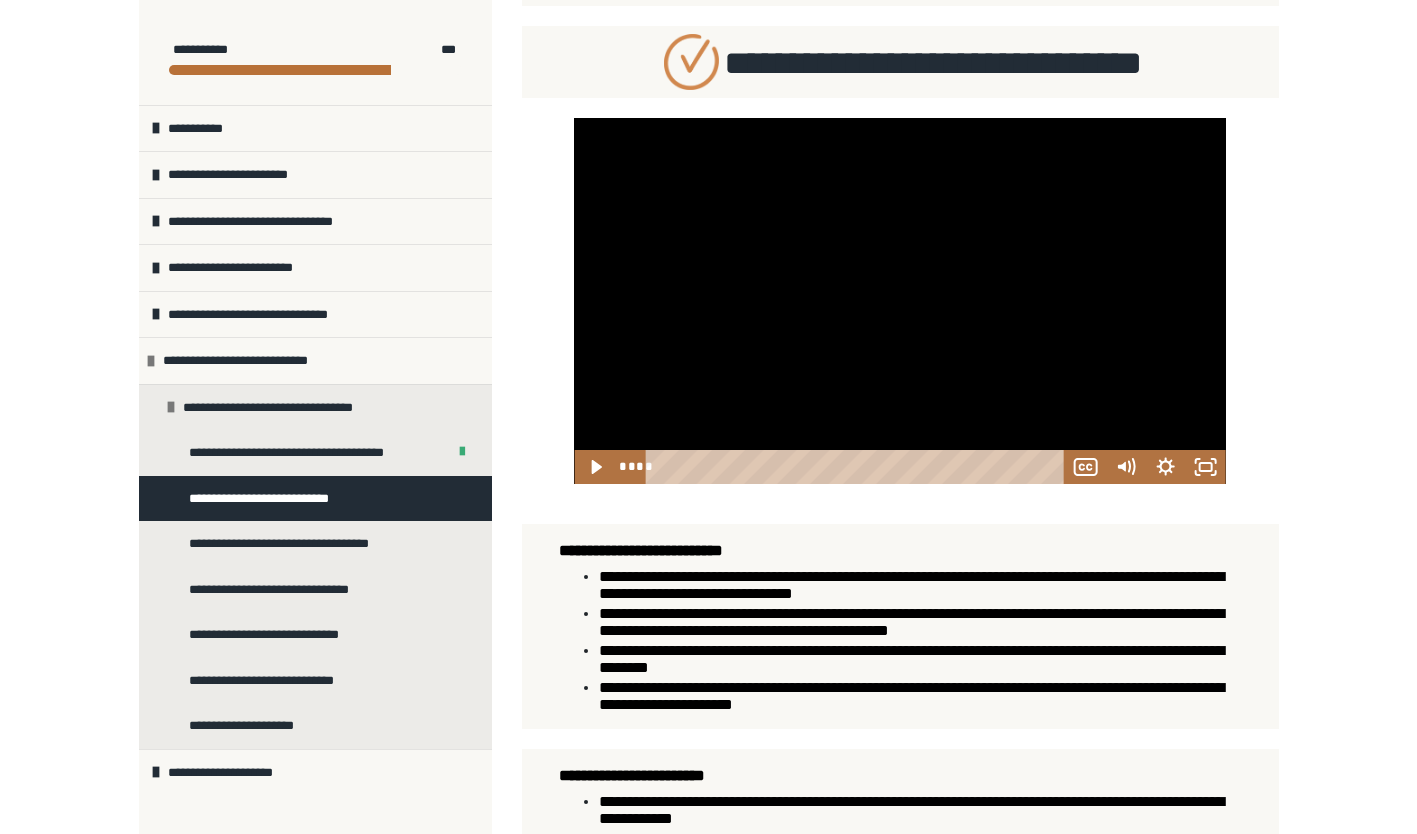 click at bounding box center (899, 301) 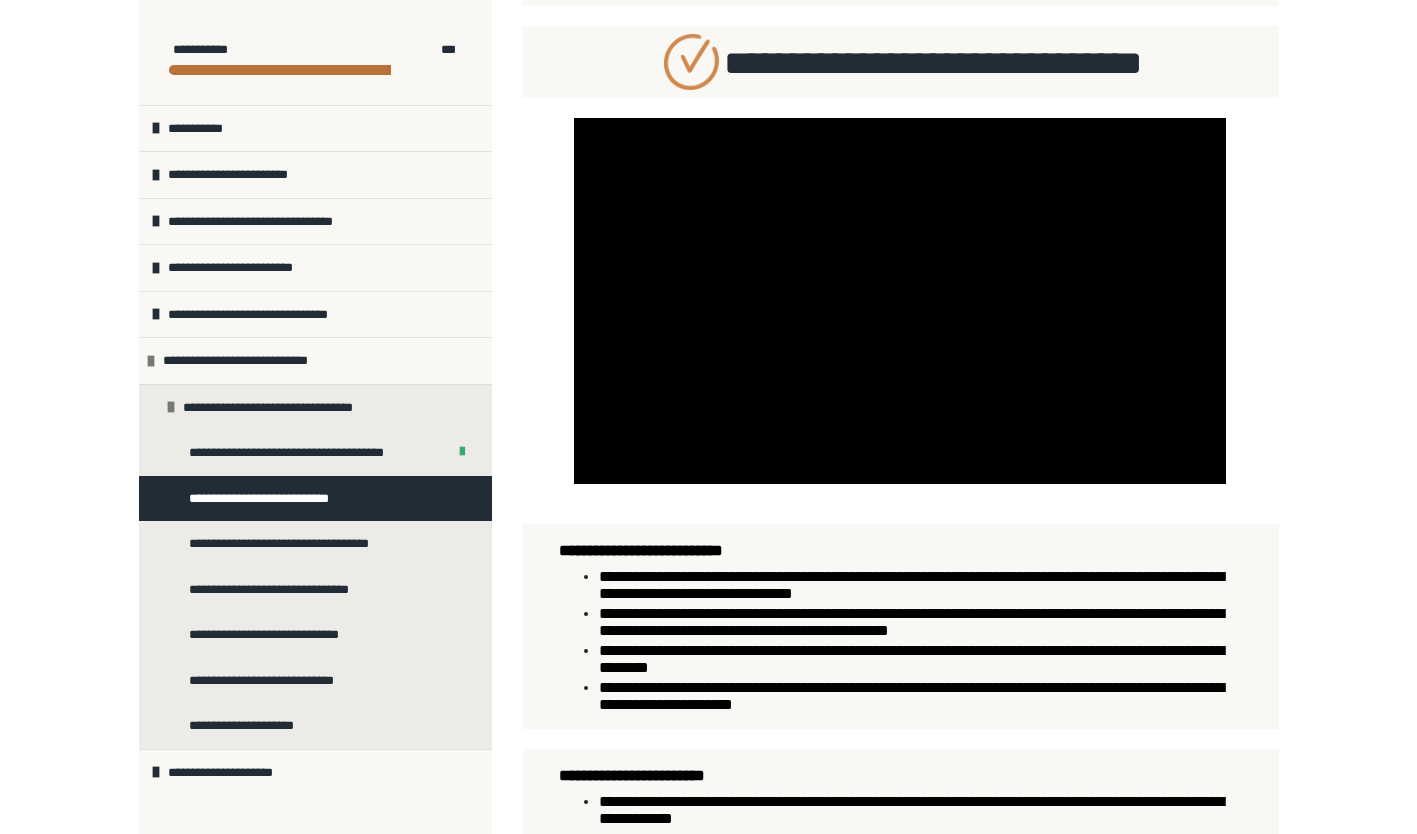 scroll, scrollTop: 1212, scrollLeft: 0, axis: vertical 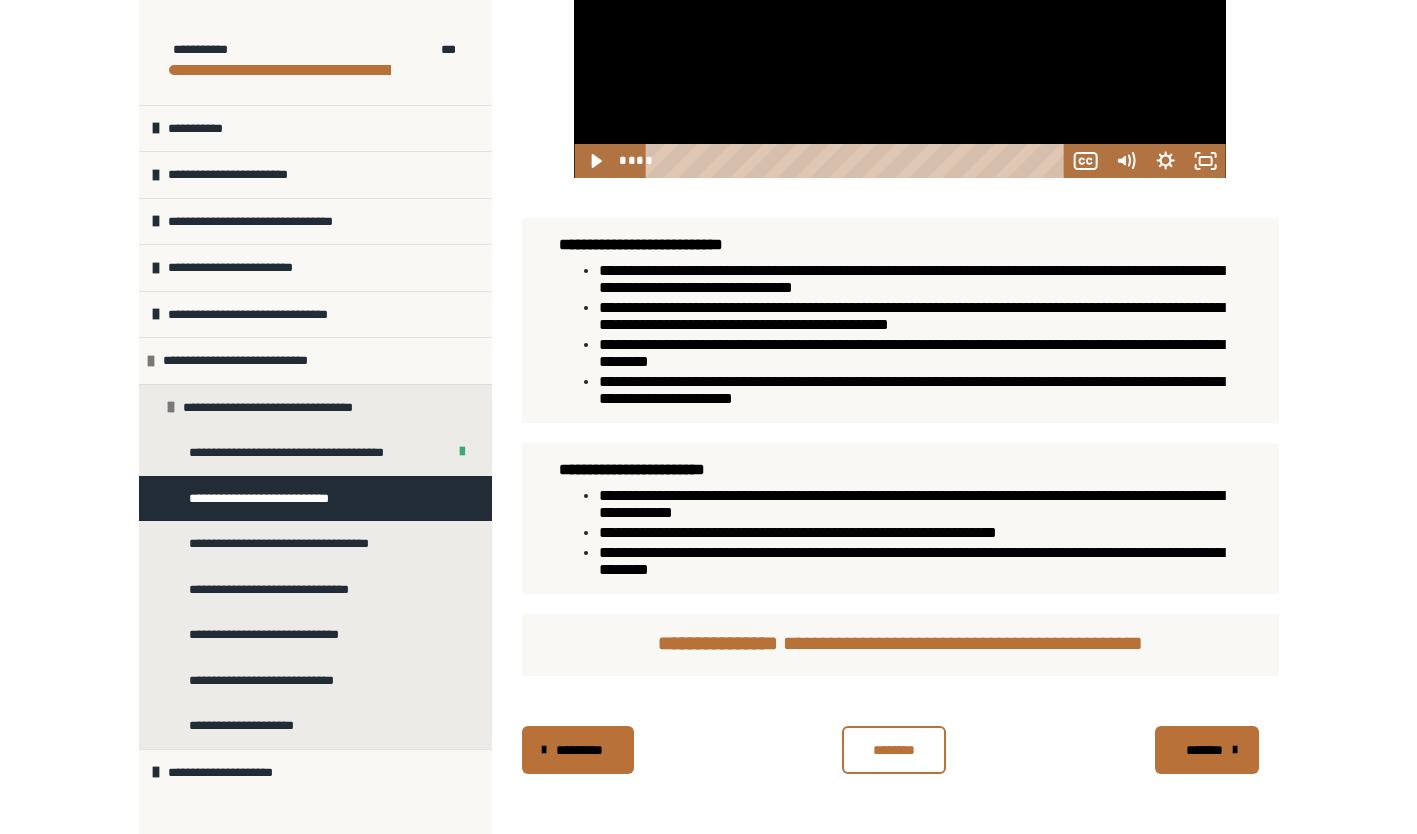 click on "********" at bounding box center [894, 750] 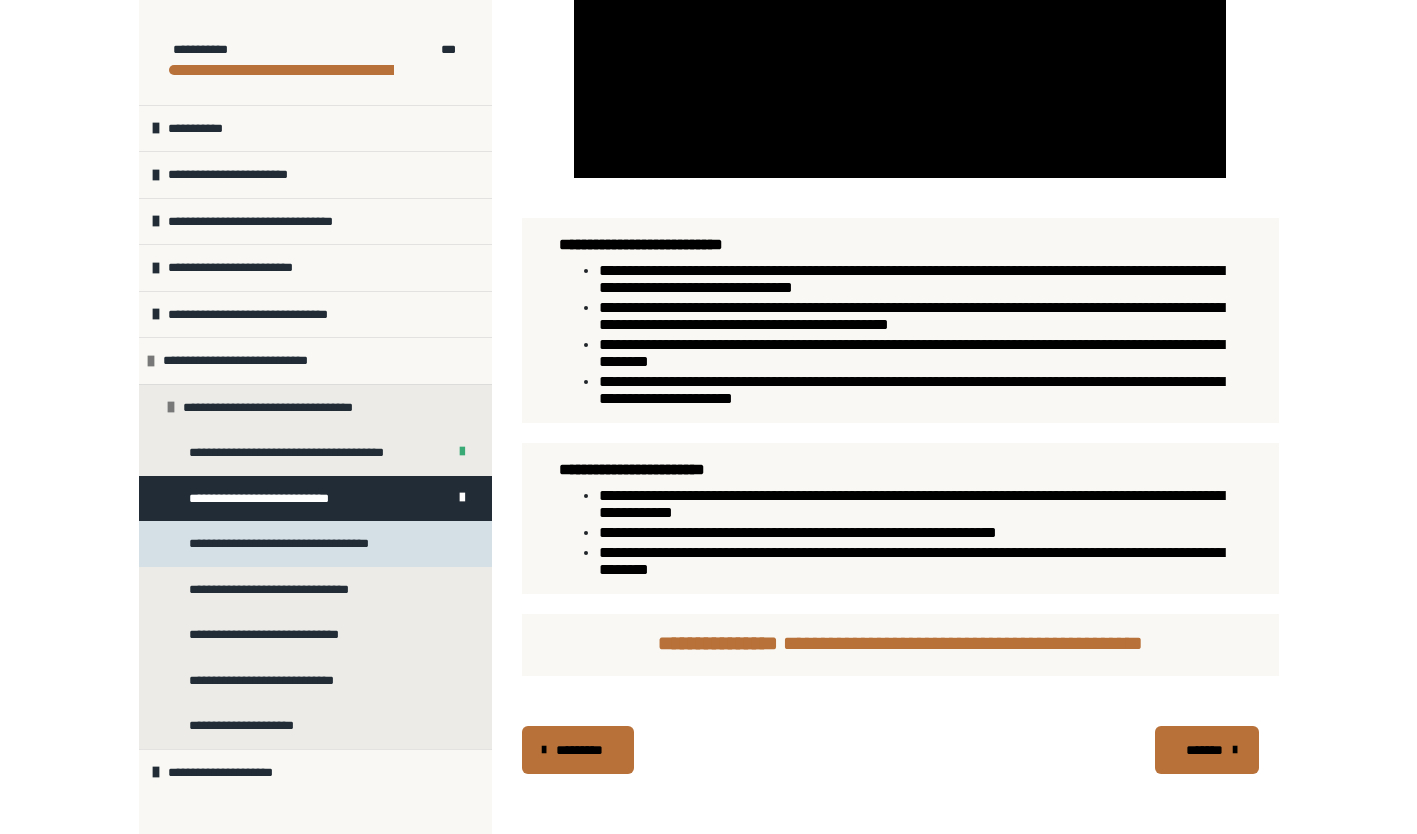 click on "**********" at bounding box center [294, 544] 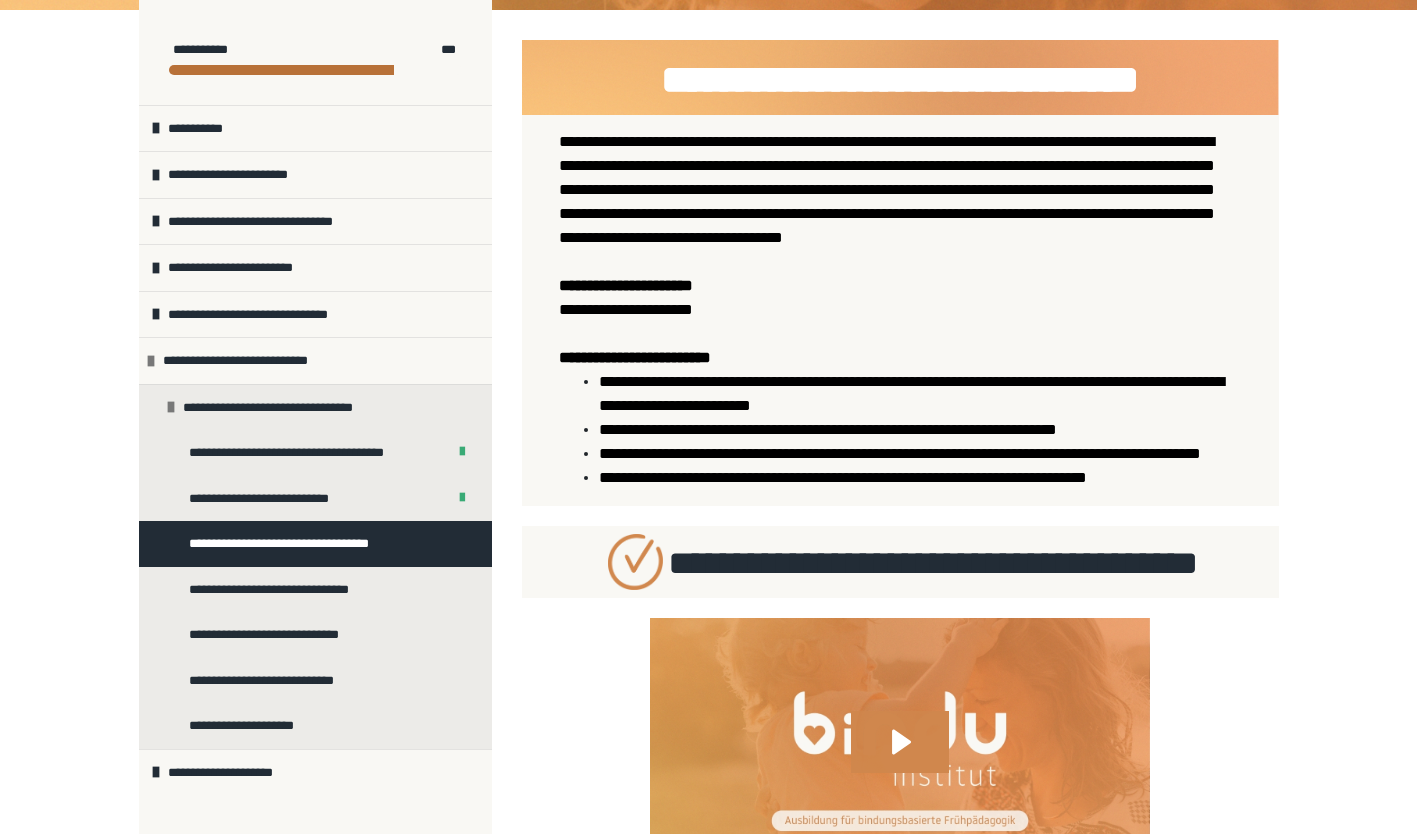 click on "**********" at bounding box center [708, 889] 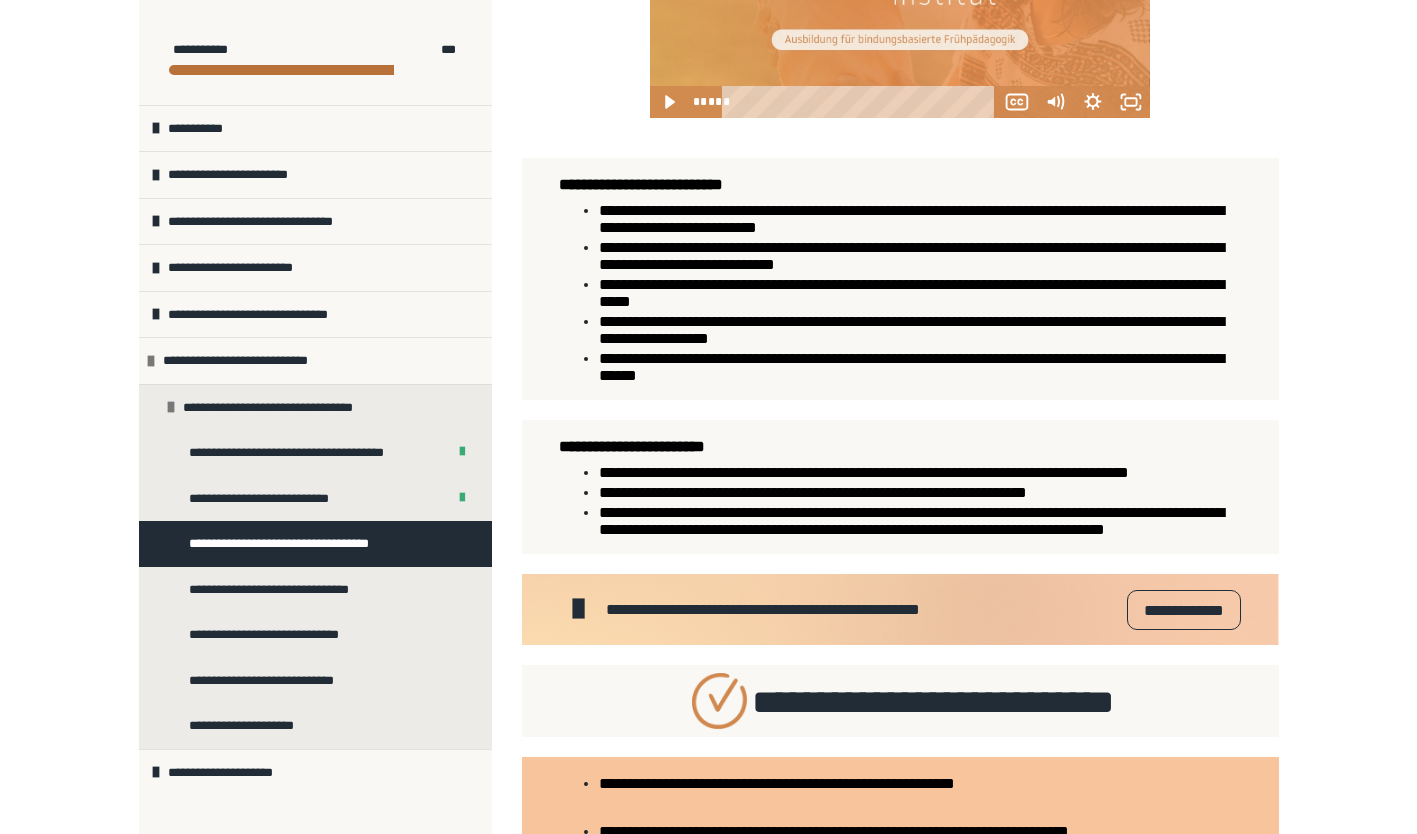 scroll, scrollTop: 1050, scrollLeft: 0, axis: vertical 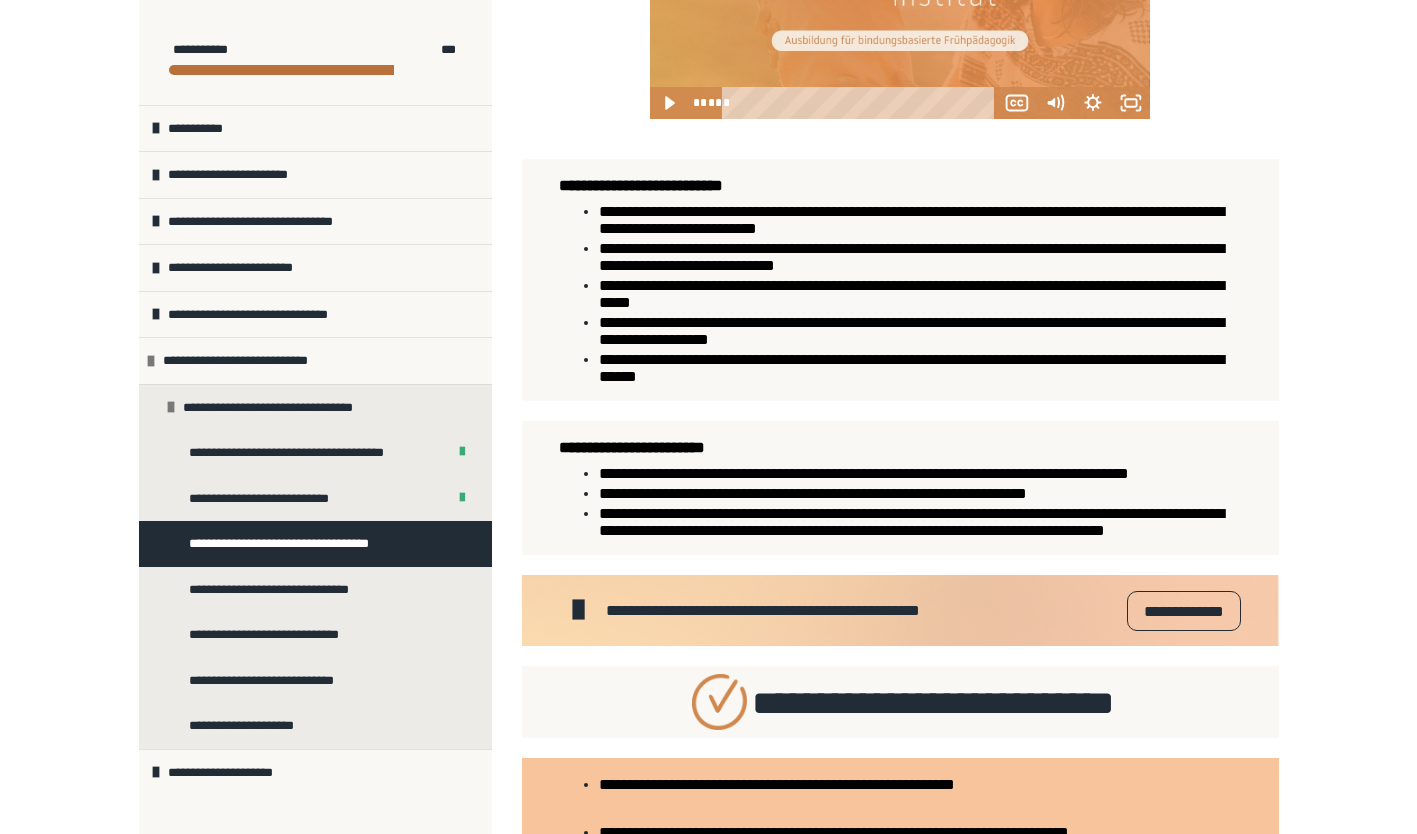 click on "**********" at bounding box center (864, 473) 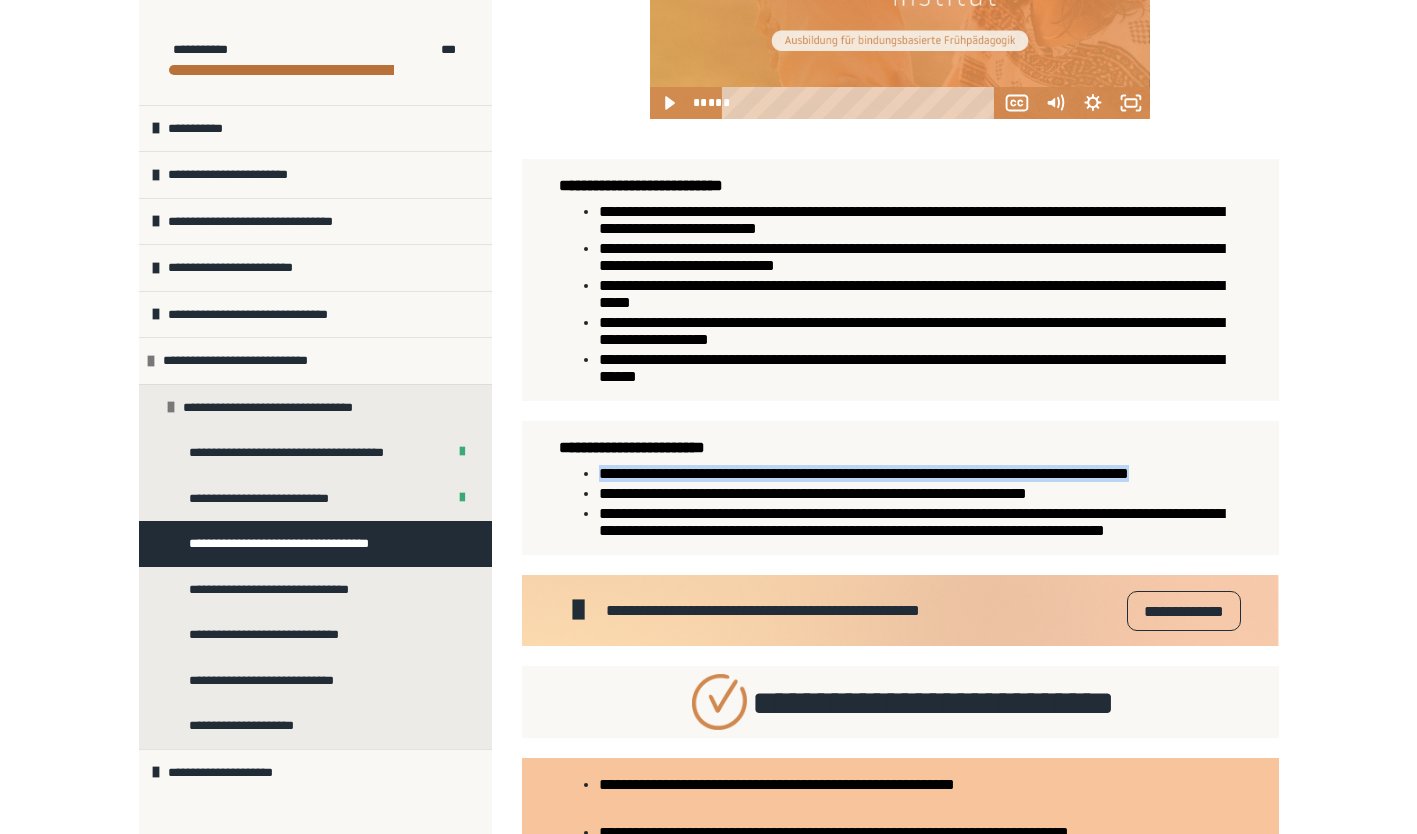 click on "**********" at bounding box center [864, 473] 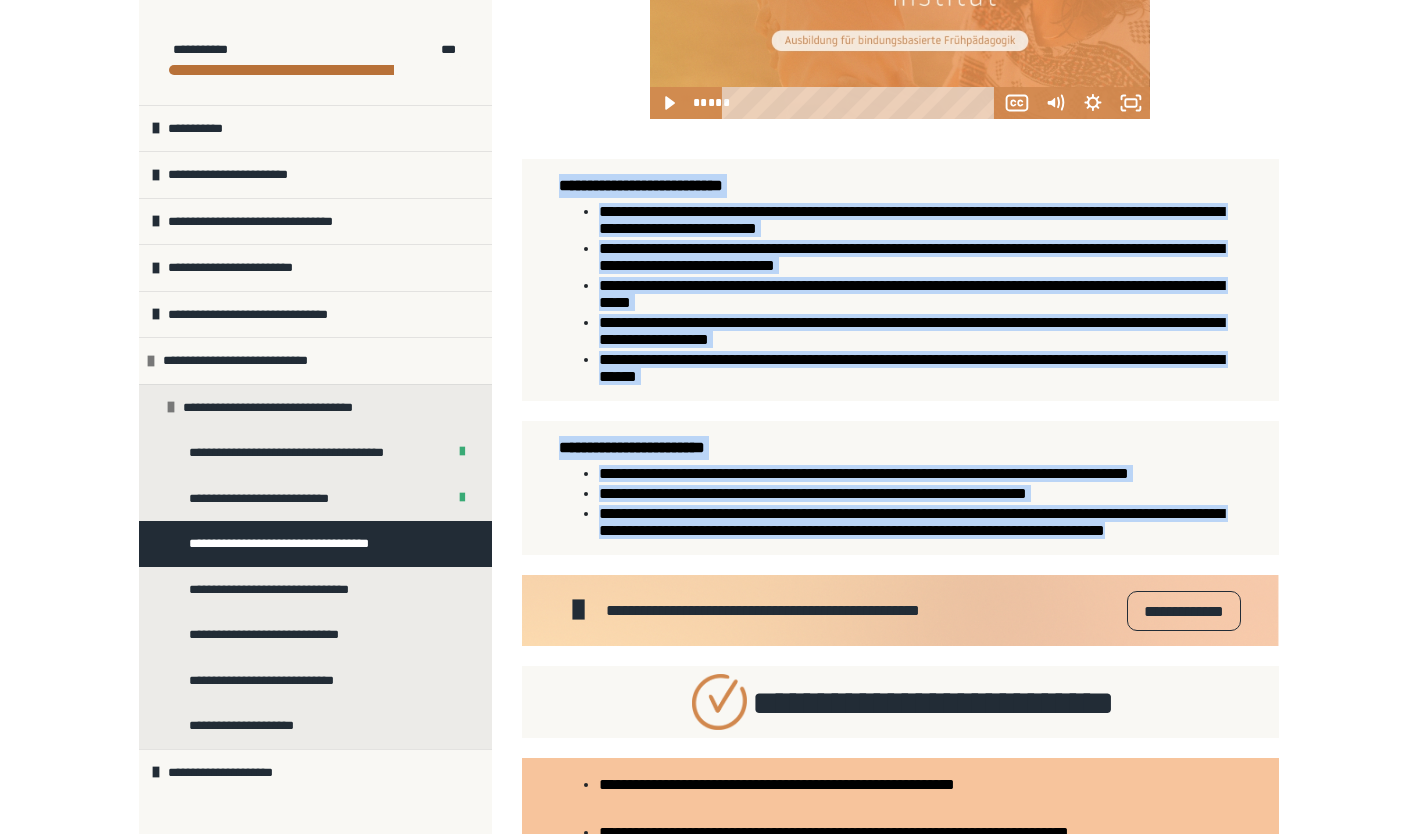 drag, startPoint x: 720, startPoint y: 647, endPoint x: 545, endPoint y: 228, distance: 454.0771 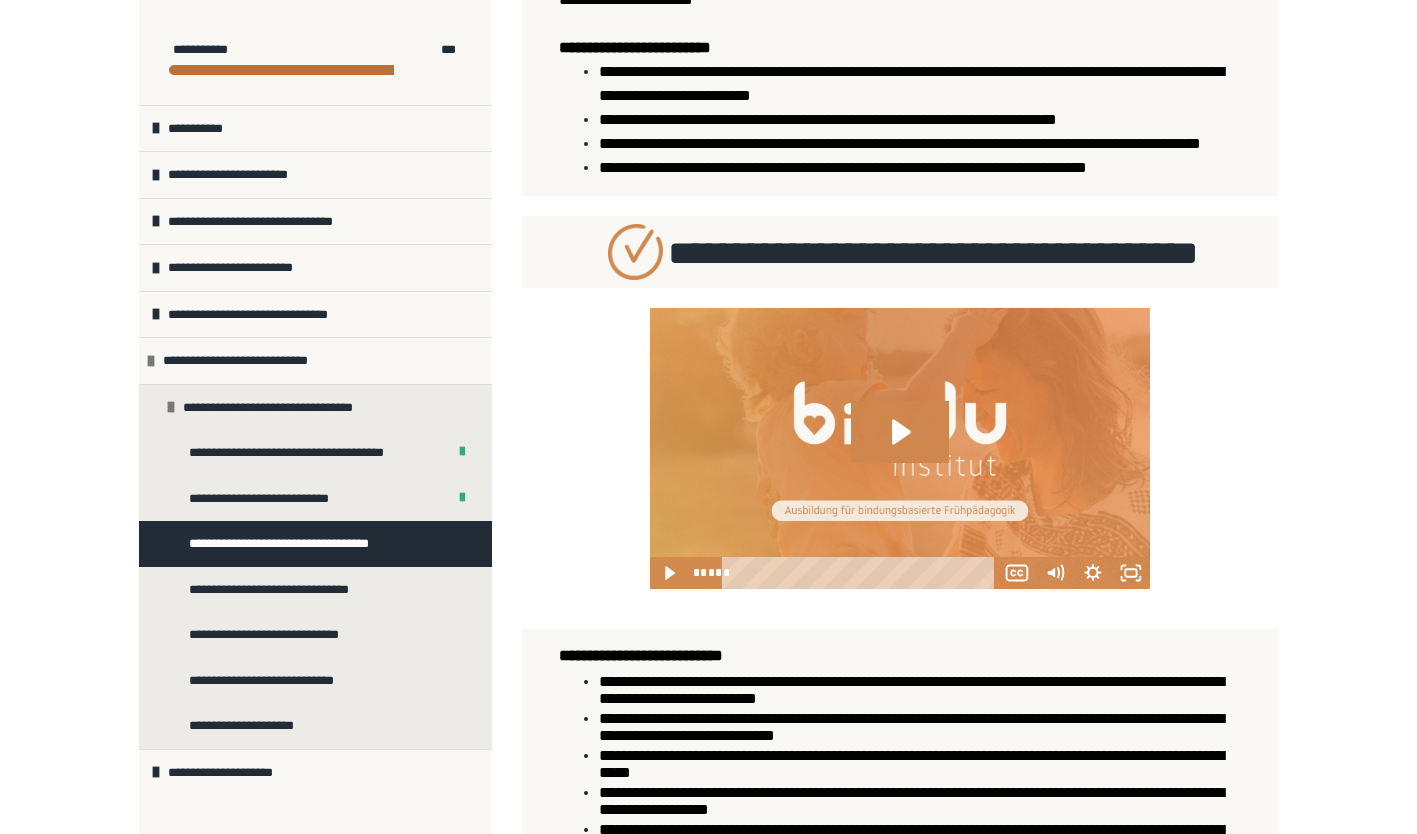 scroll, scrollTop: 571, scrollLeft: 0, axis: vertical 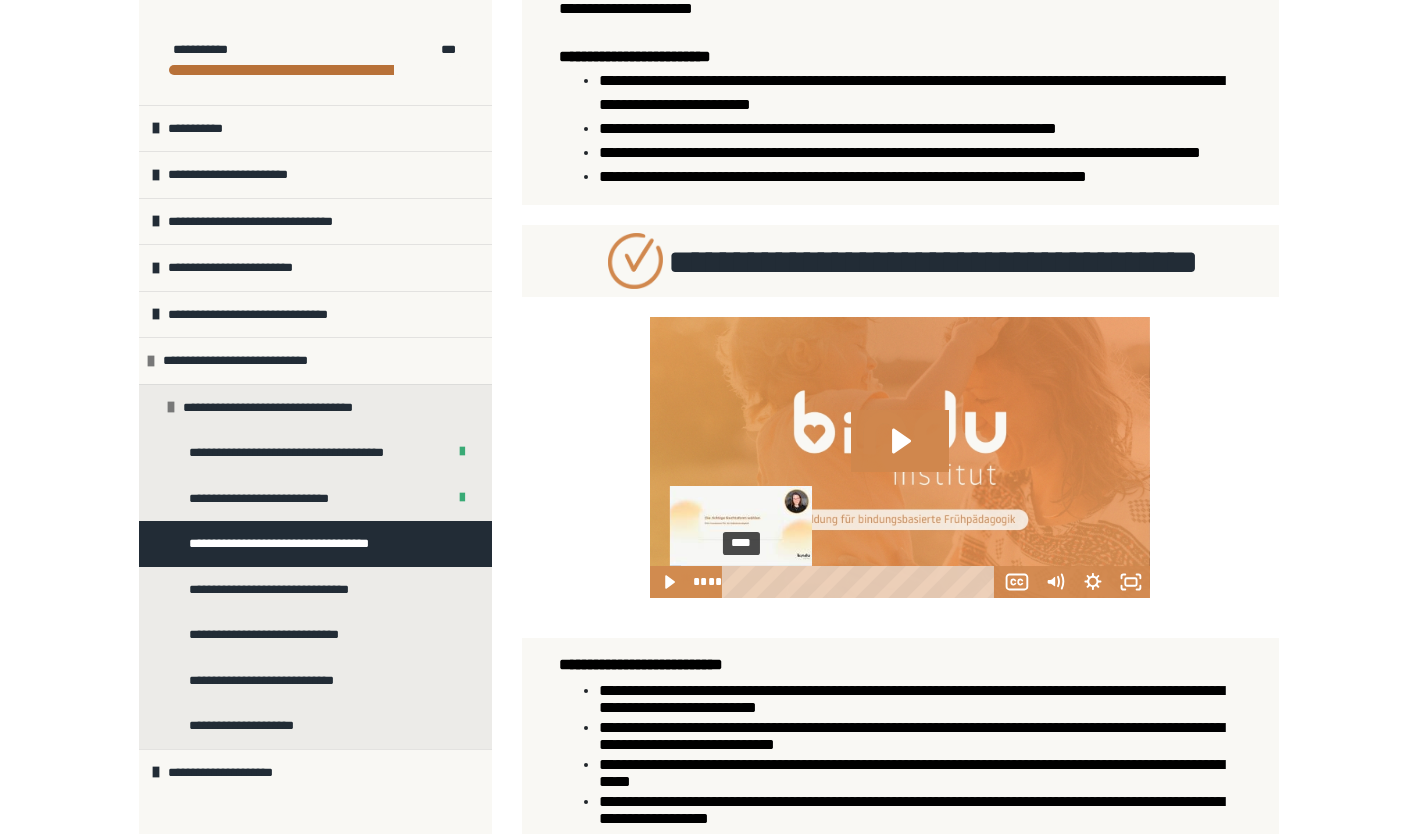 click on "****" at bounding box center [863, 582] 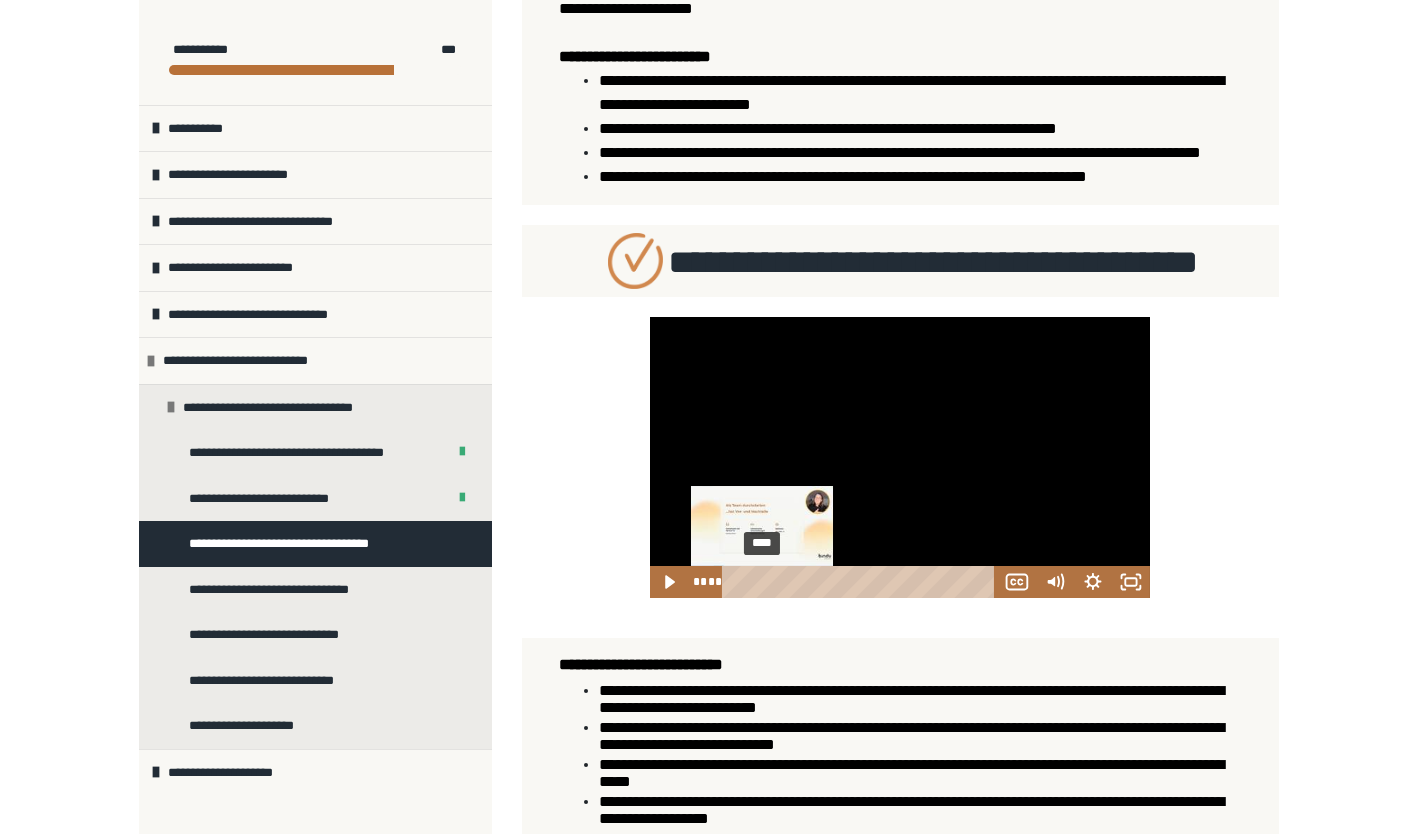 click on "****" at bounding box center (863, 582) 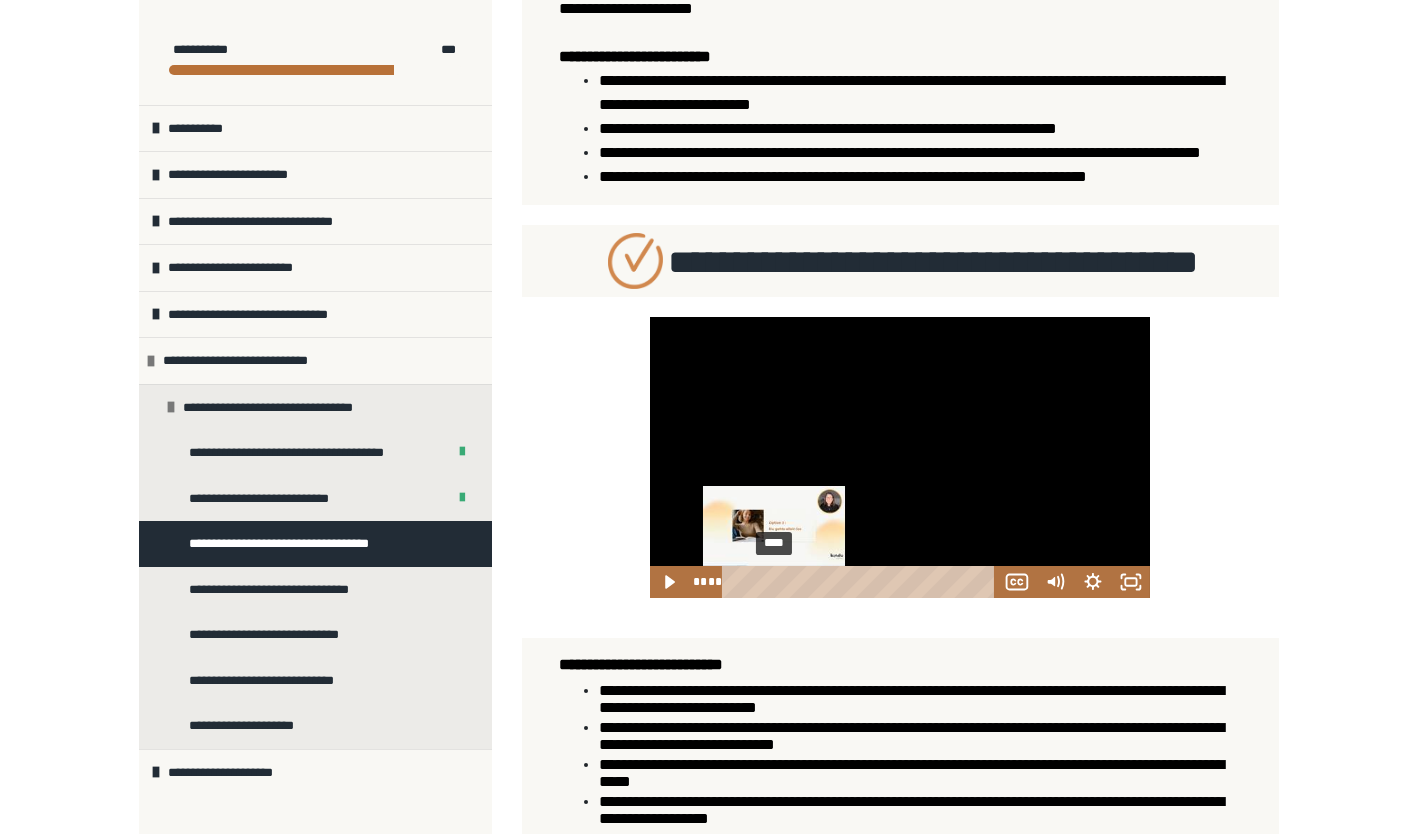 click on "****" at bounding box center [863, 582] 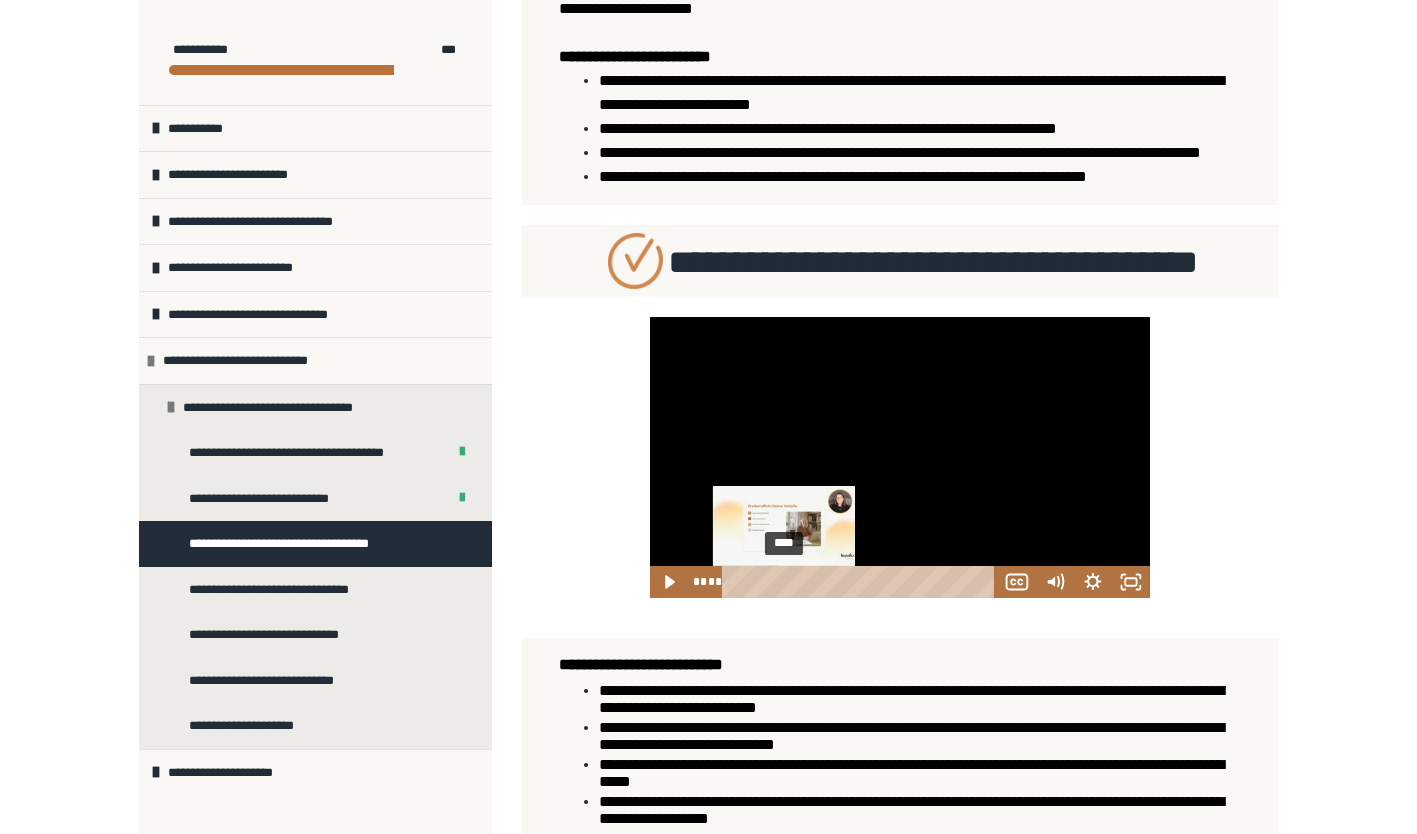 click on "****" at bounding box center [863, 582] 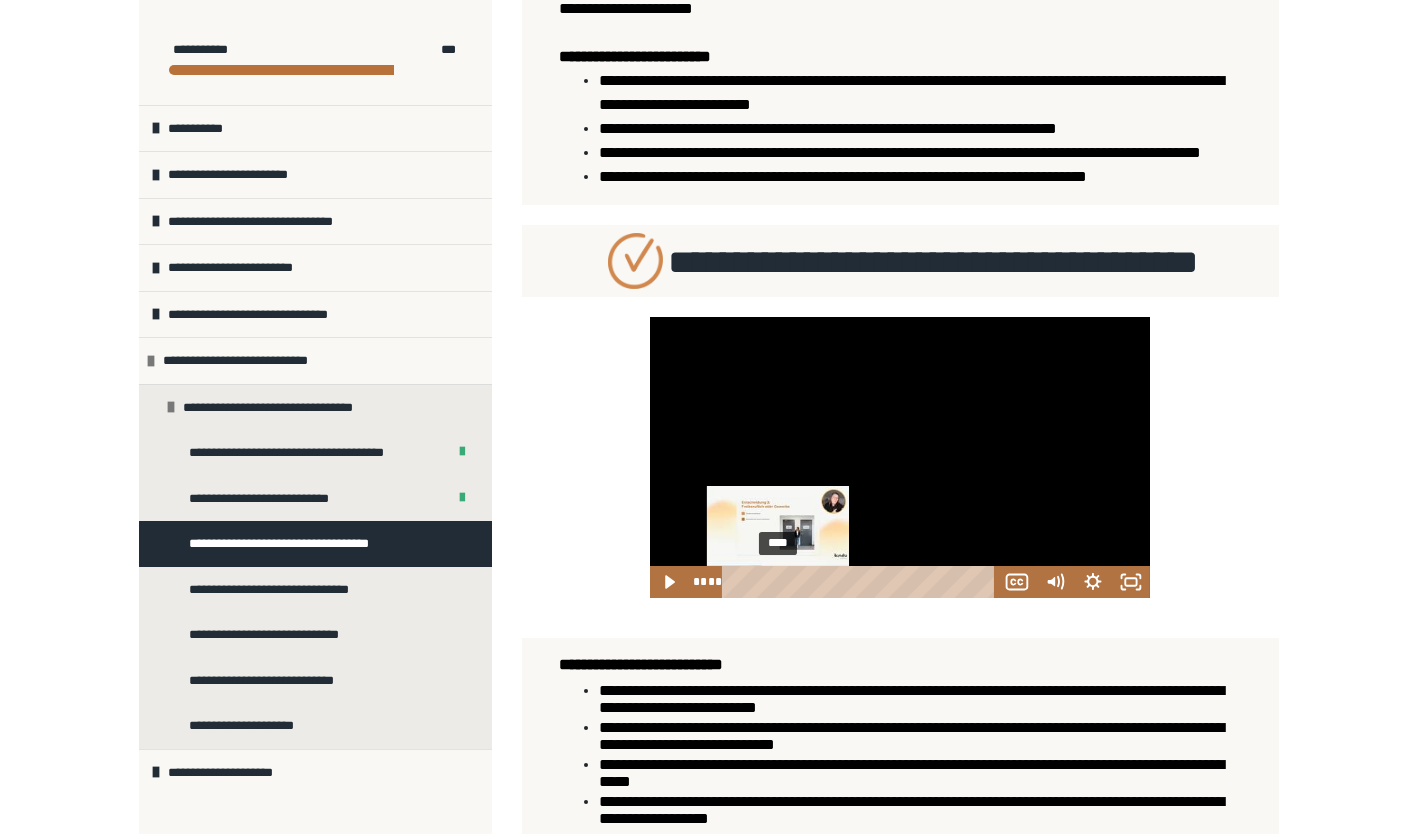 click at bounding box center (778, 581) 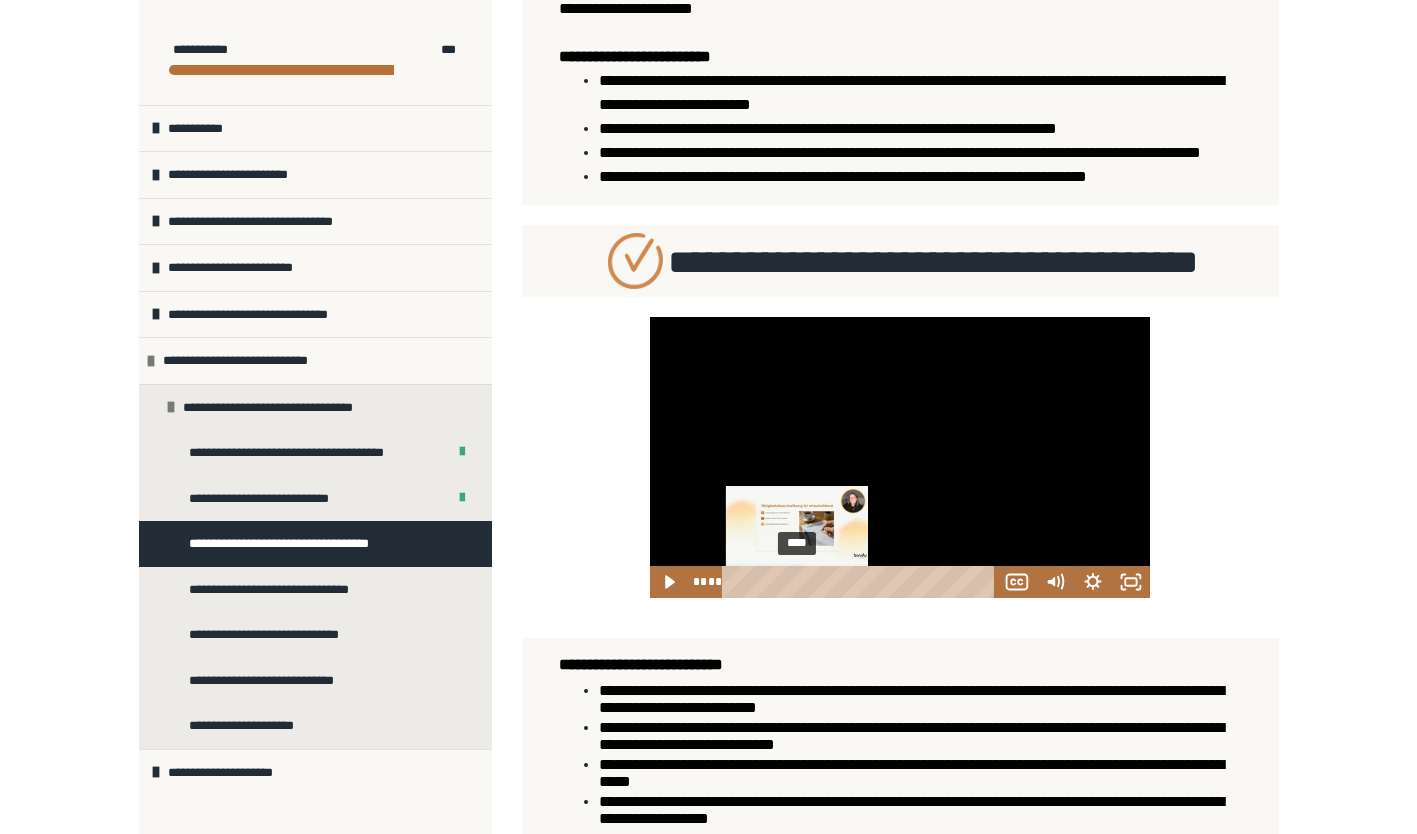 click on "****" at bounding box center (863, 582) 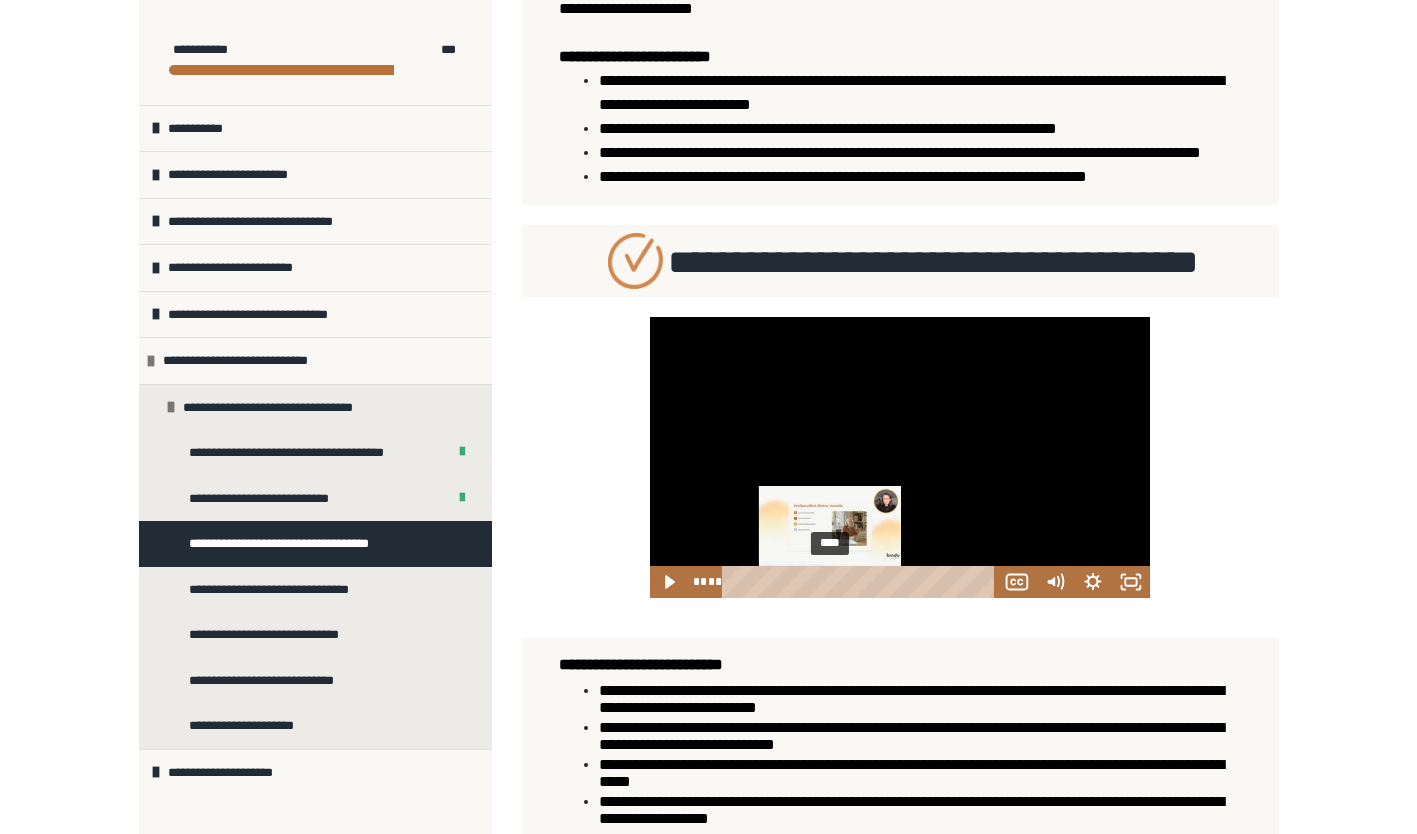 click on "****" at bounding box center (863, 582) 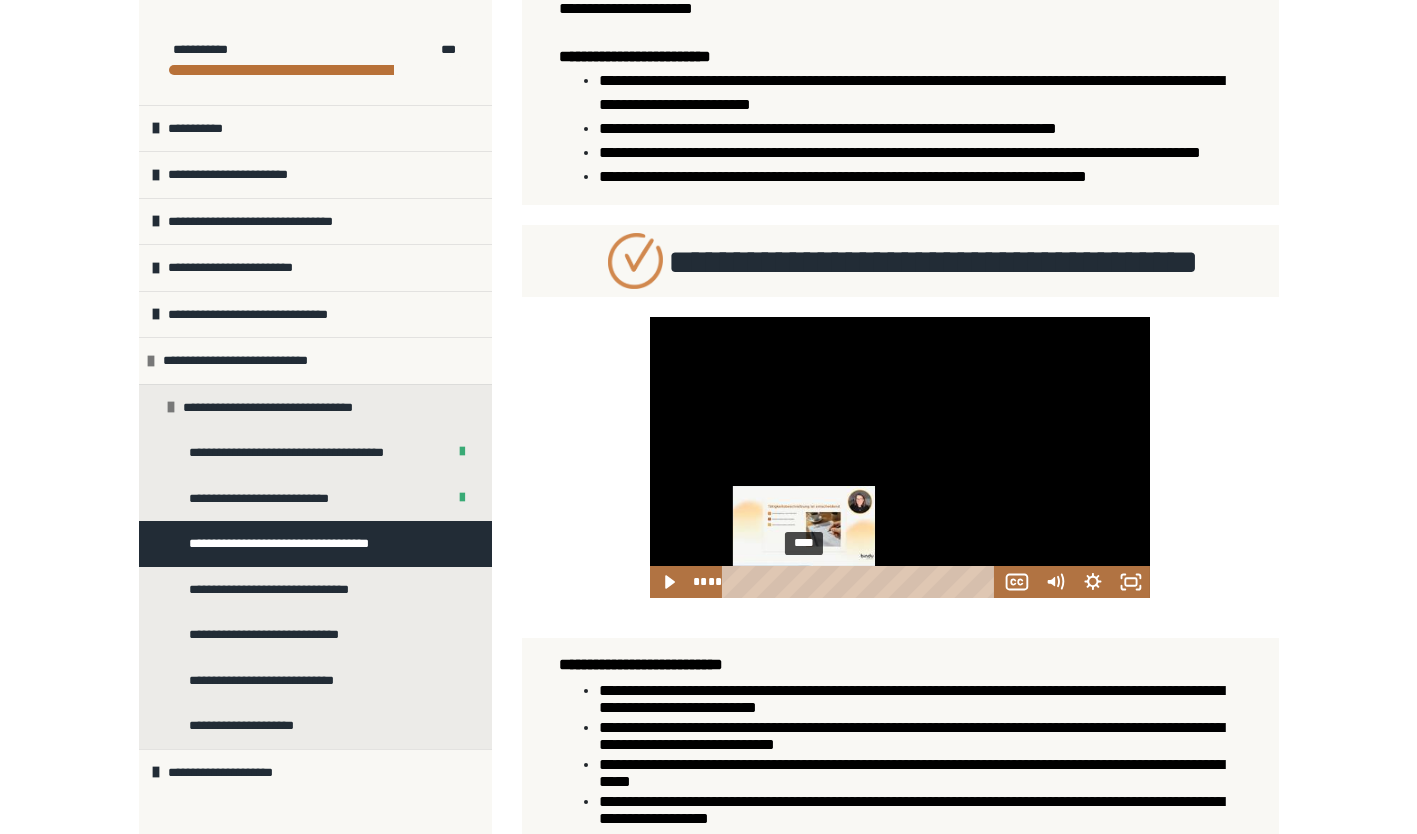 click on "****" at bounding box center [863, 582] 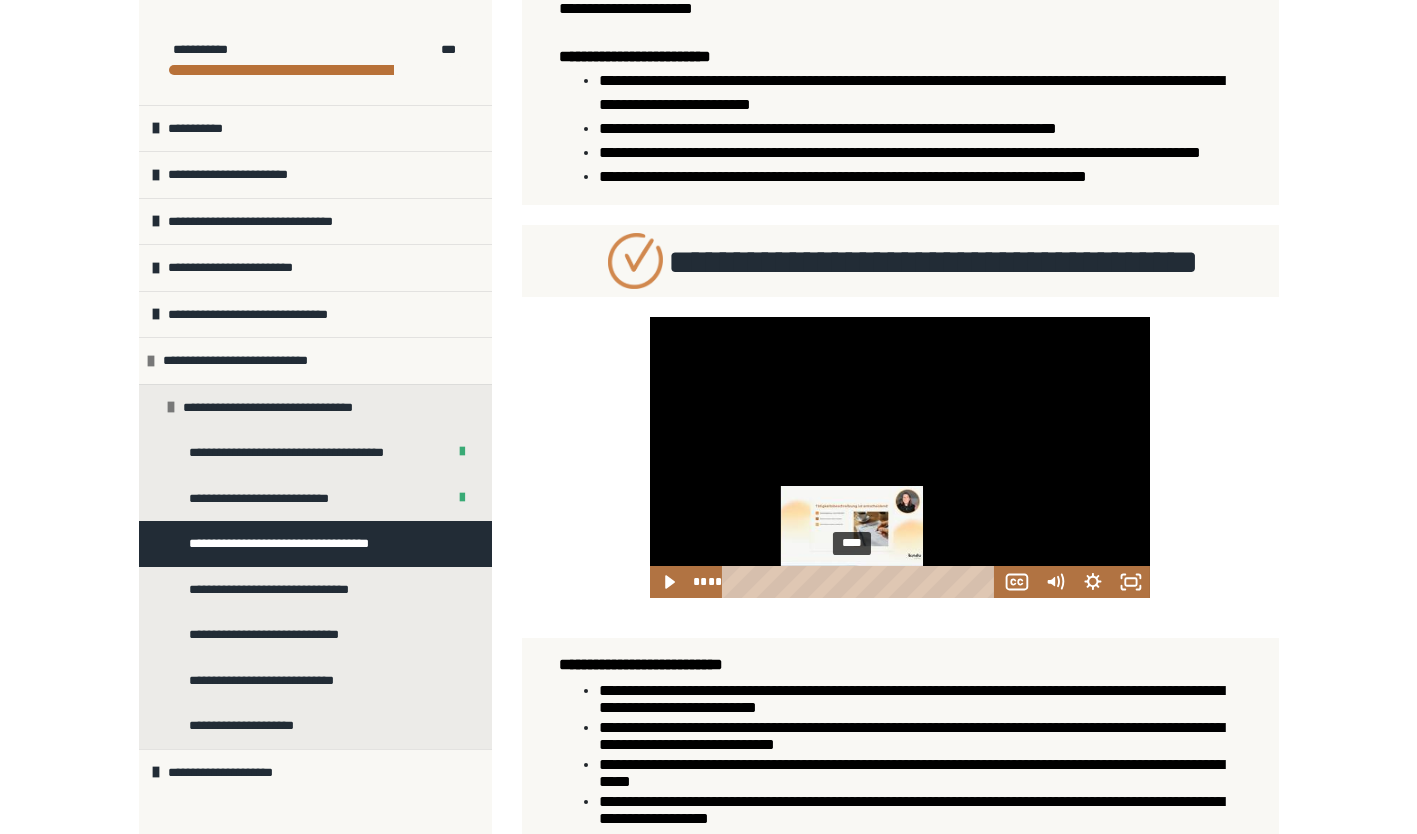 click on "****" at bounding box center (863, 582) 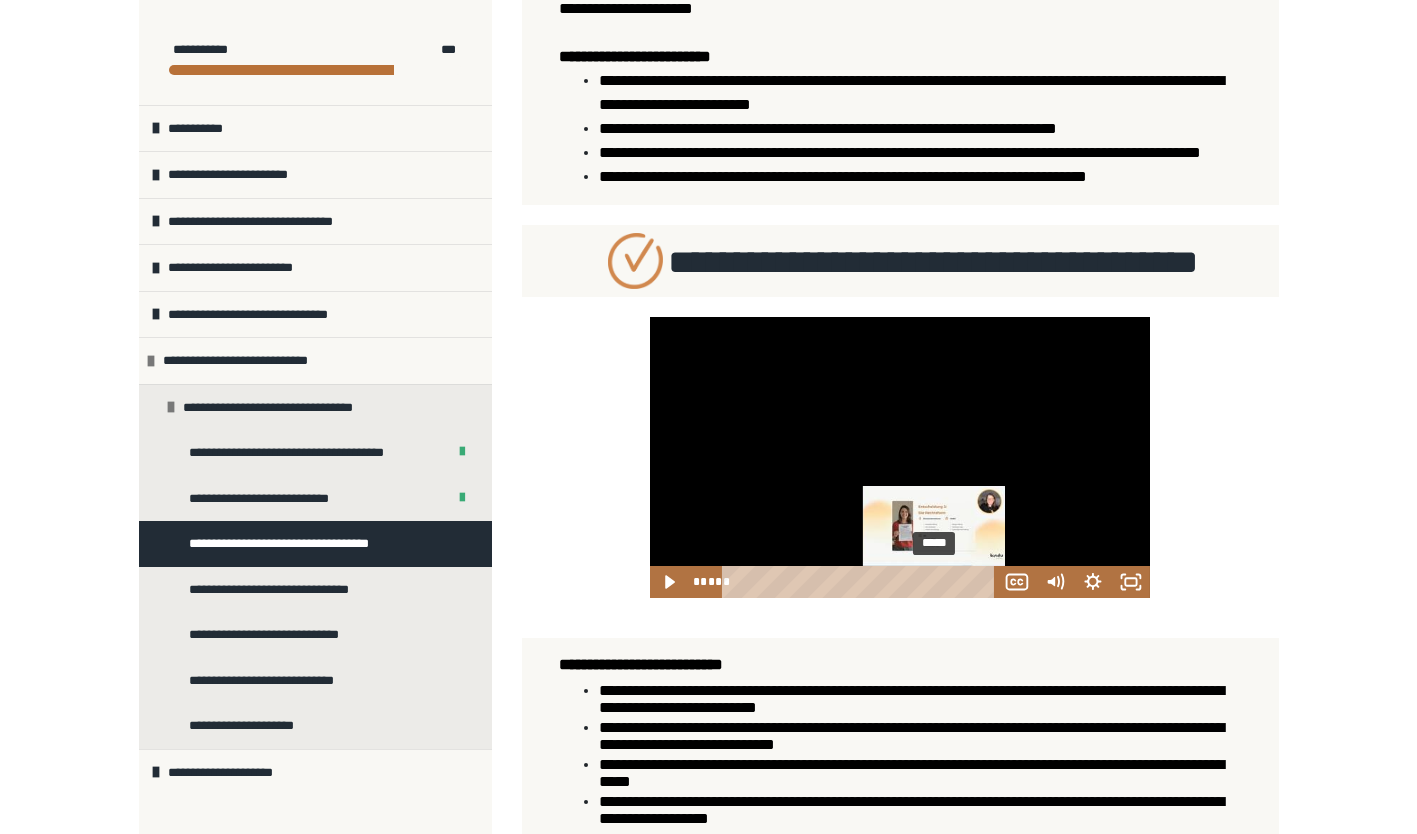 click on "*****" at bounding box center [863, 582] 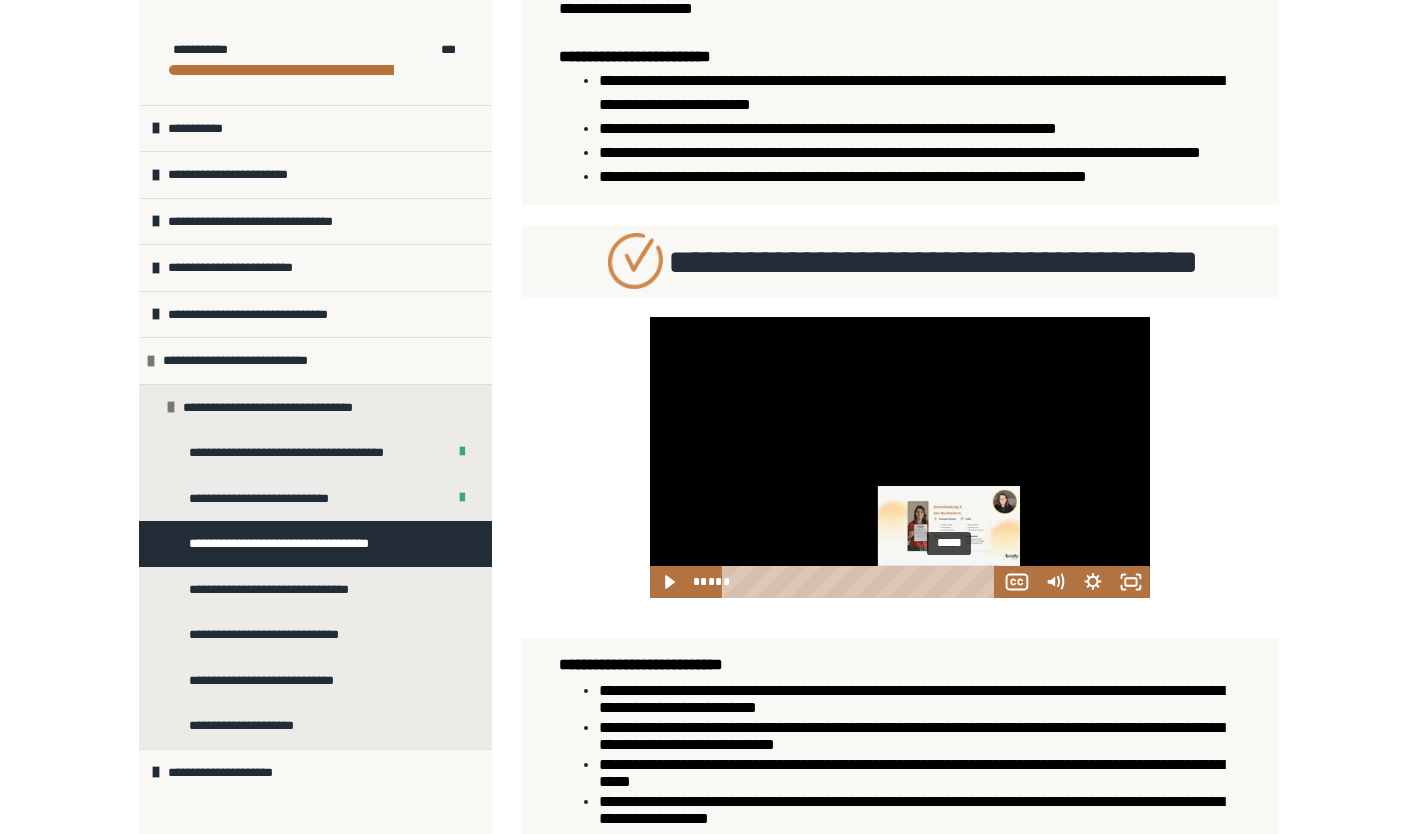 click on "*****" at bounding box center (863, 582) 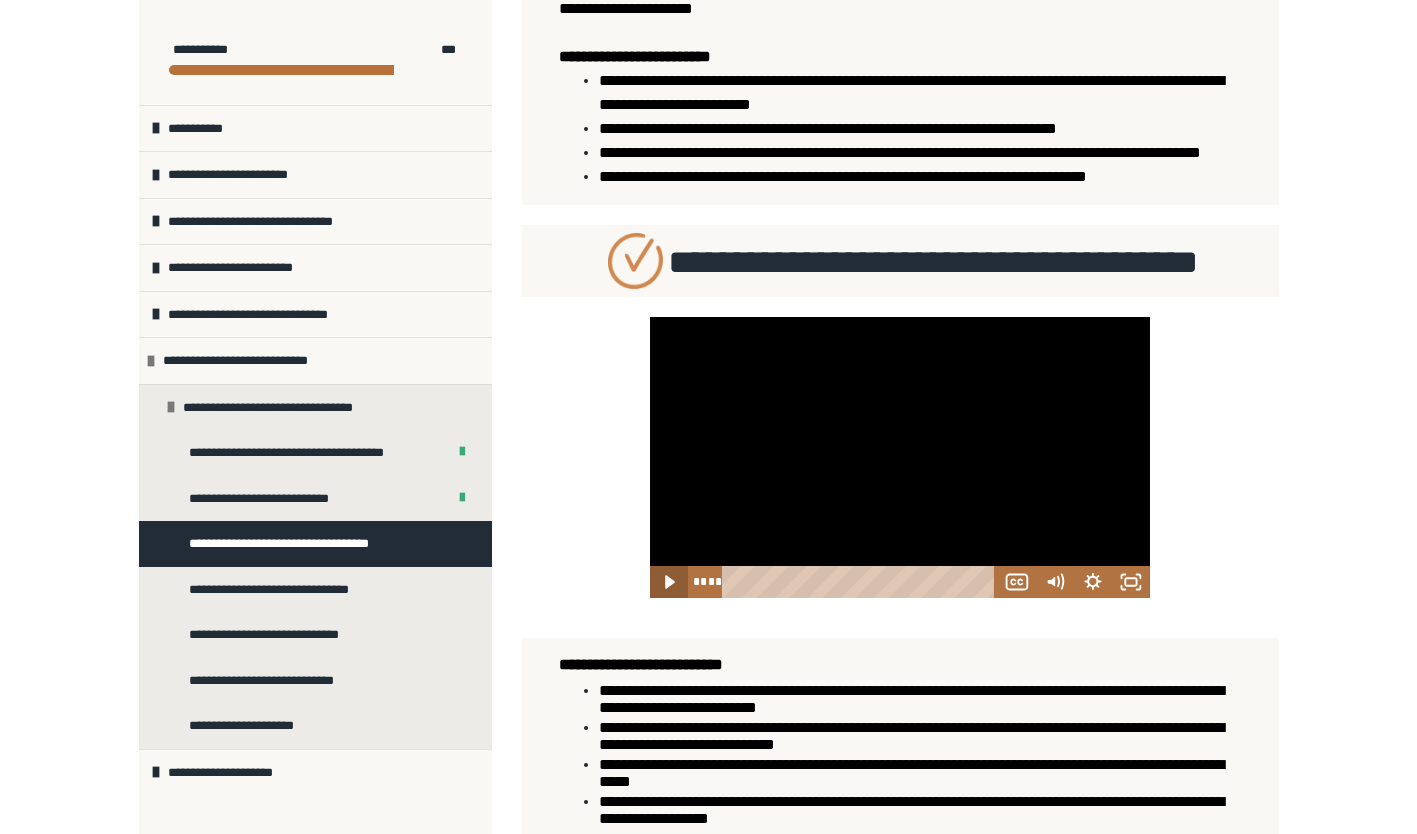 click 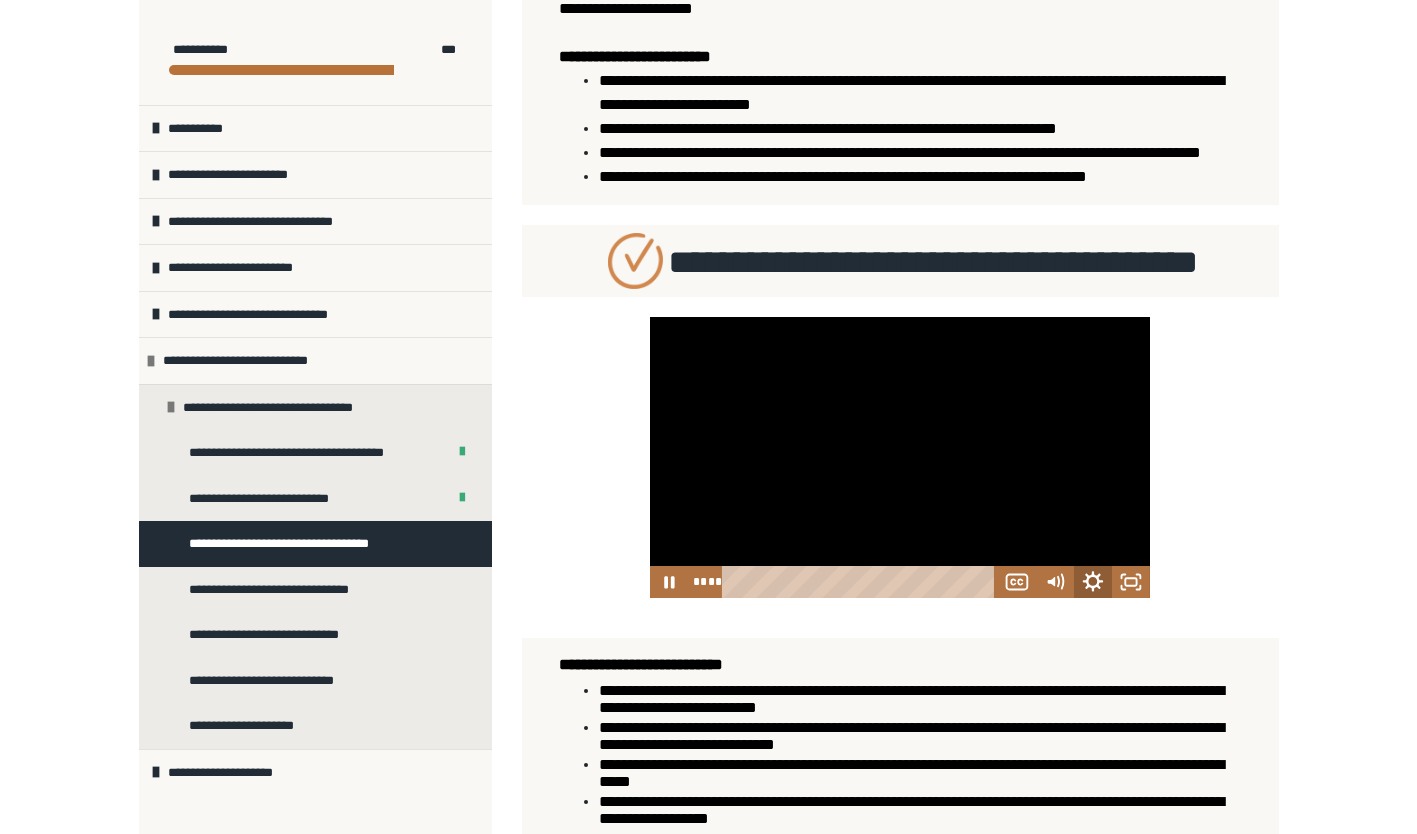 click 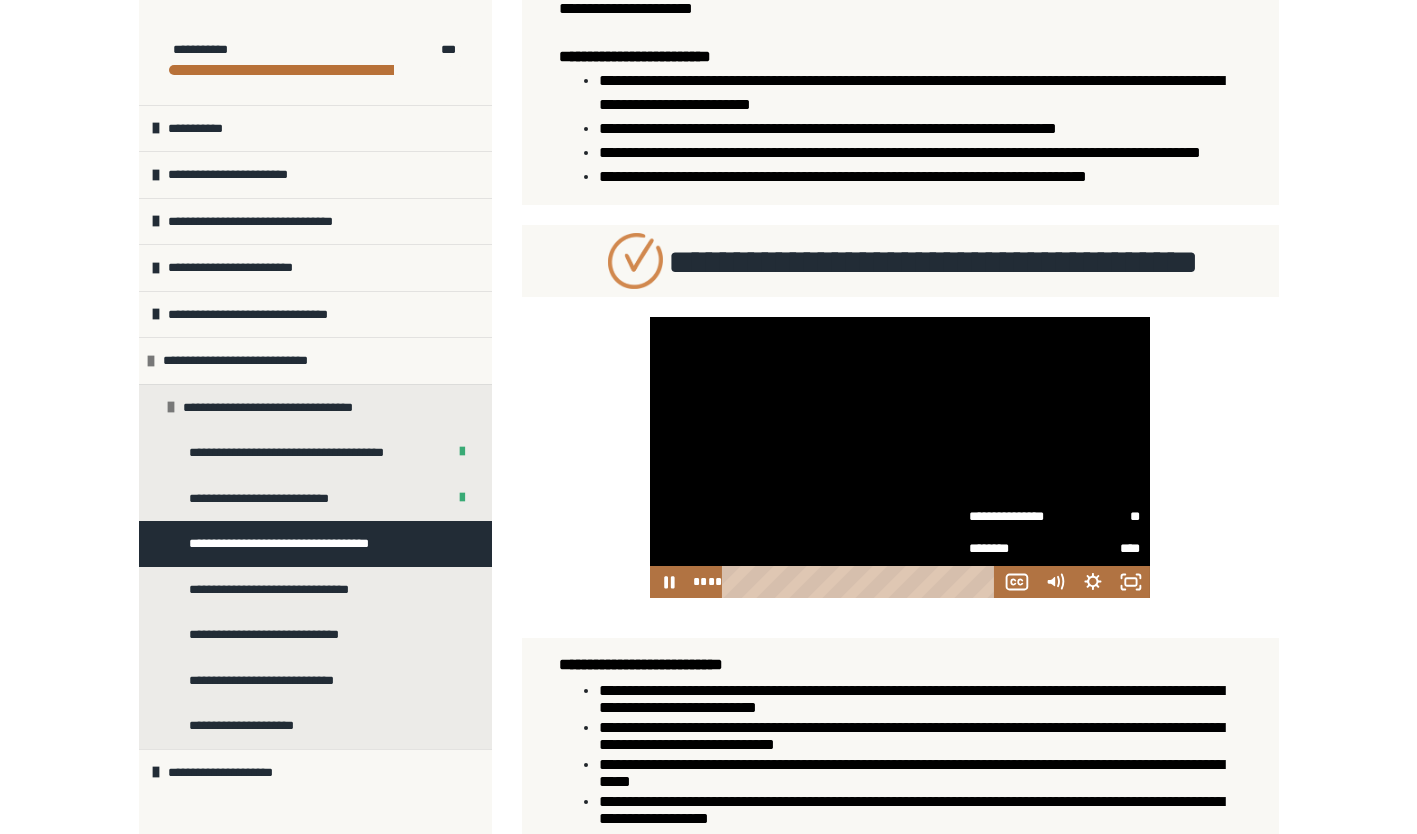 click on "**" at bounding box center [1098, 517] 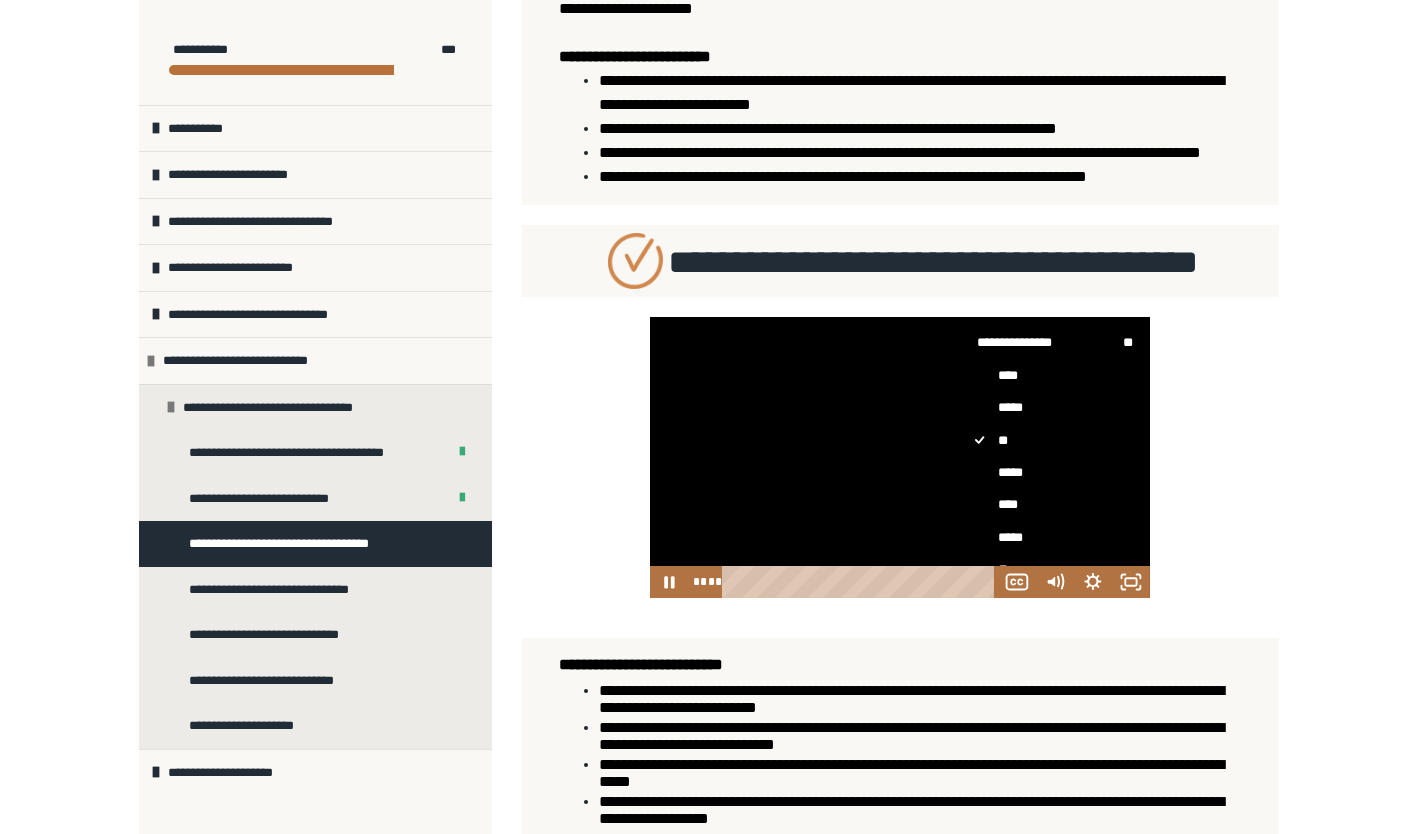 click on "*****" at bounding box center (1047, 473) 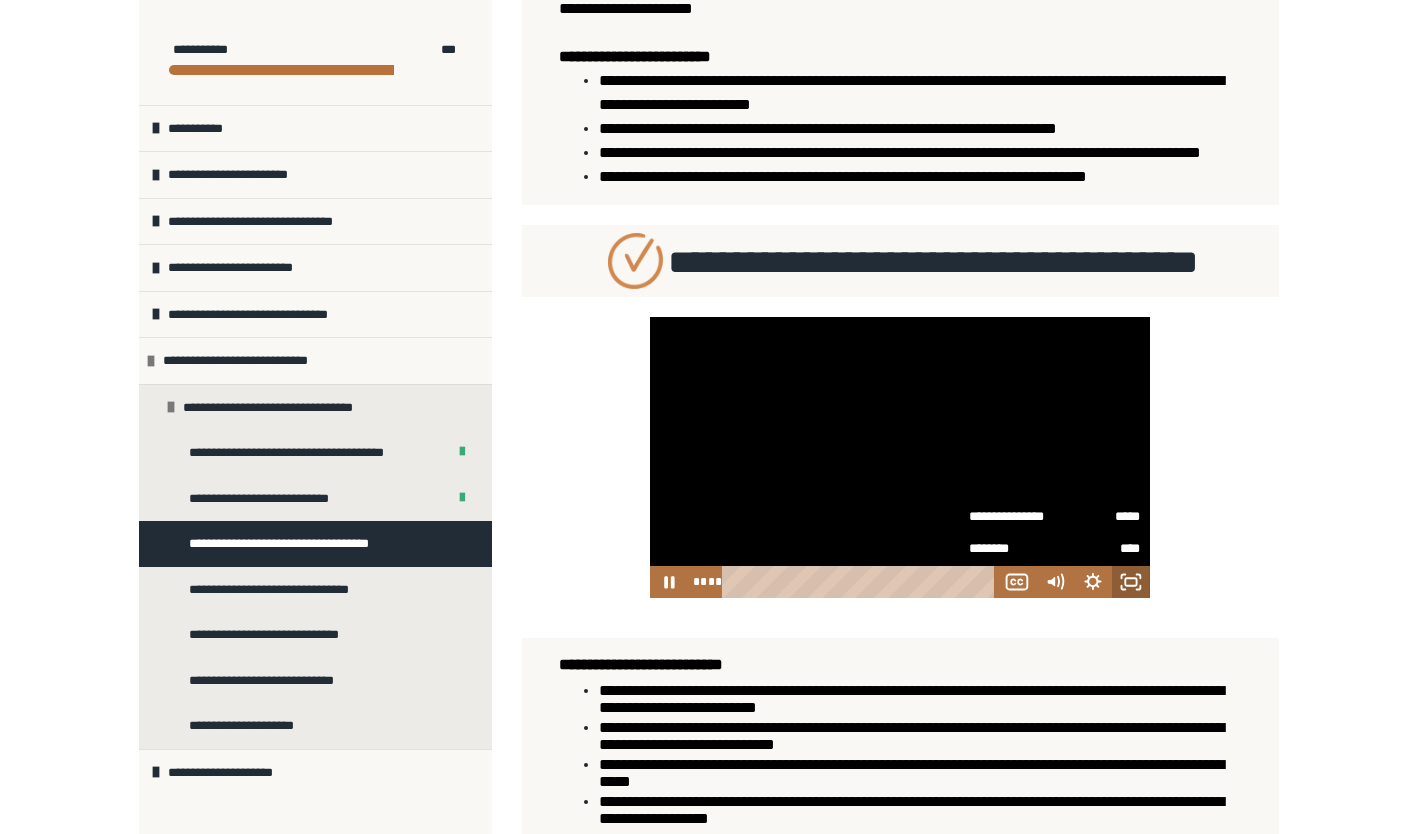 click 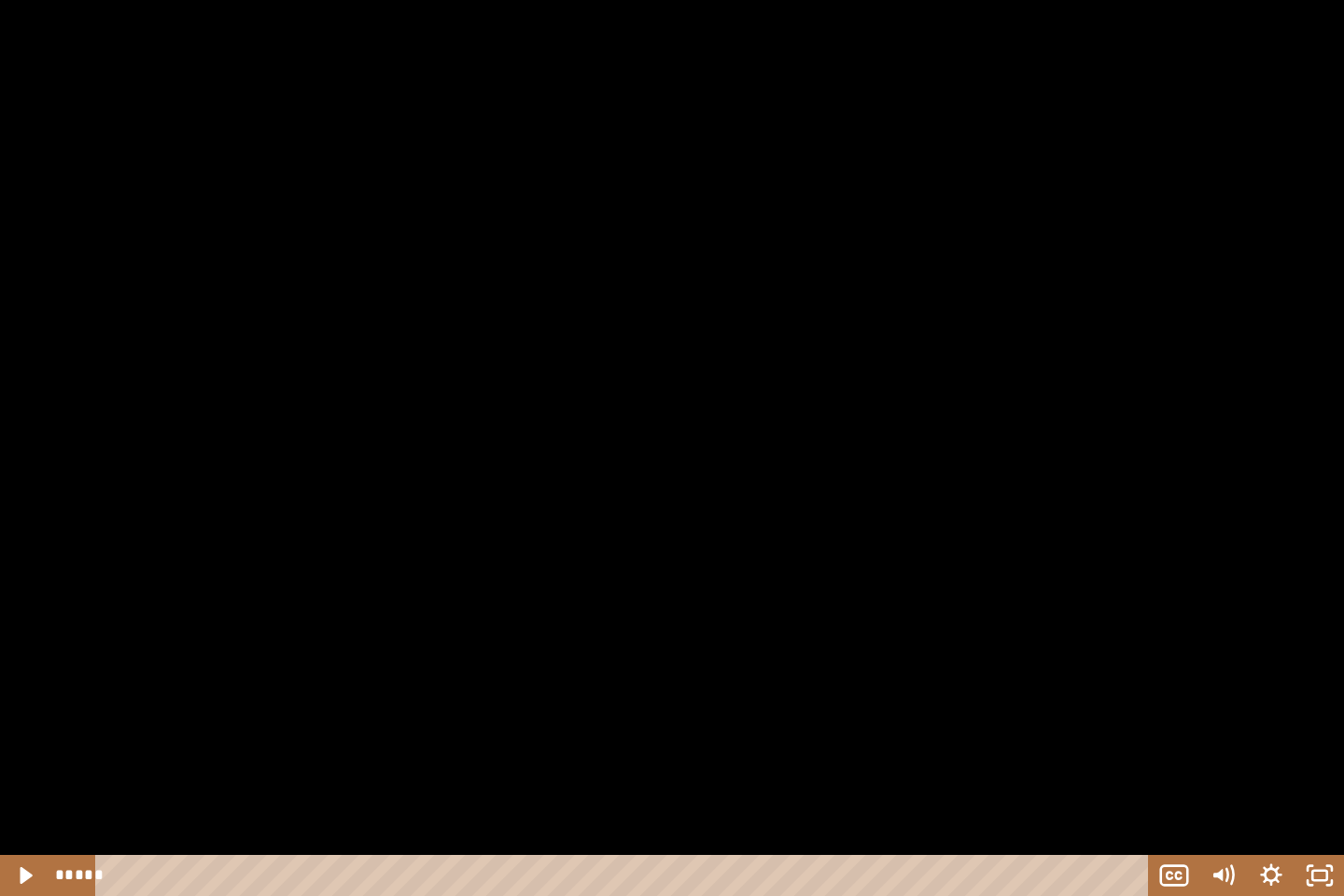 click at bounding box center [672, 448] 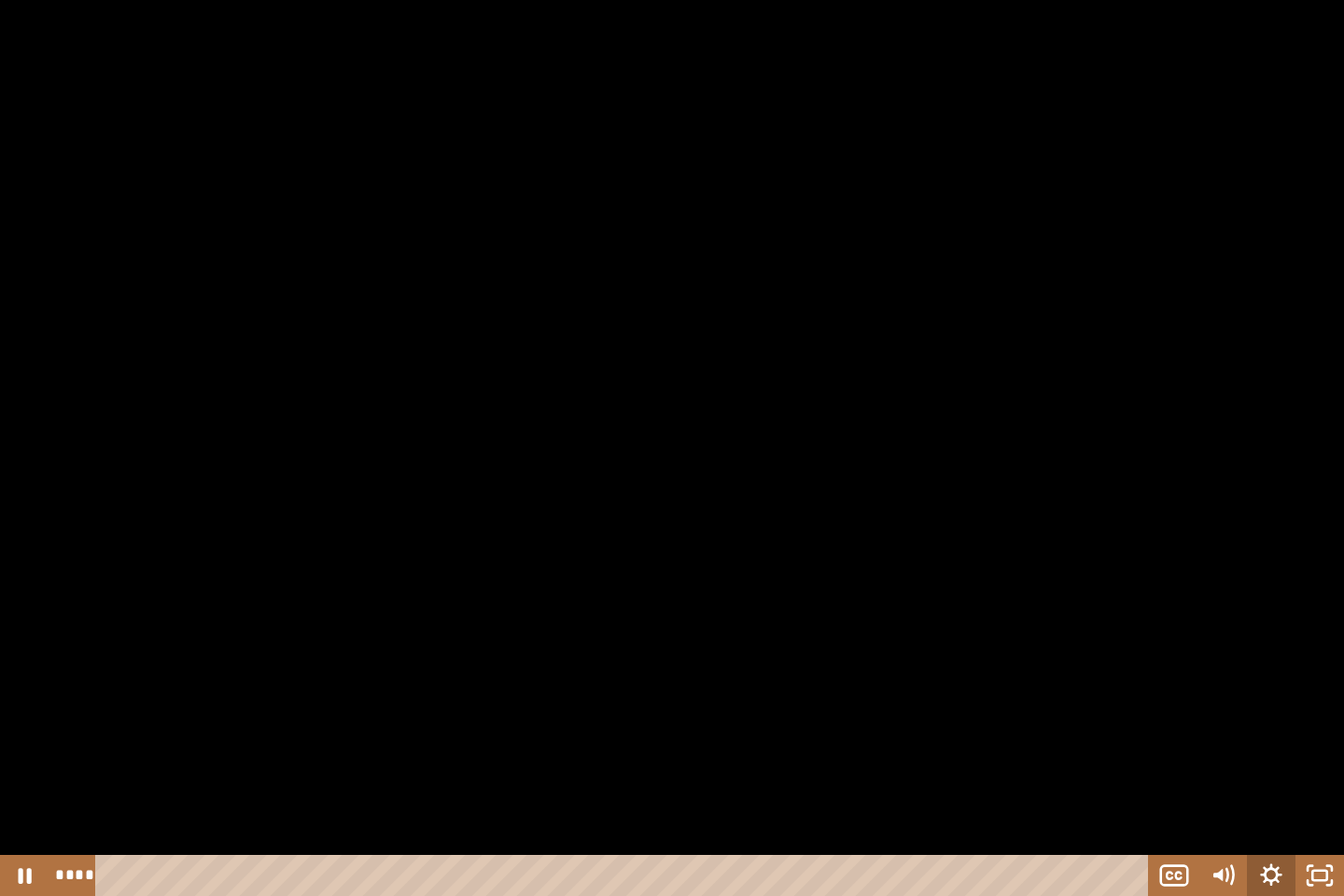 click 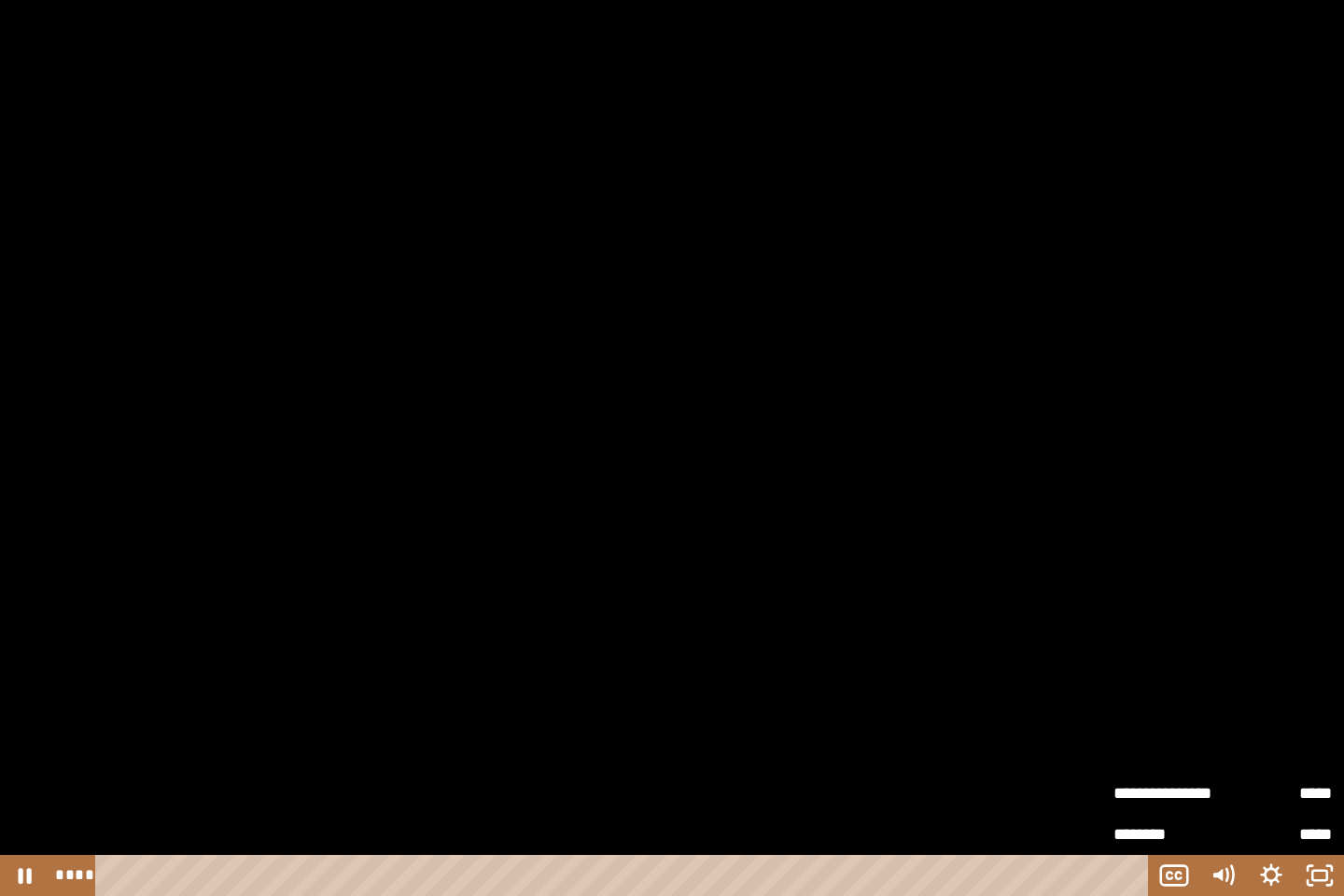 click at bounding box center [672, 448] 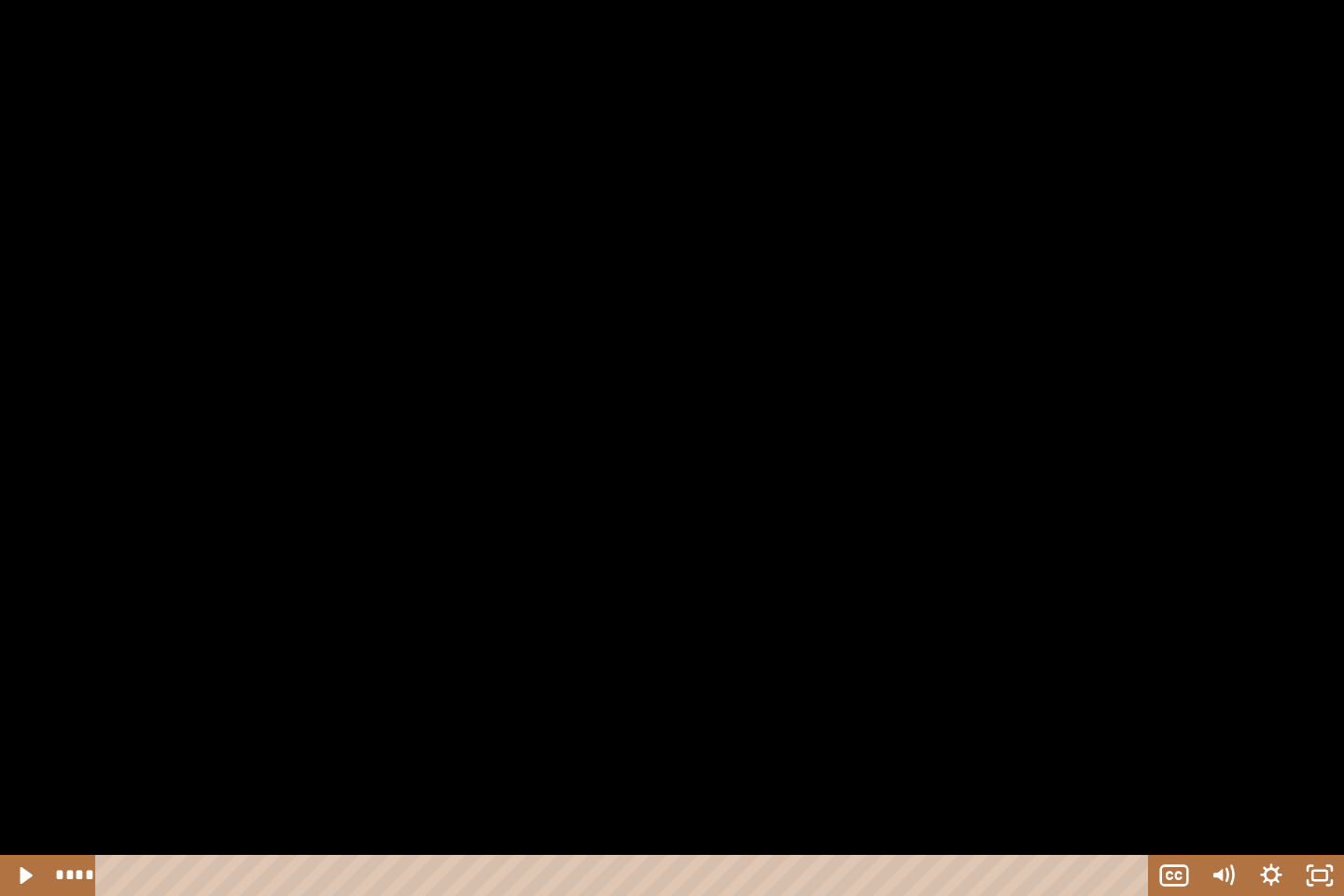 click at bounding box center (672, 448) 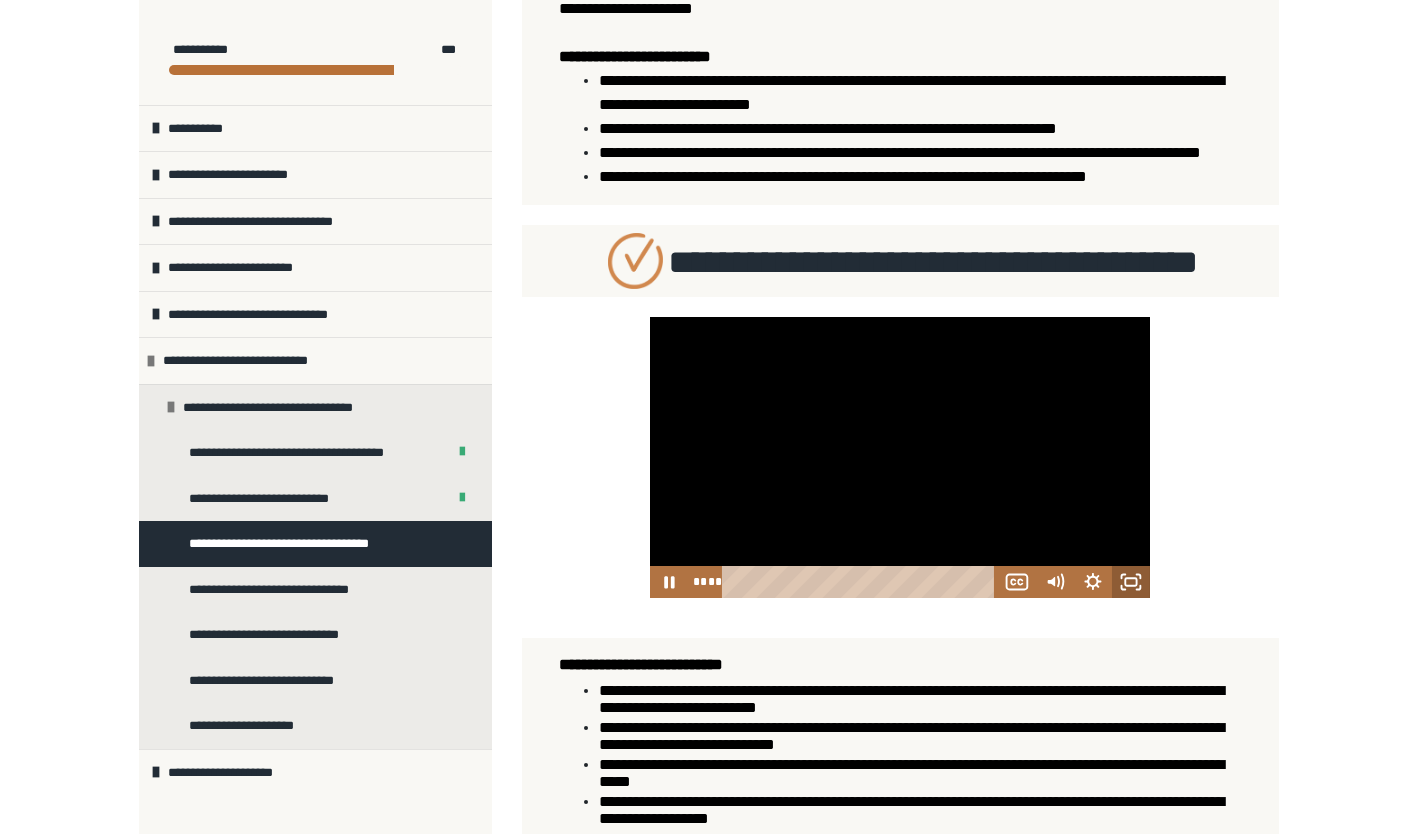 click 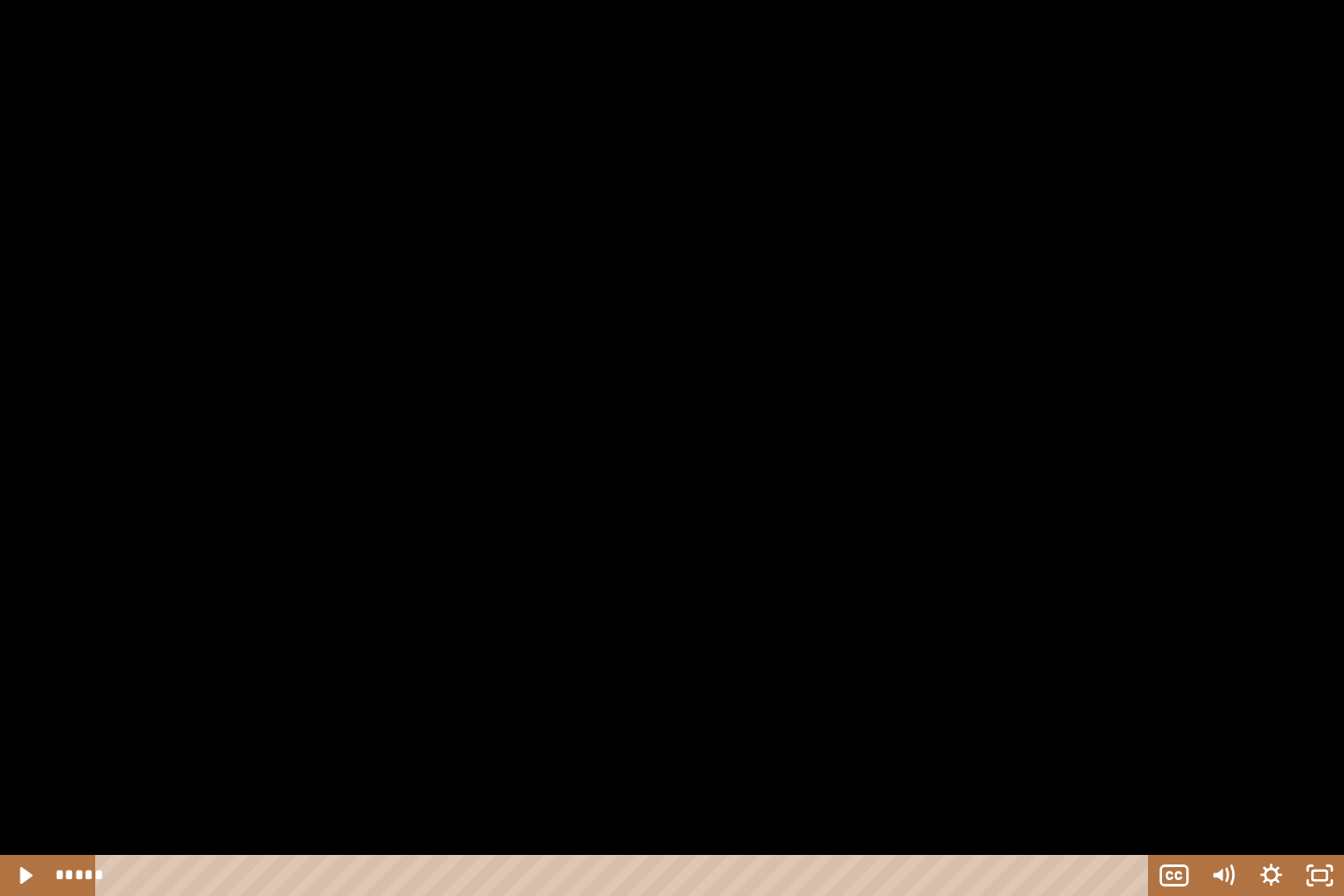 click at bounding box center (672, 448) 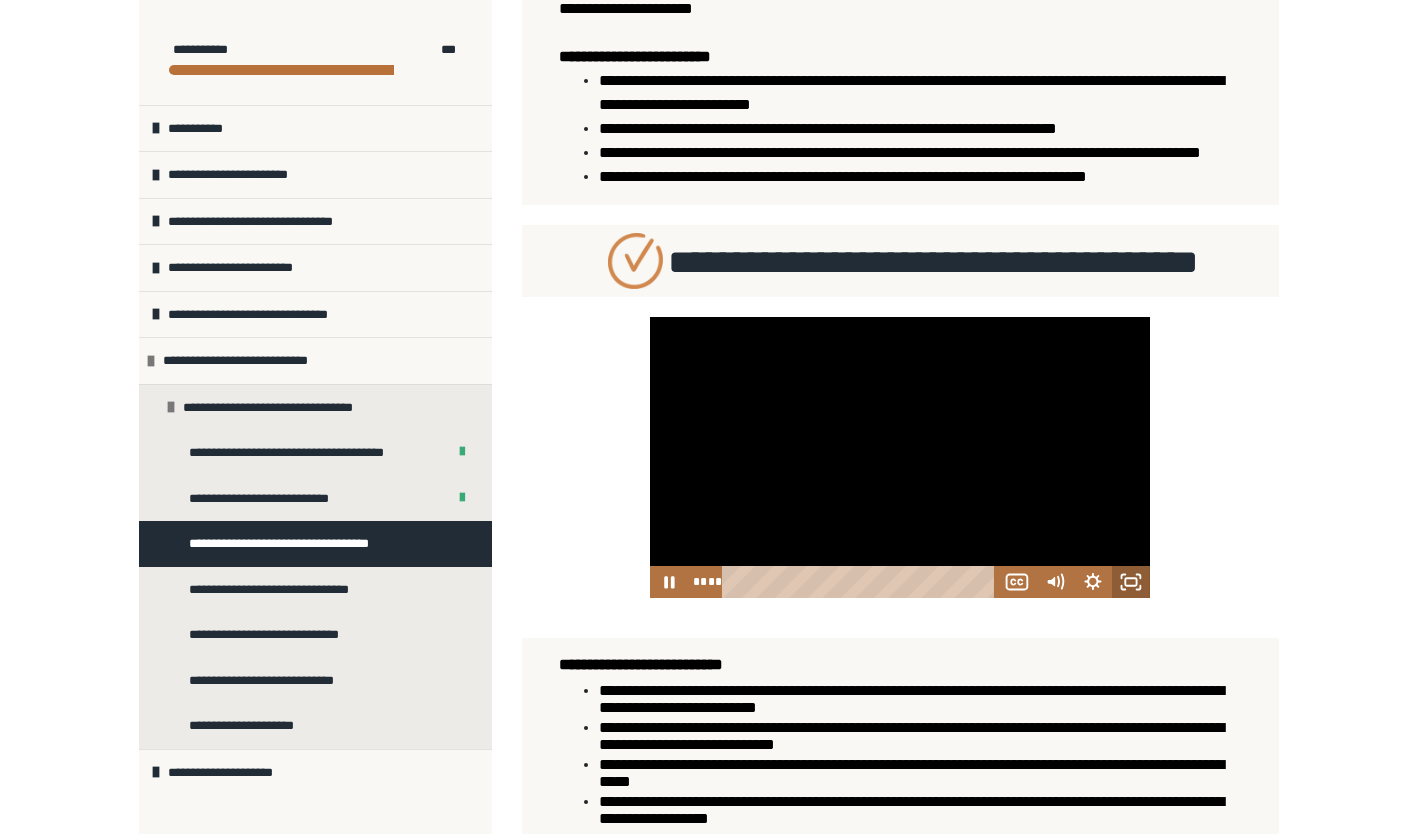 drag, startPoint x: 1130, startPoint y: 625, endPoint x: 1134, endPoint y: 699, distance: 74.10803 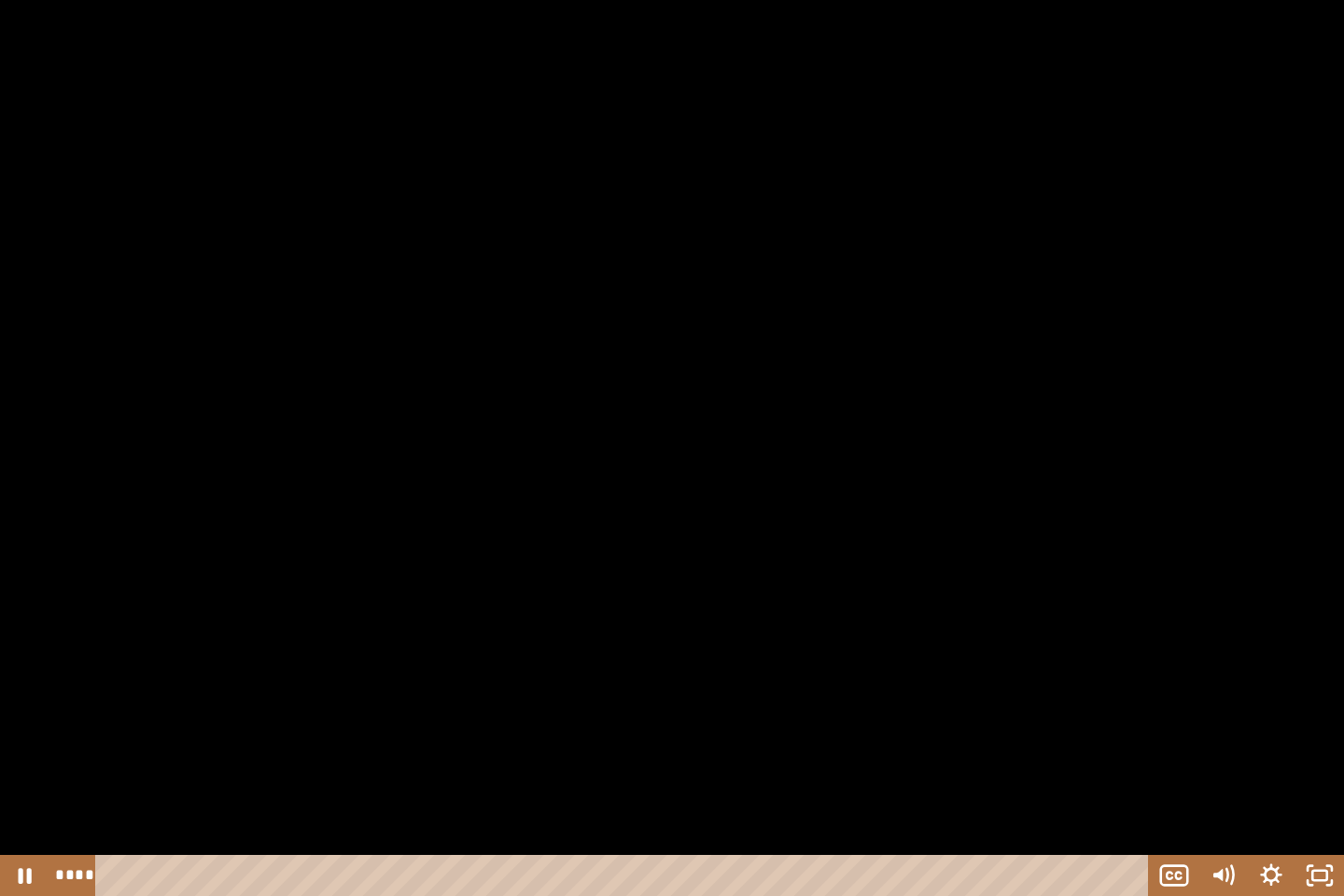 click at bounding box center (672, 448) 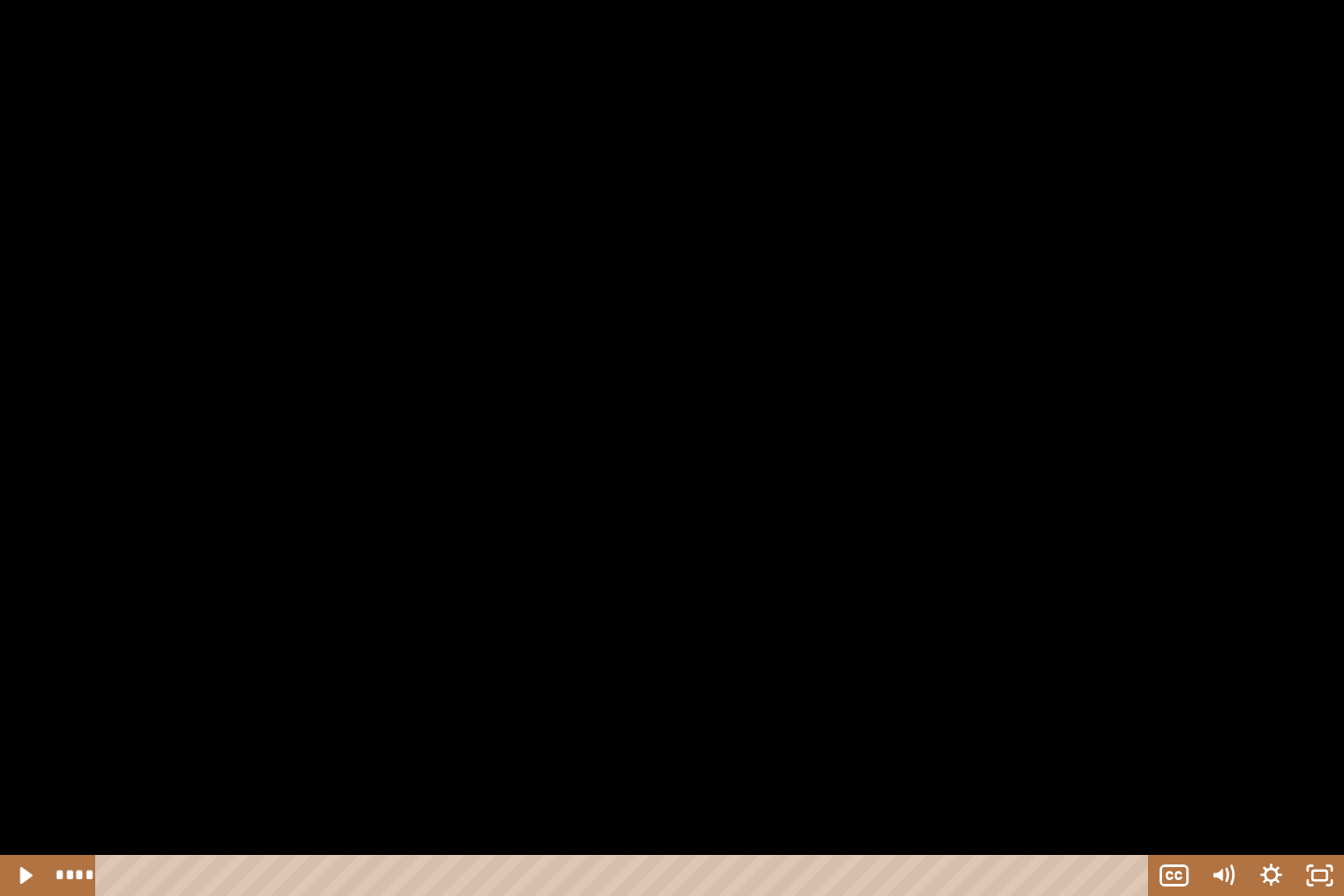 click at bounding box center (672, 448) 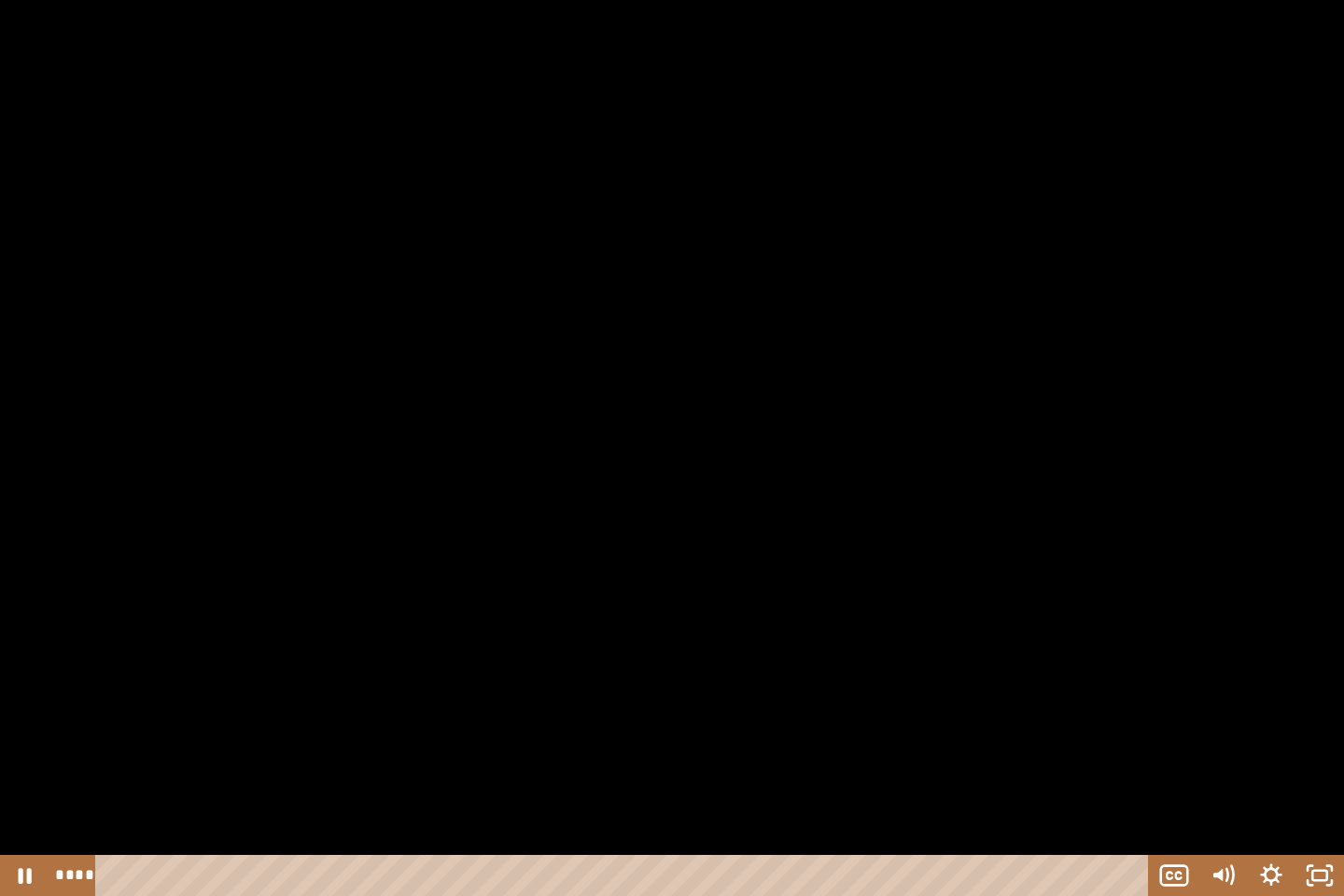 click at bounding box center [672, 448] 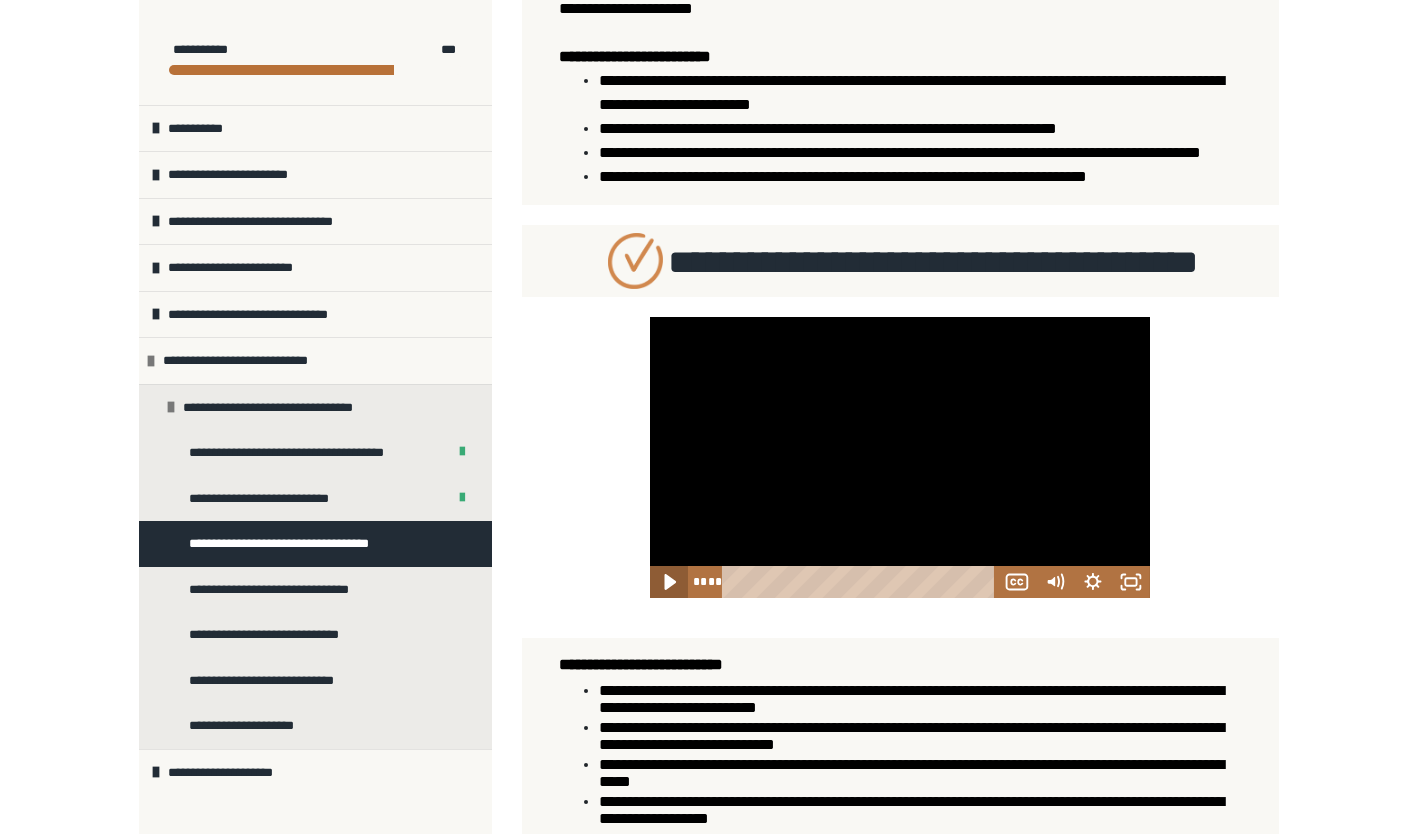 click 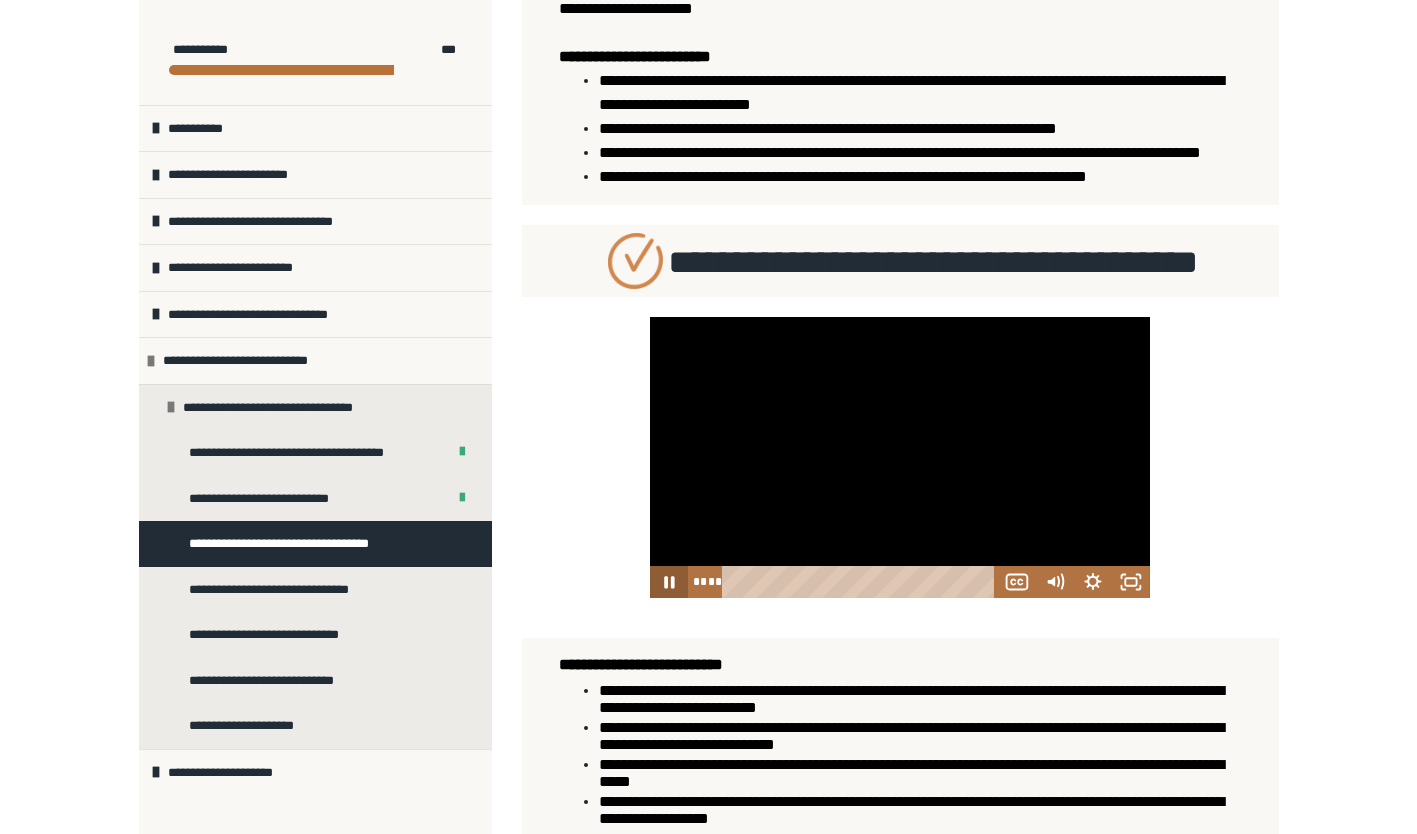 click 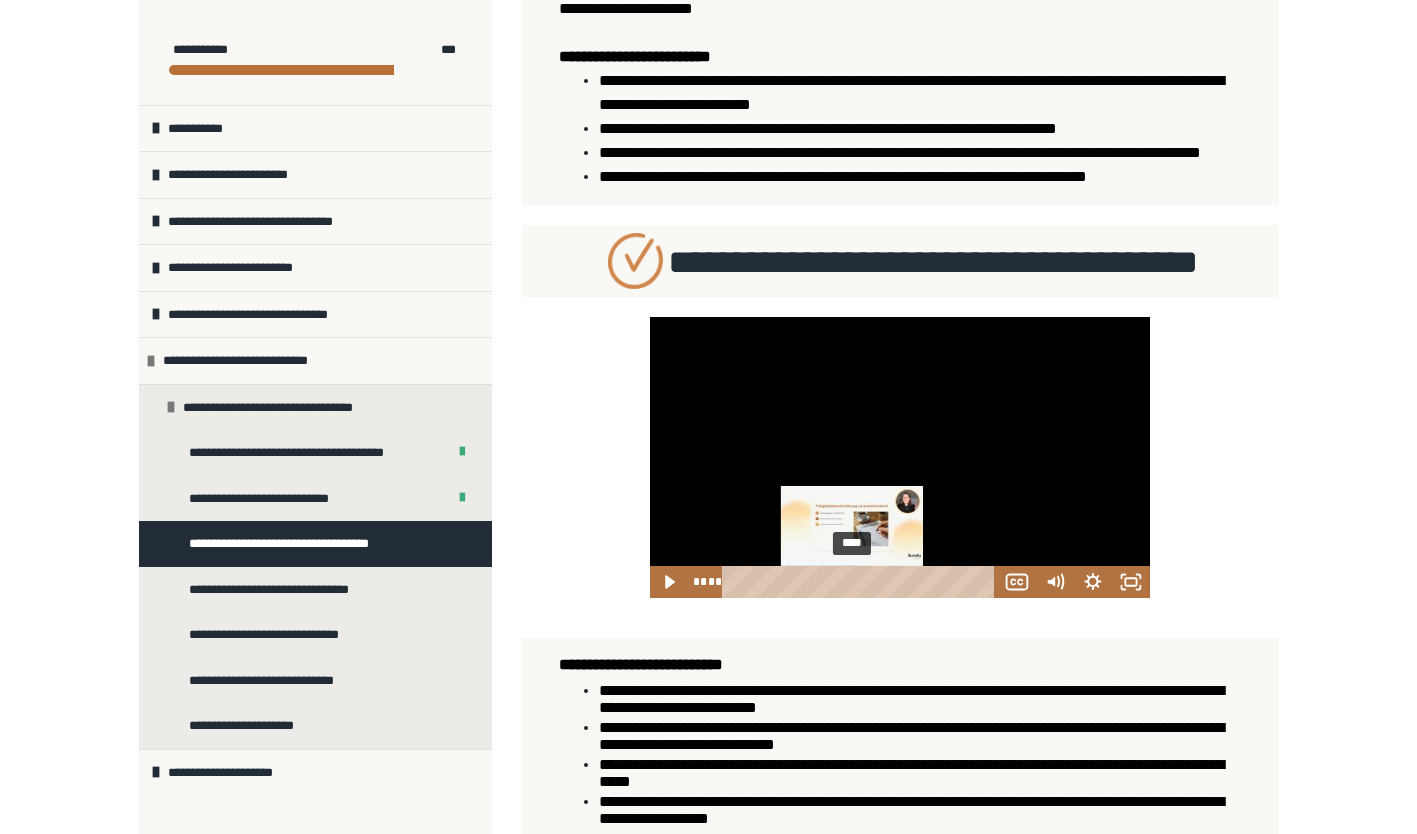 click at bounding box center (852, 581) 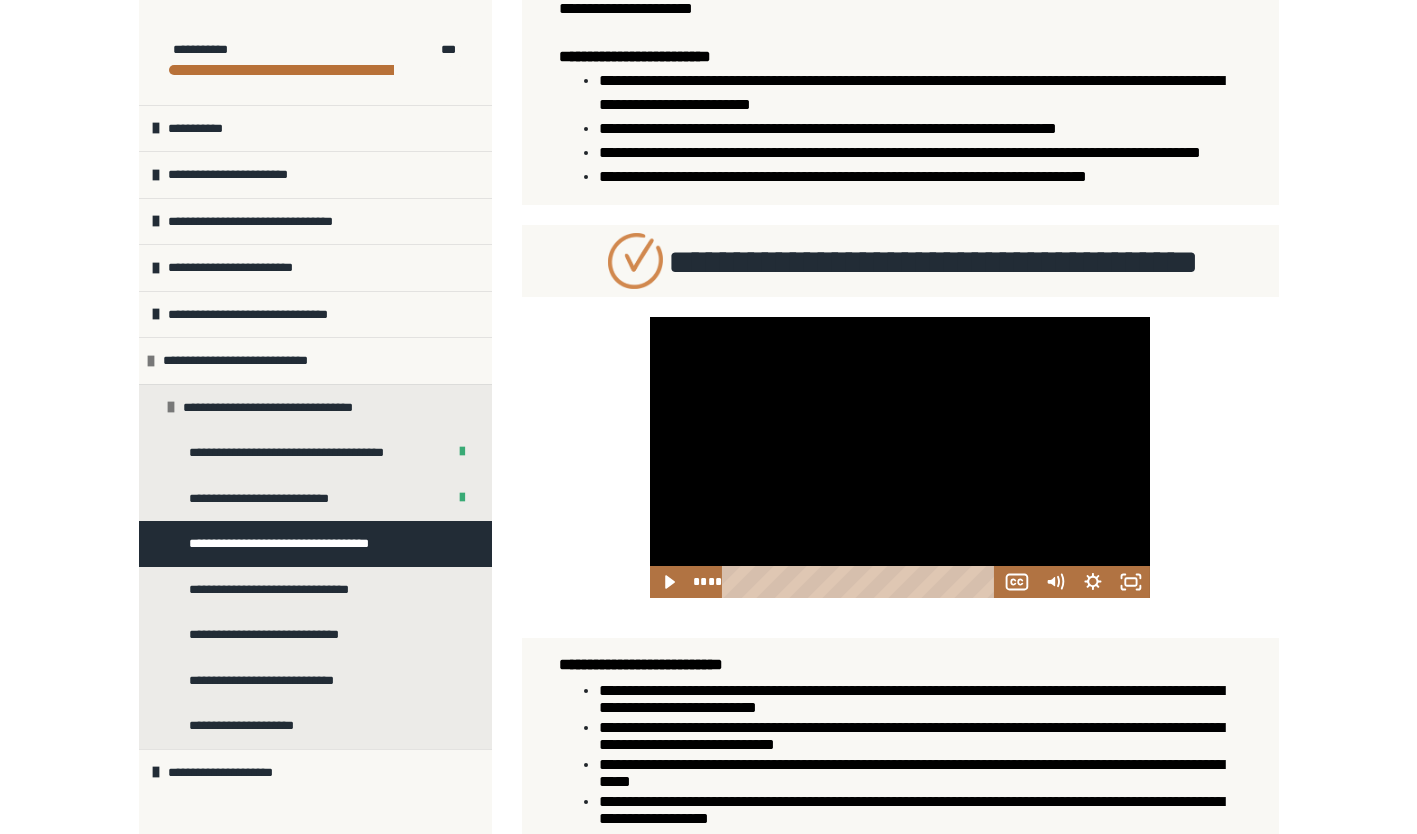 click at bounding box center [900, 457] 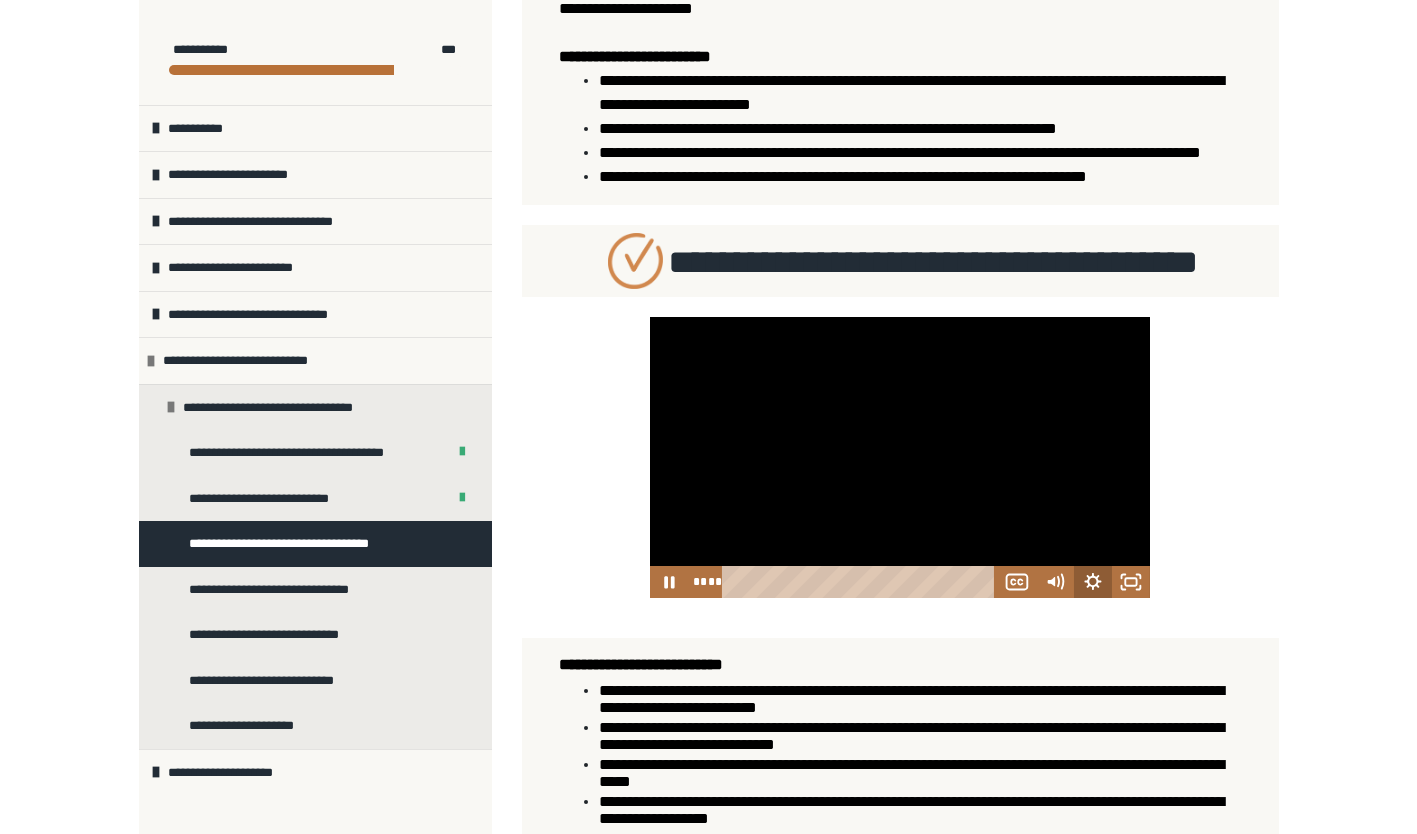 click 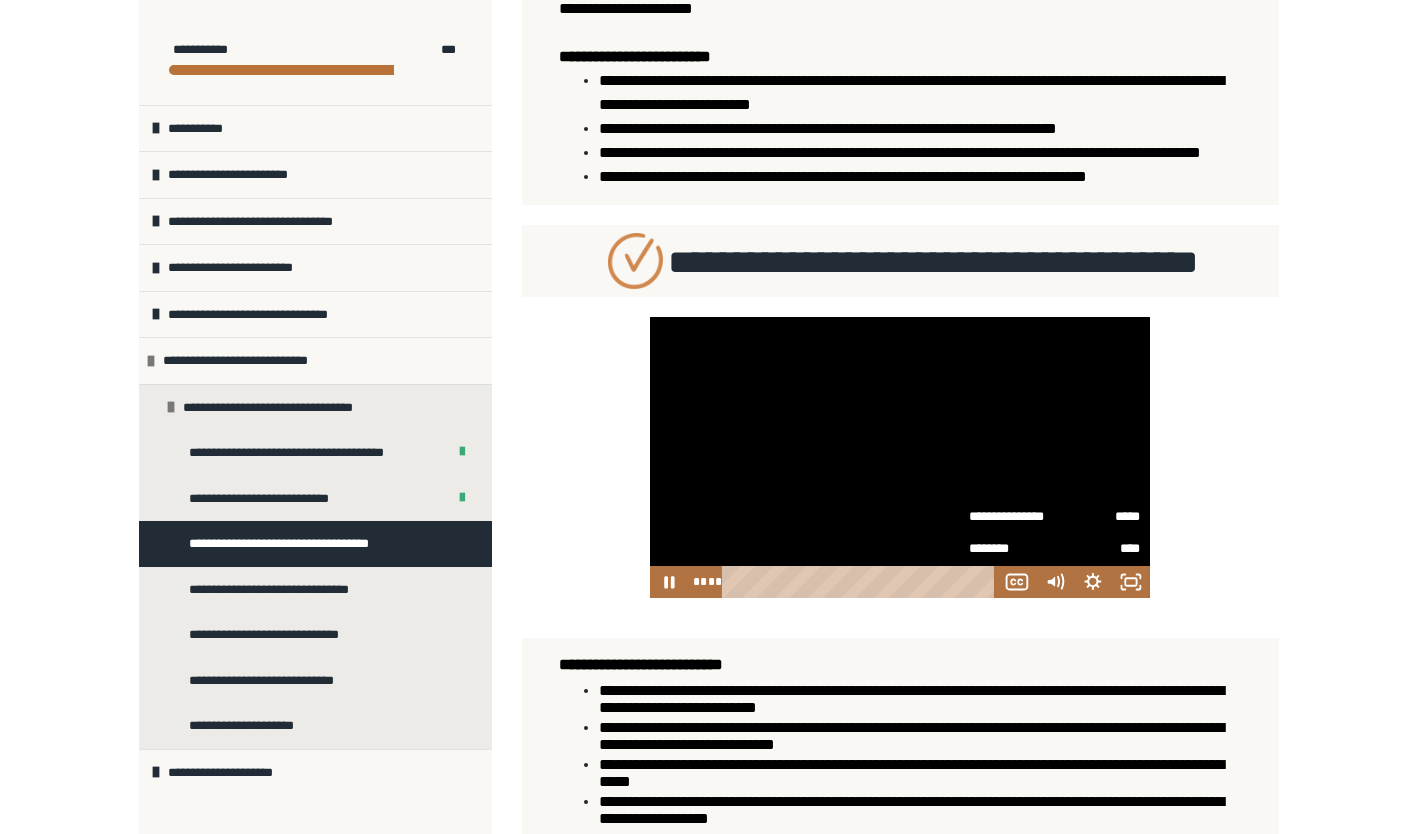 click on "**********" at bounding box center [708, 588] 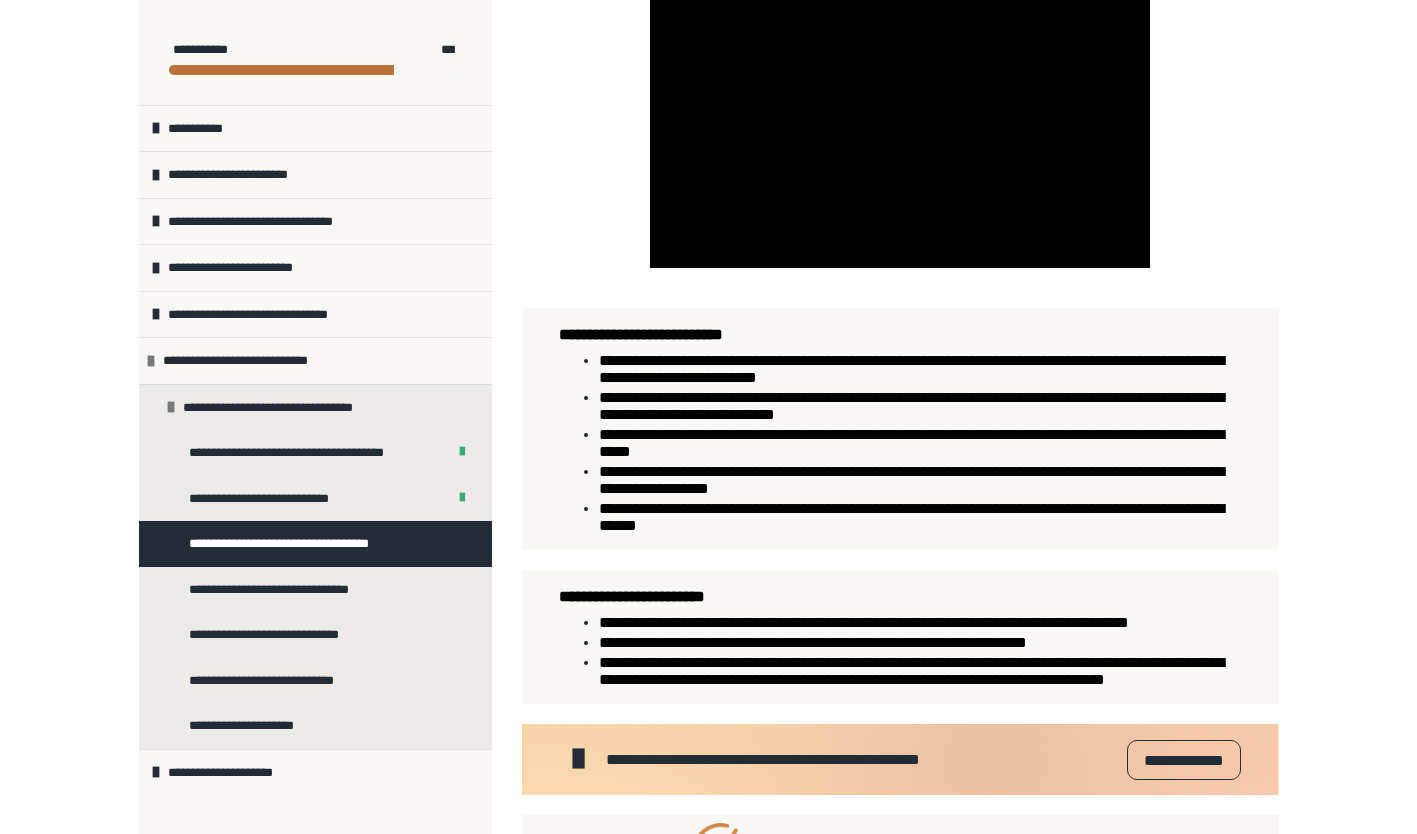 scroll, scrollTop: 912, scrollLeft: 0, axis: vertical 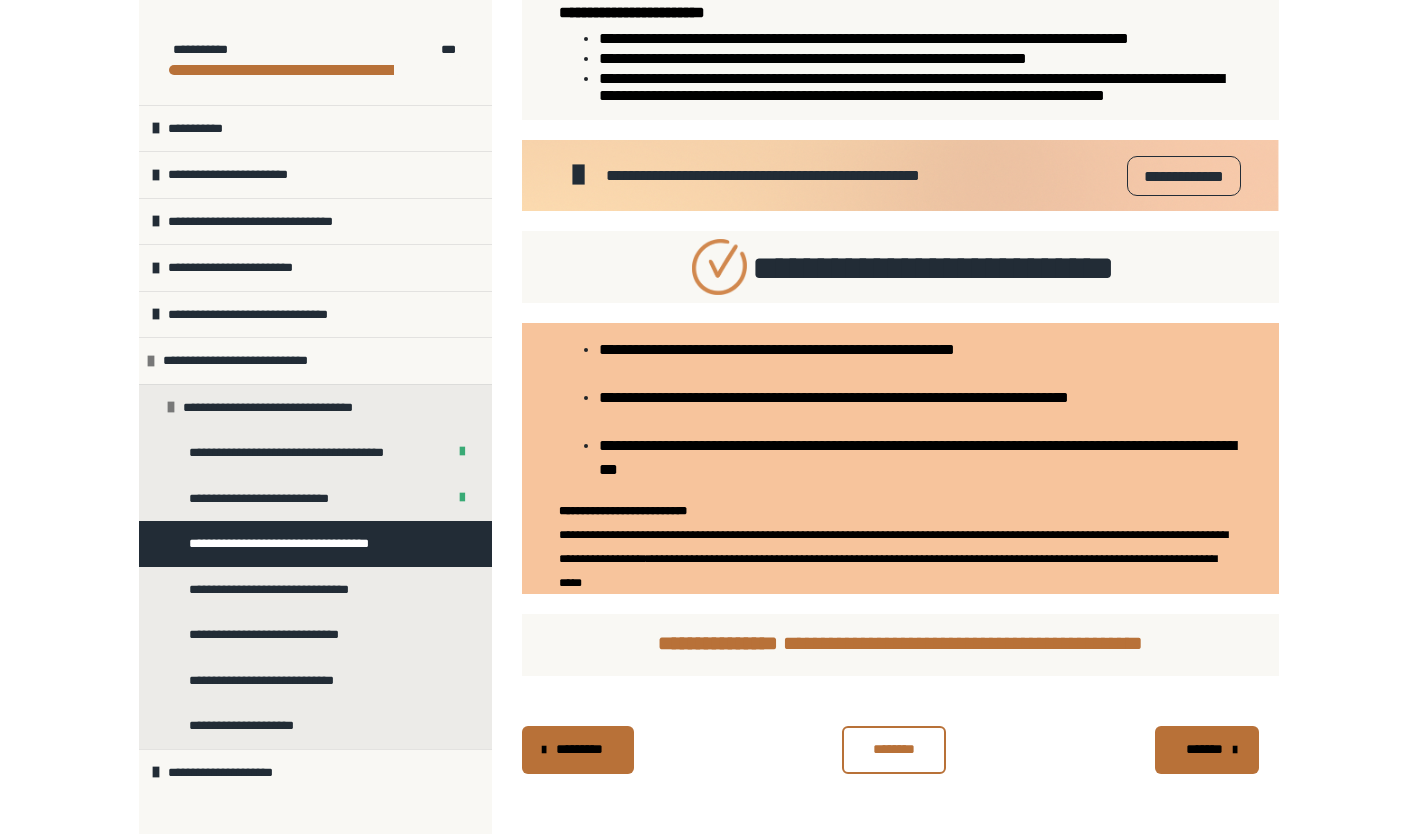 click on "**********" at bounding box center (1183, 176) 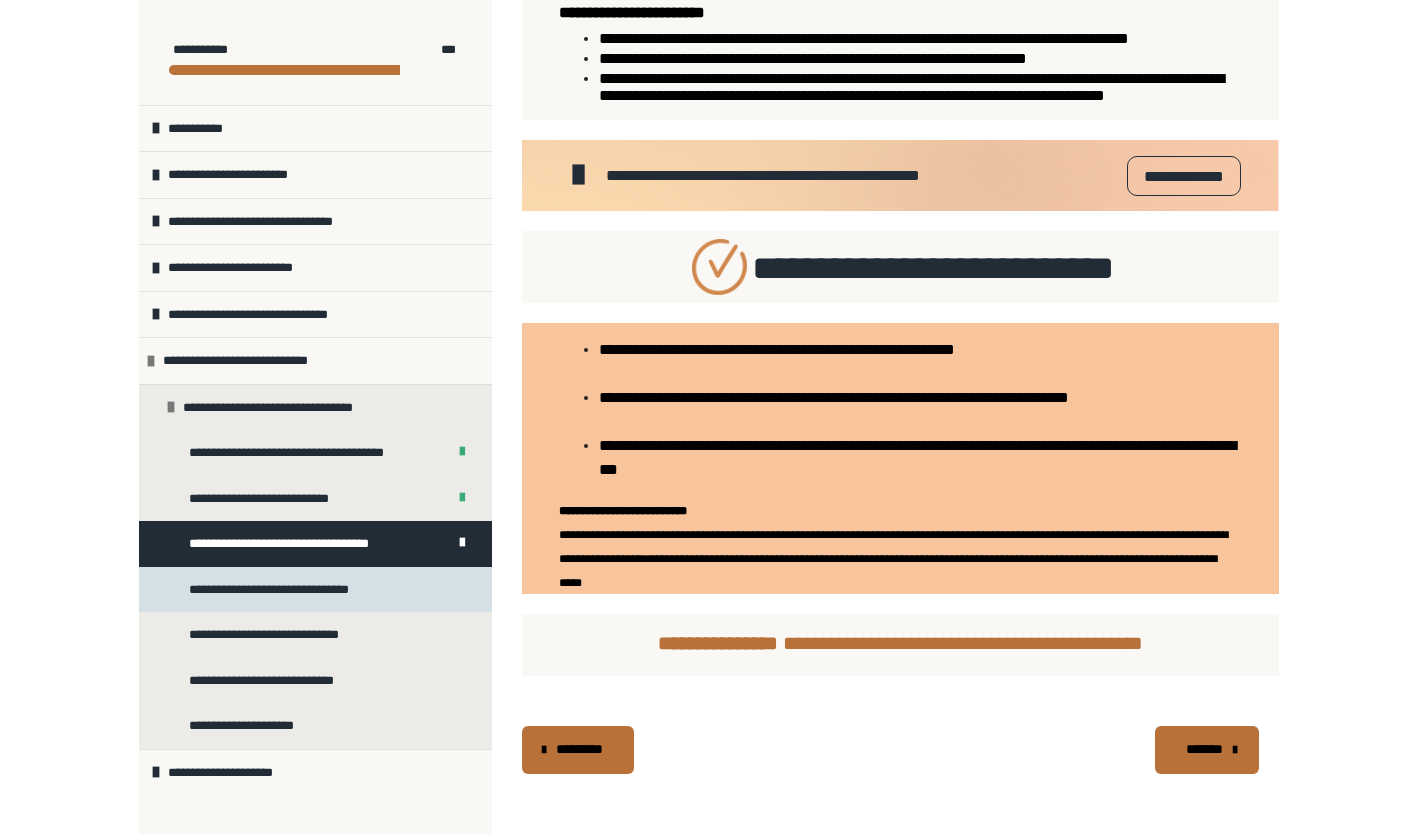 click on "**********" at bounding box center [284, 590] 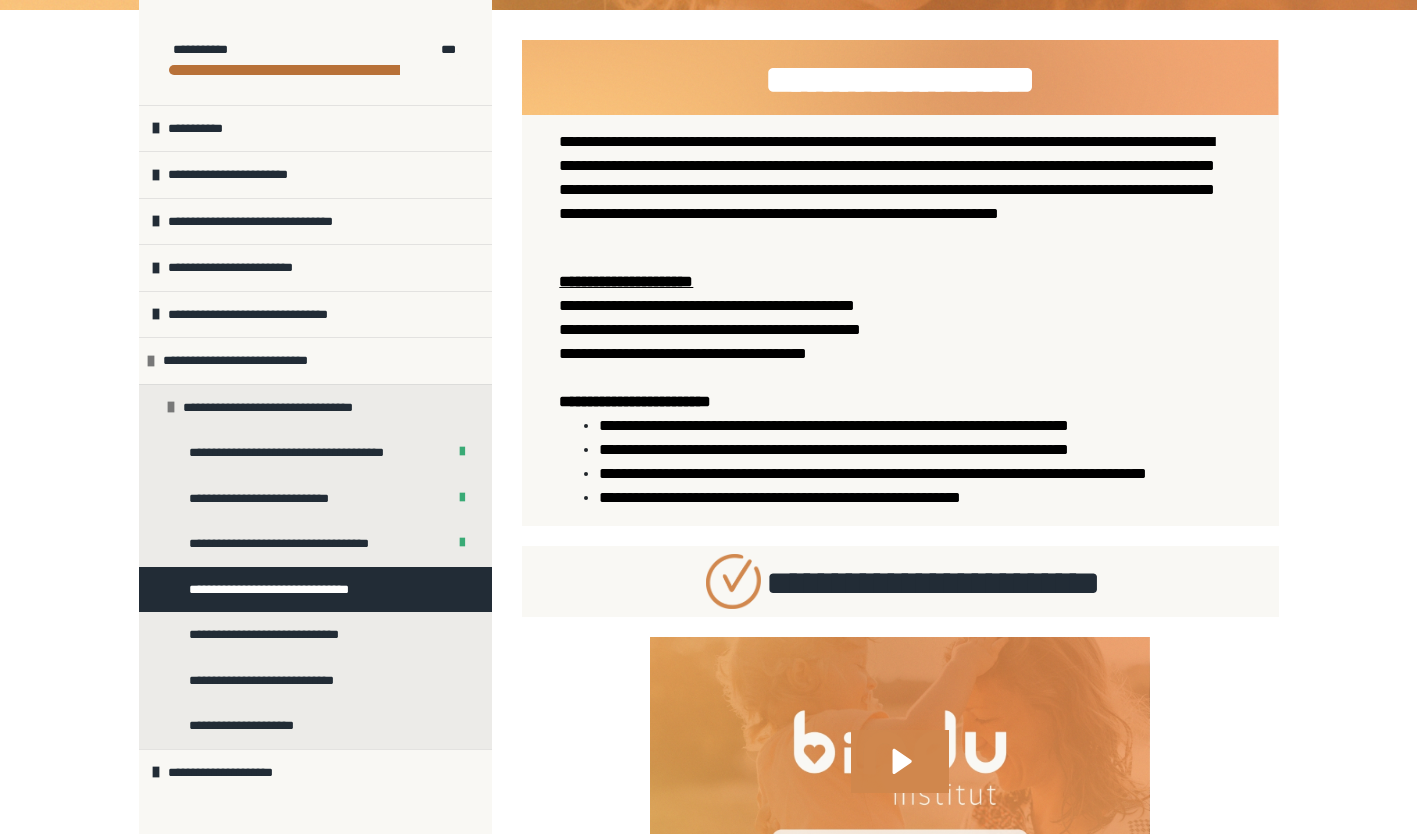 click on "**********" at bounding box center (900, 320) 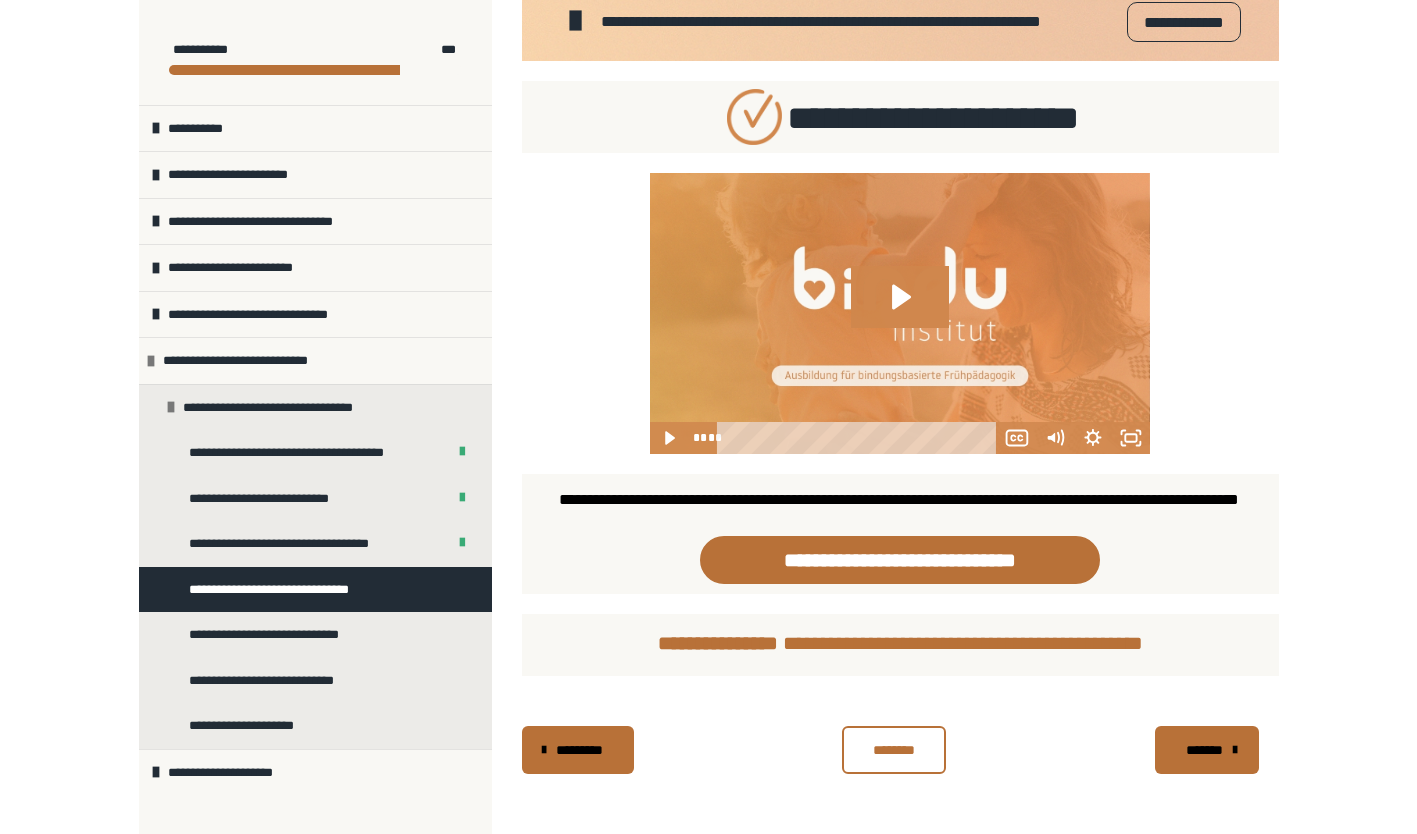 scroll, scrollTop: 2426, scrollLeft: 0, axis: vertical 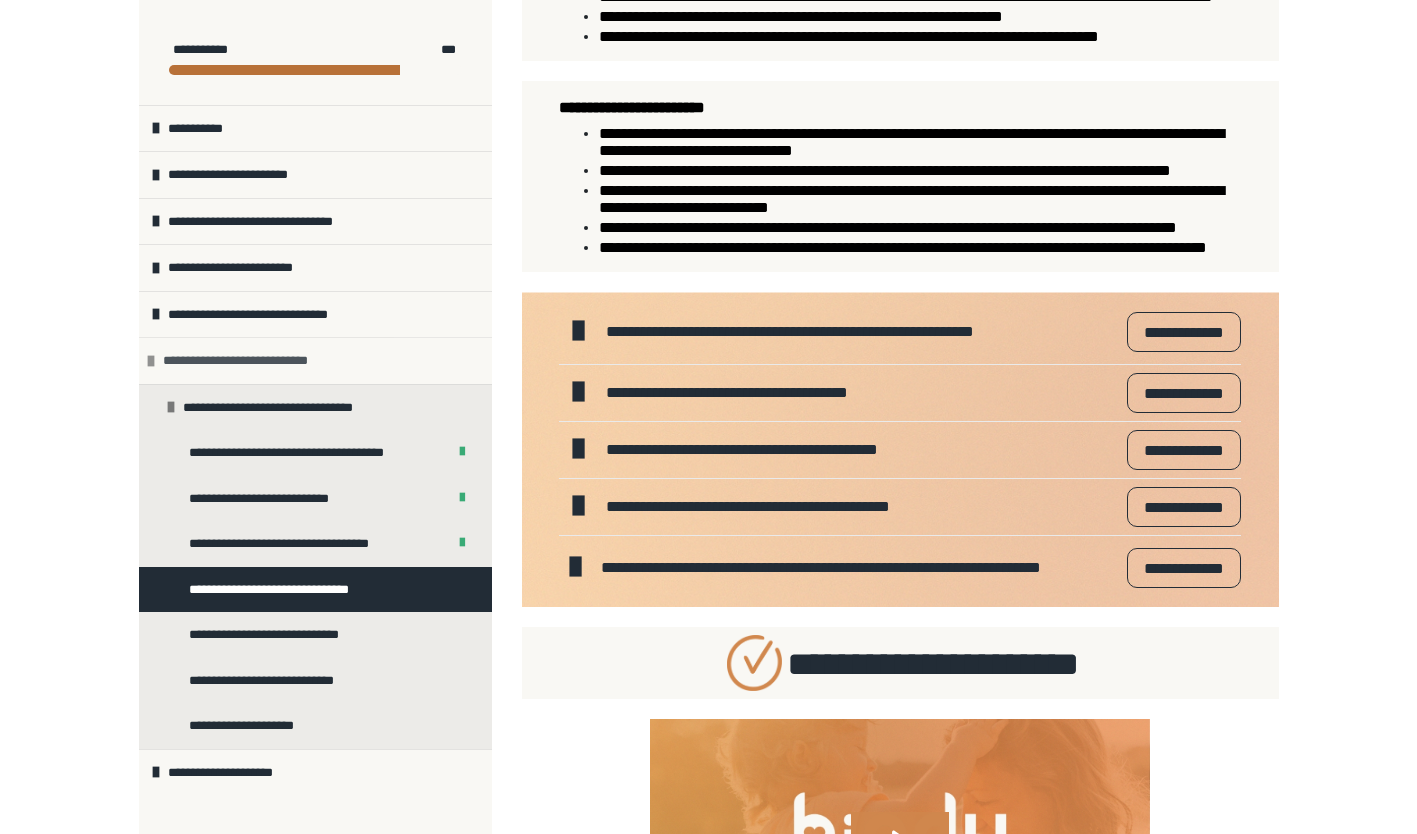 click on "**********" at bounding box center [247, 361] 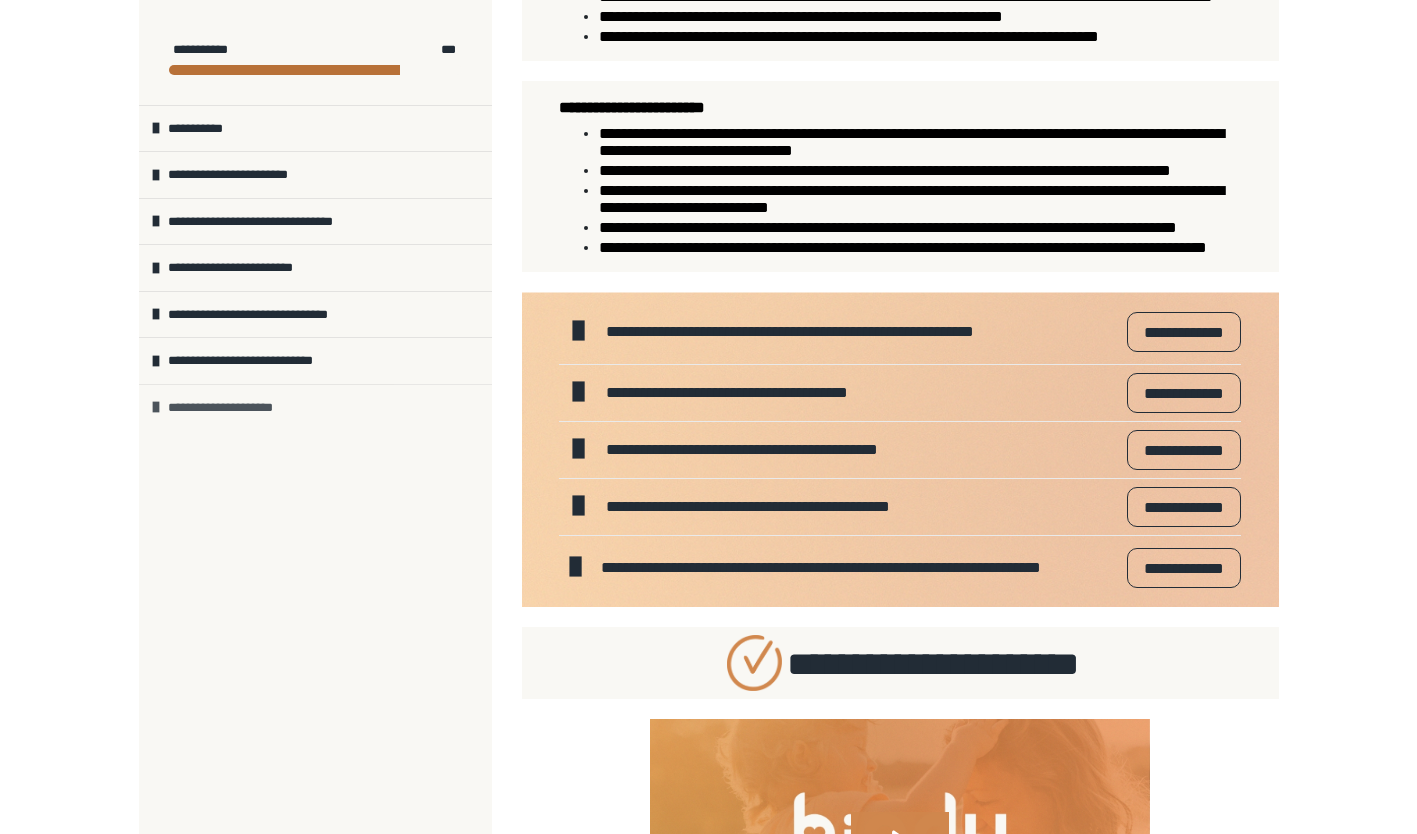 click on "**********" at bounding box center (231, 408) 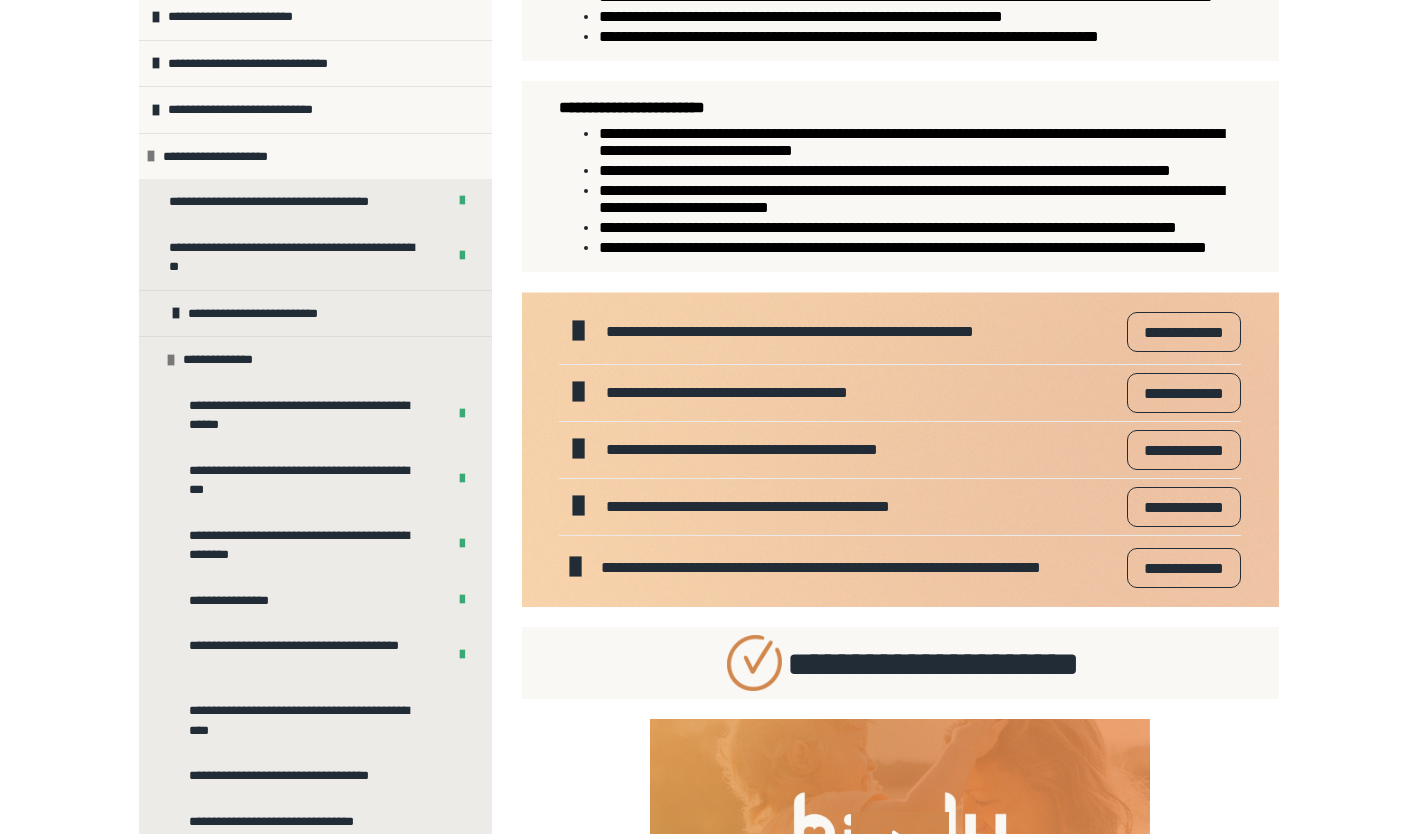 scroll, scrollTop: 256, scrollLeft: 0, axis: vertical 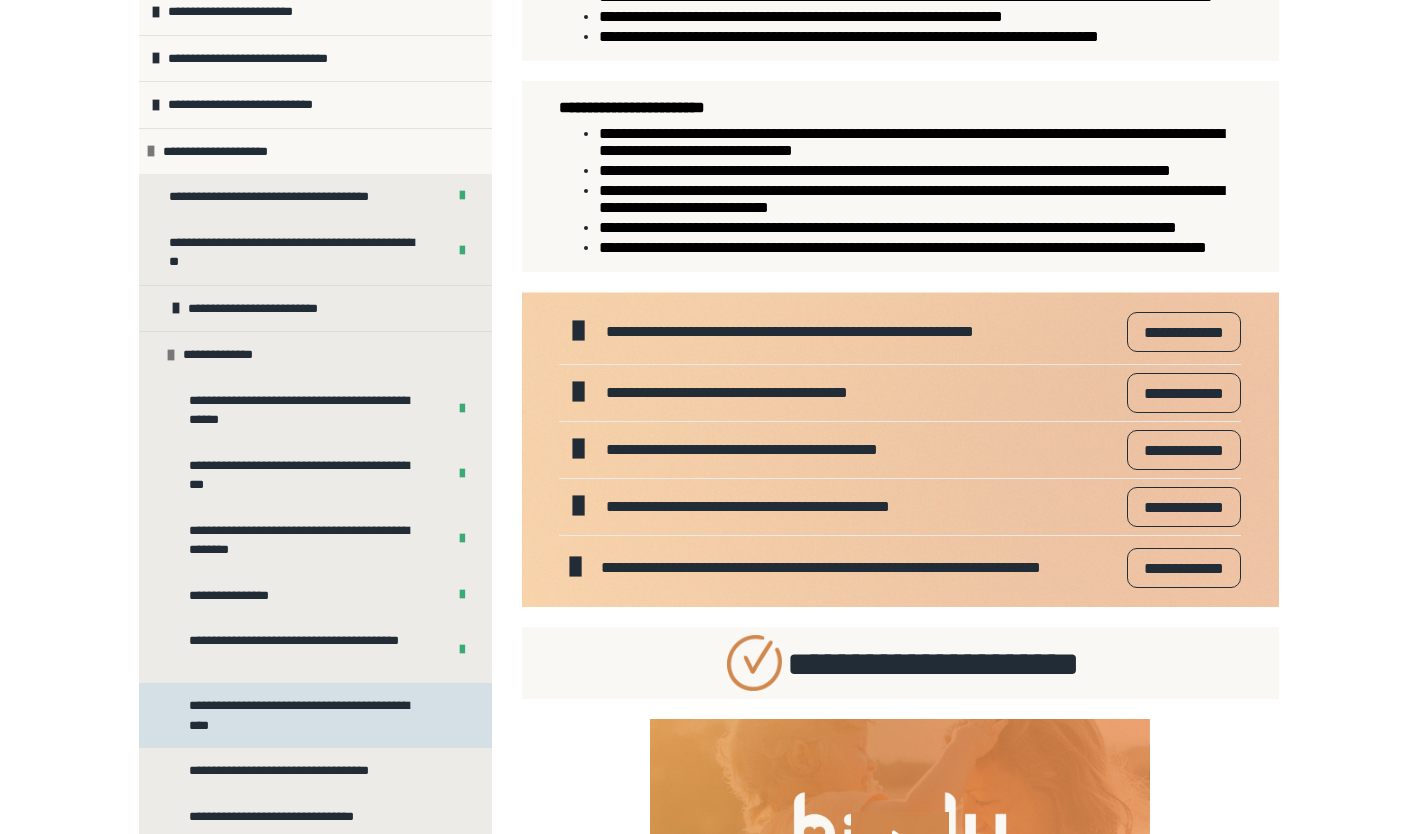 click on "**********" at bounding box center [315, 715] 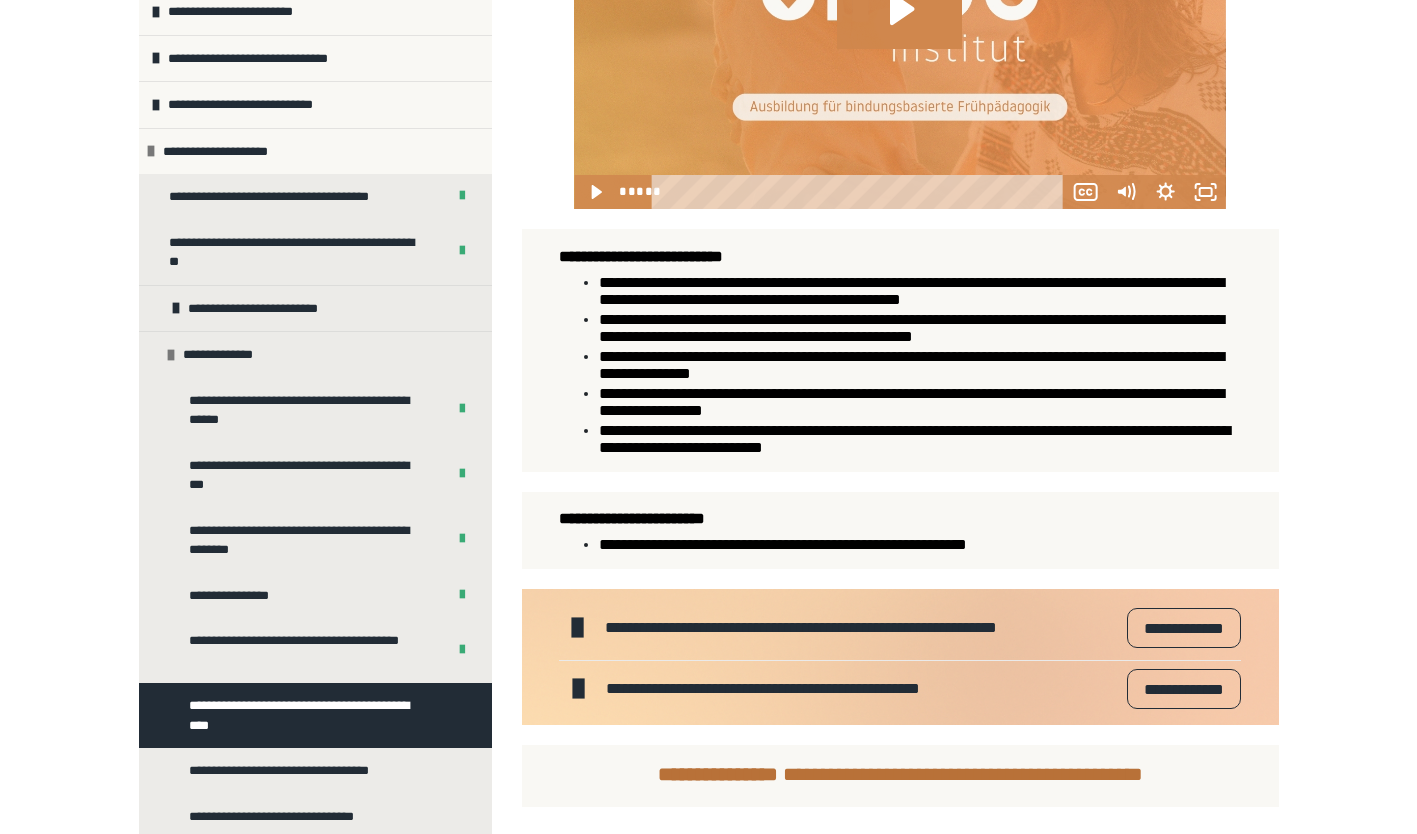 scroll, scrollTop: 1007, scrollLeft: 0, axis: vertical 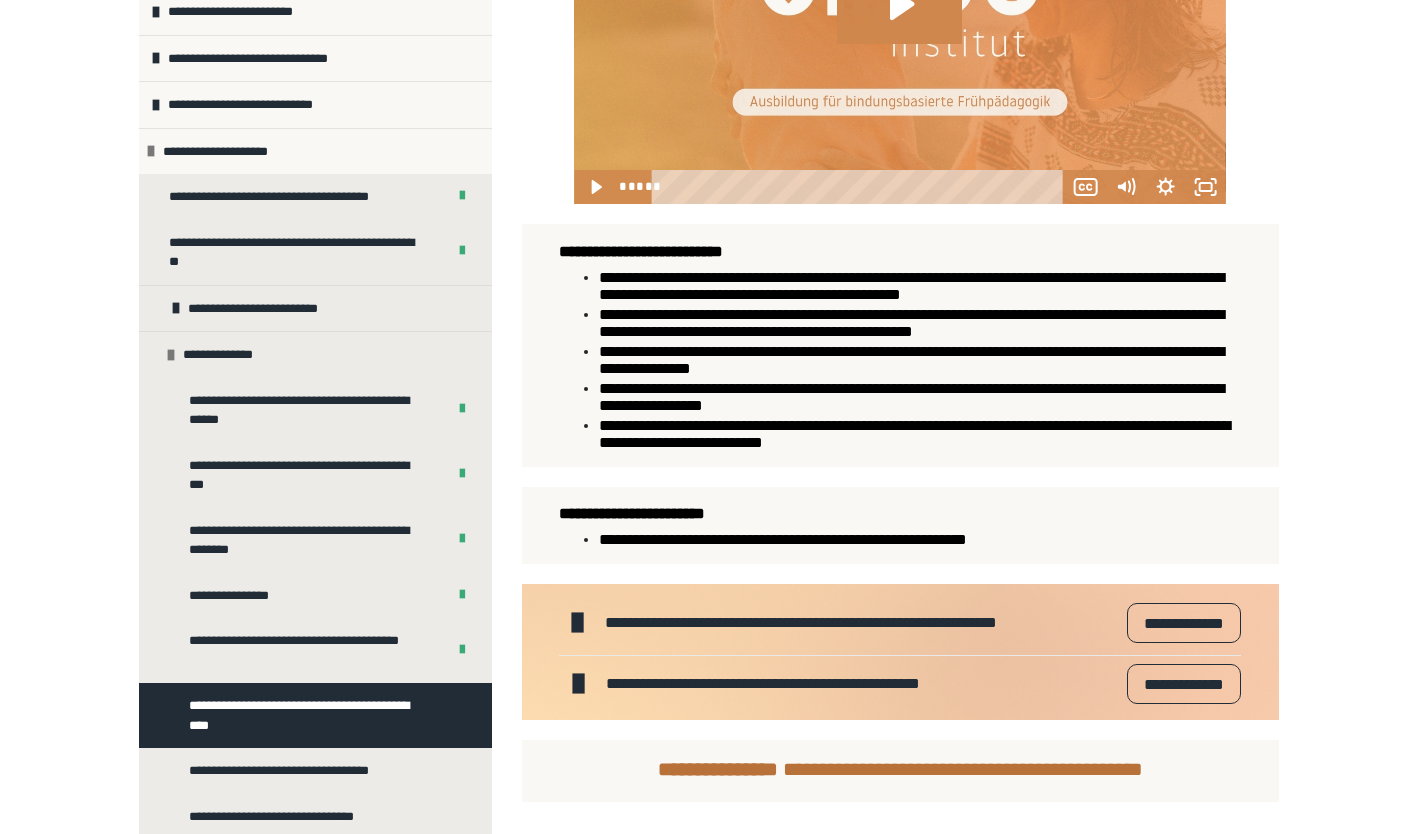 click on "**********" at bounding box center [1183, 623] 